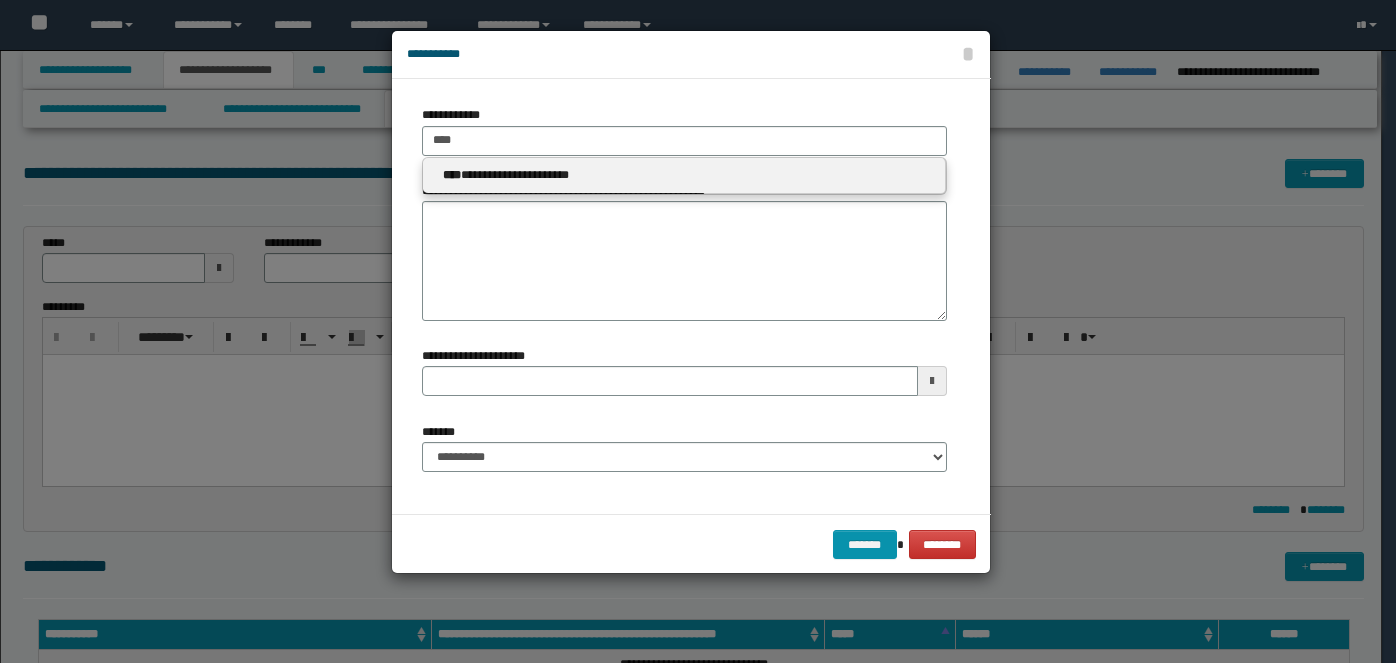 scroll, scrollTop: 454, scrollLeft: 0, axis: vertical 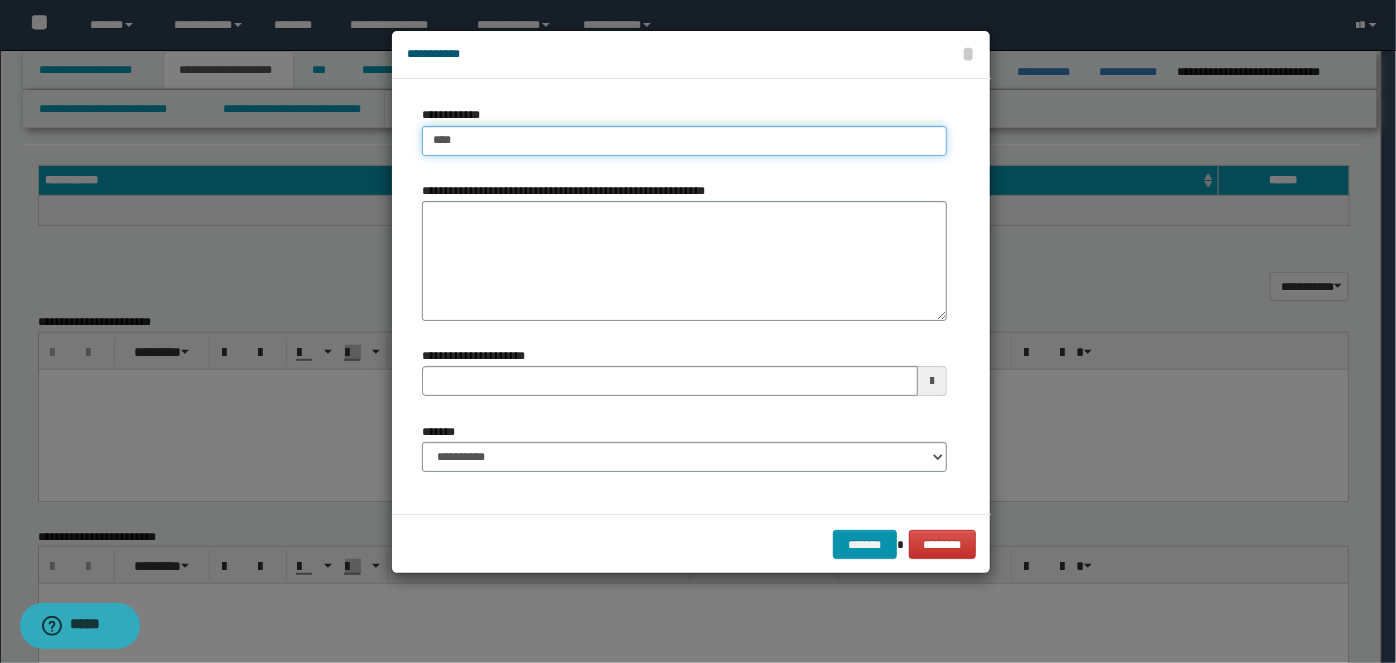 type on "****" 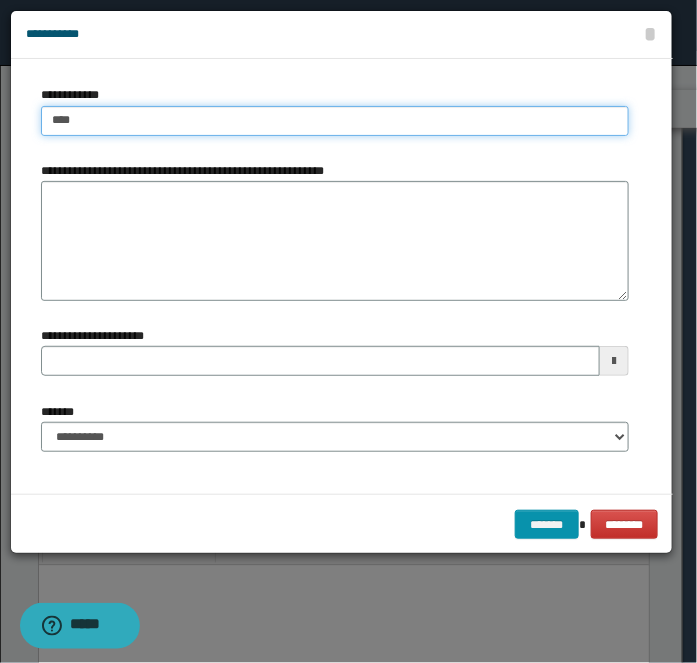 type on "****" 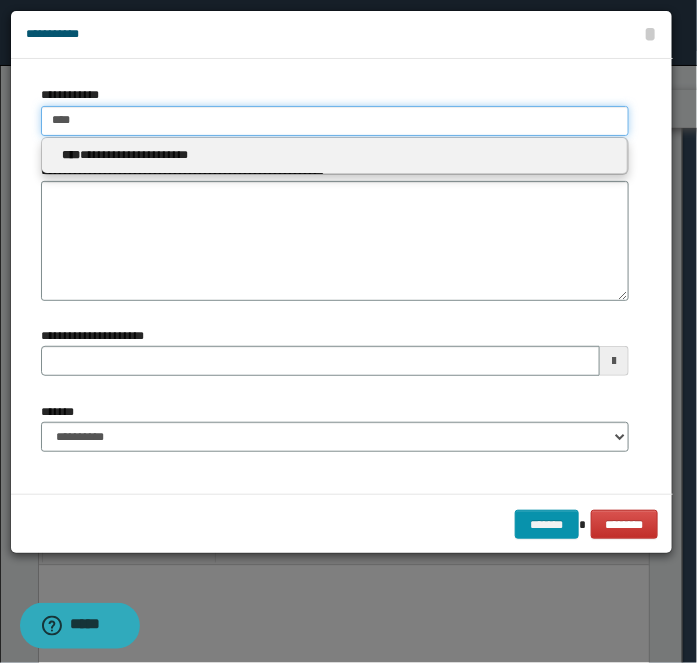 drag, startPoint x: 144, startPoint y: 119, endPoint x: -8, endPoint y: 119, distance: 152 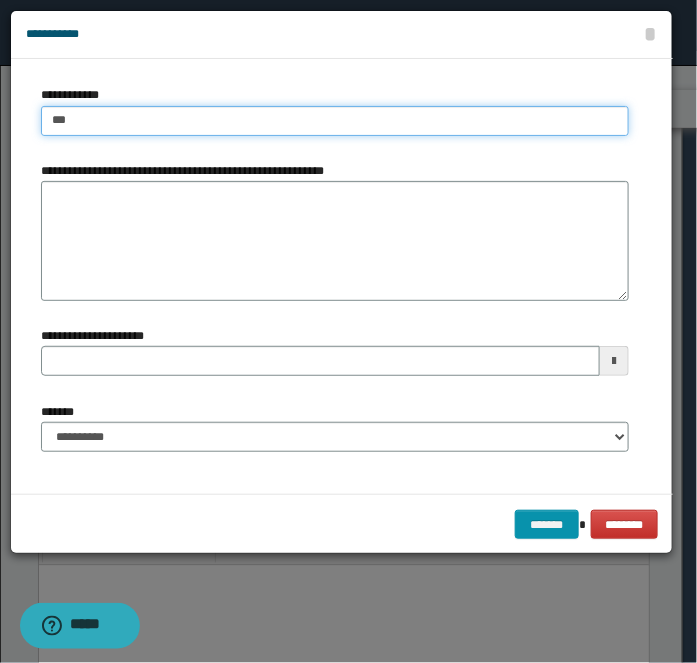 type on "****" 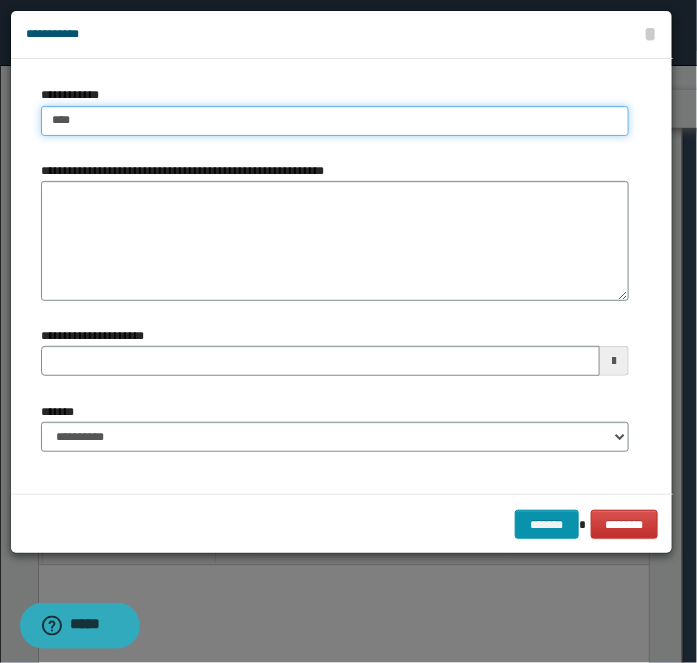 type on "****" 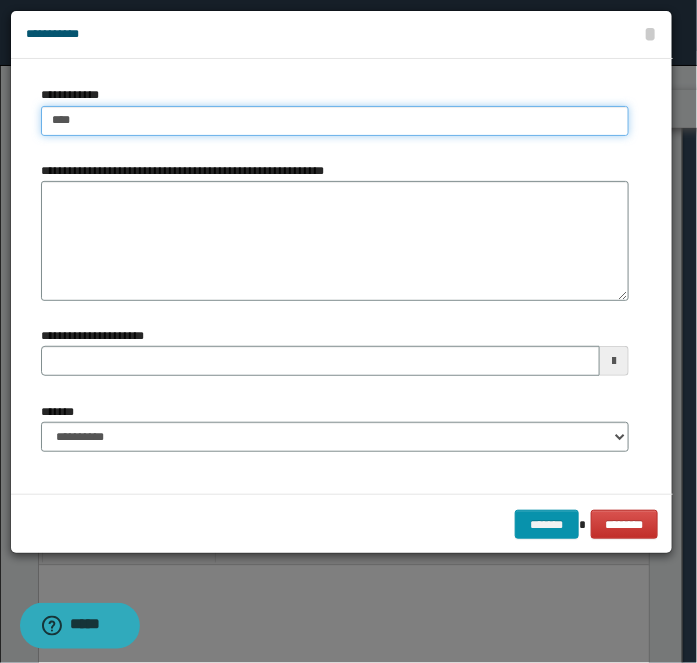type 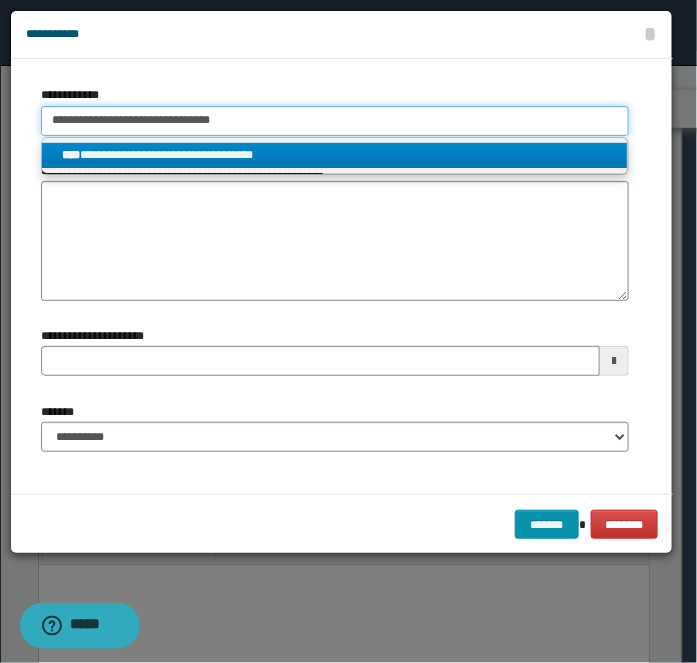 paste on "**********" 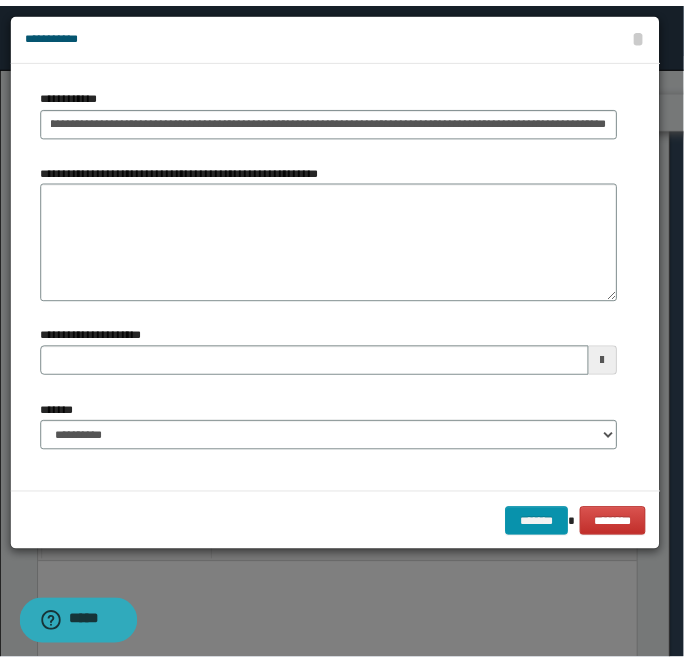 scroll, scrollTop: 0, scrollLeft: 0, axis: both 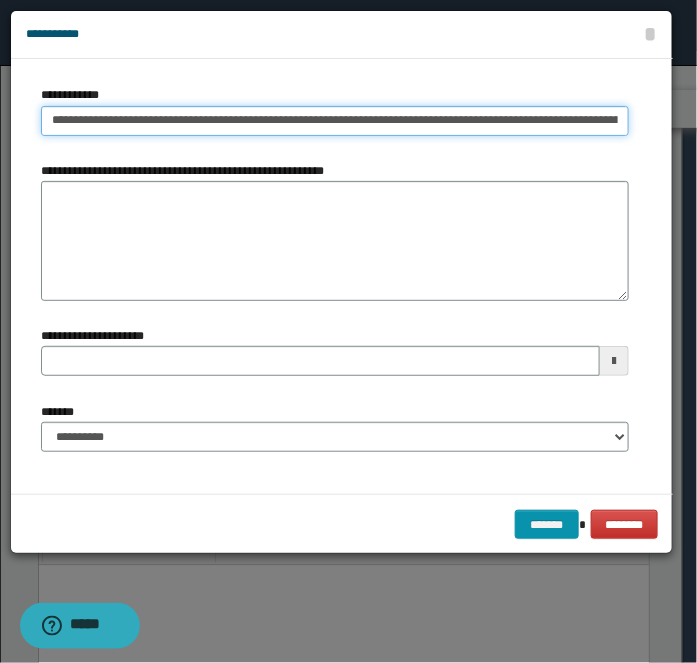 click on "**********" at bounding box center (335, 121) 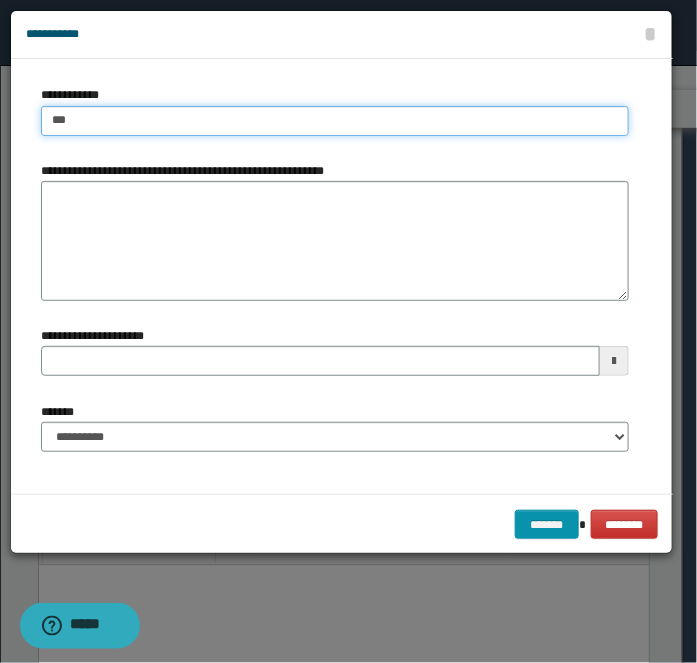 type on "****" 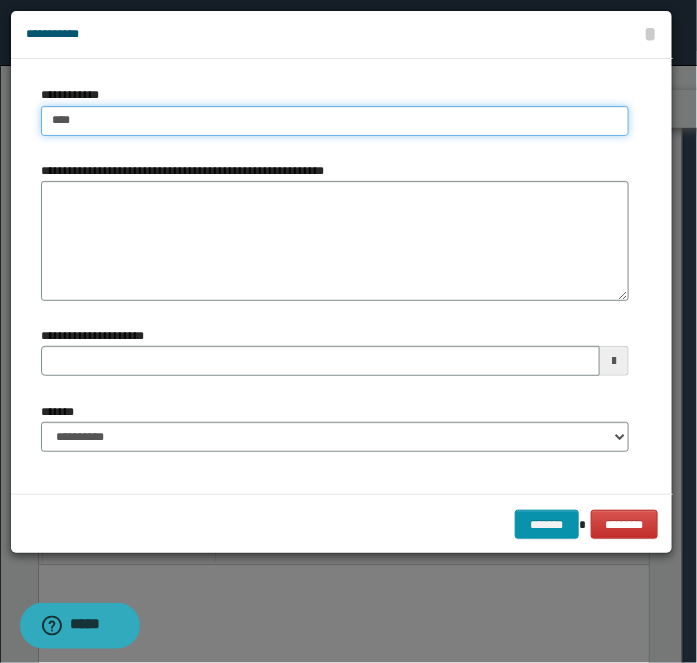 type on "****" 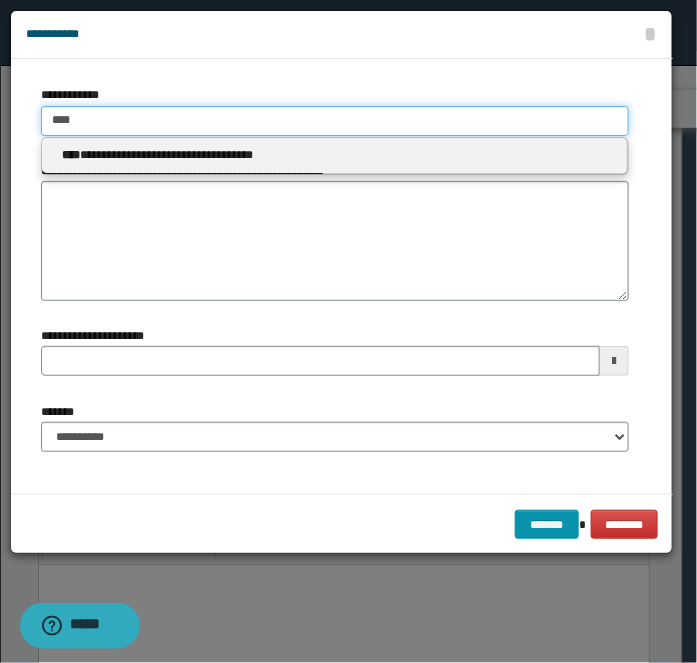 type 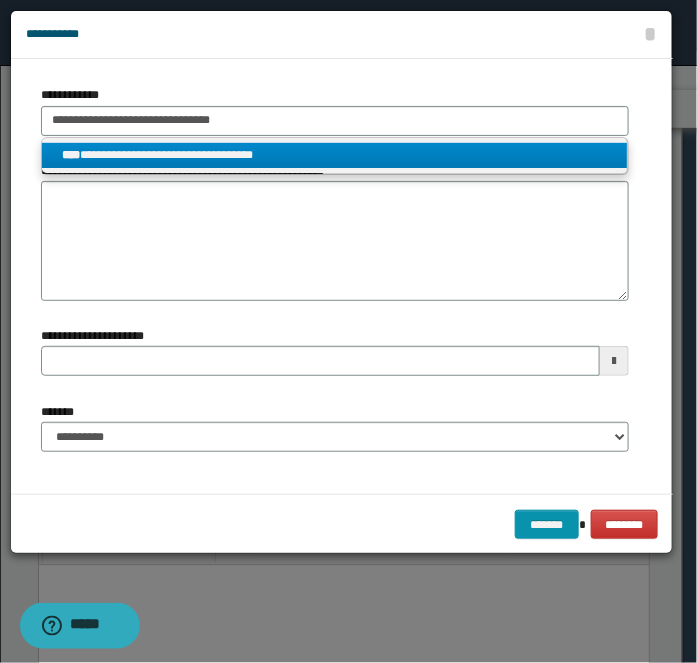type on "****" 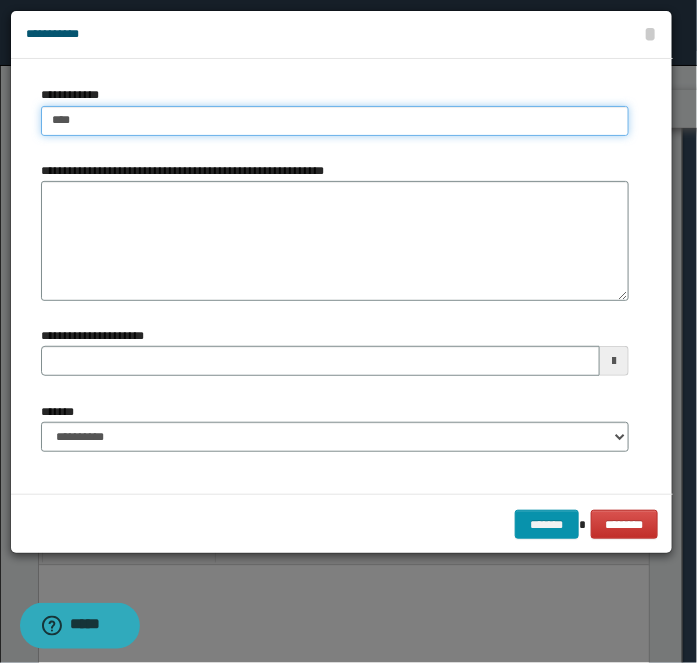 type on "****" 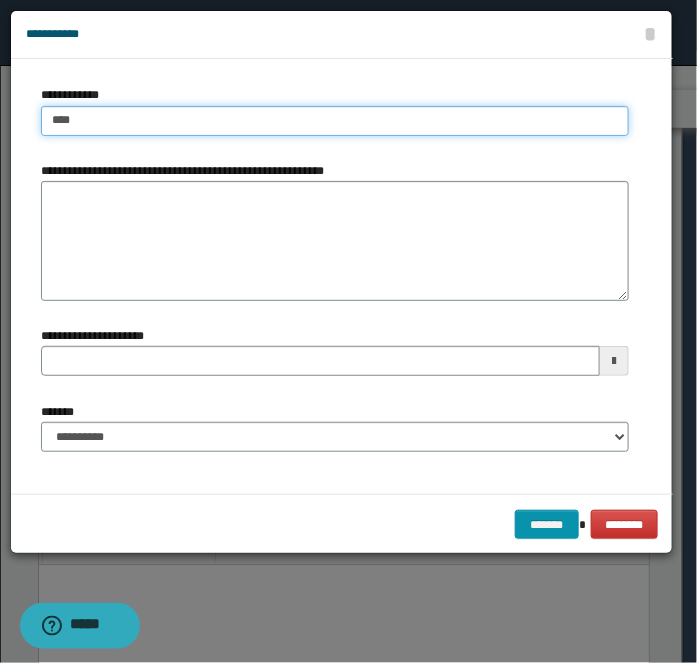 type on "****" 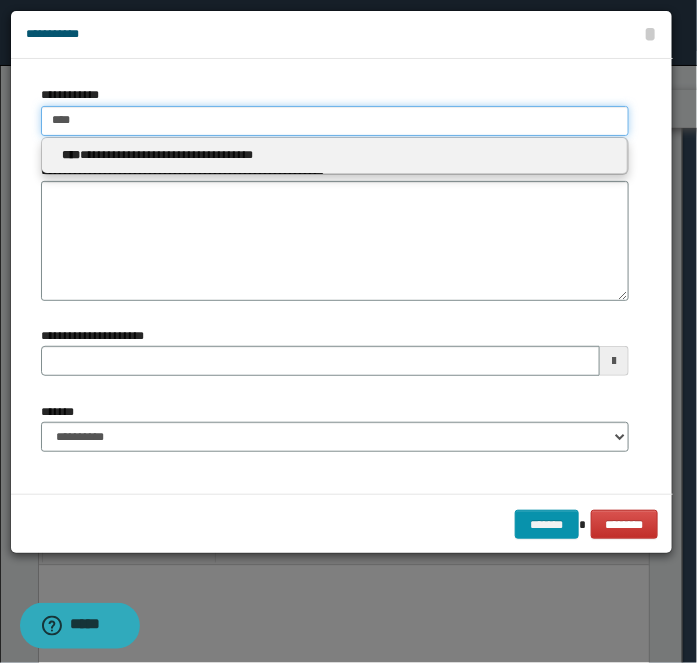 drag, startPoint x: 109, startPoint y: 120, endPoint x: -23, endPoint y: 112, distance: 132.2422 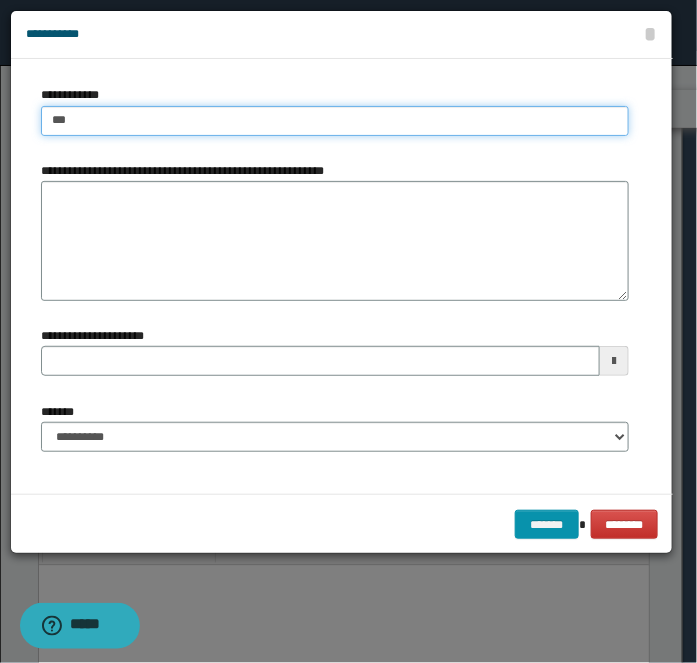 type on "****" 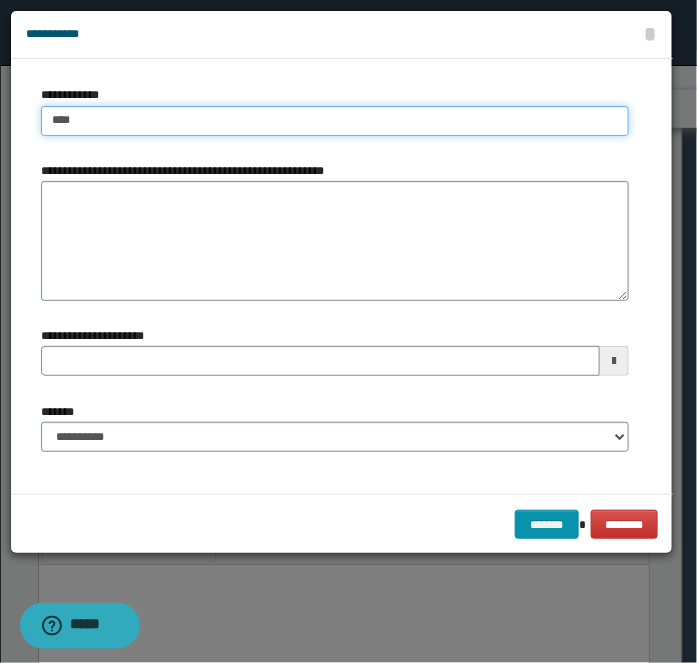 type on "****" 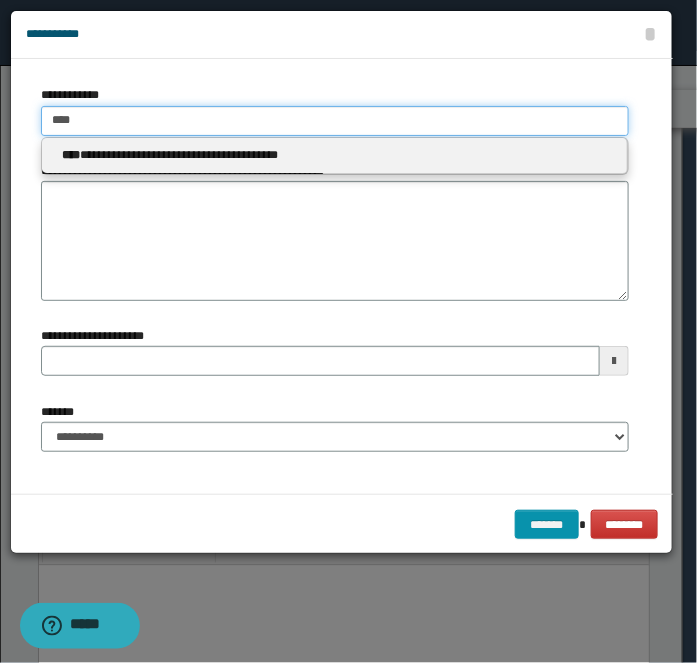 type 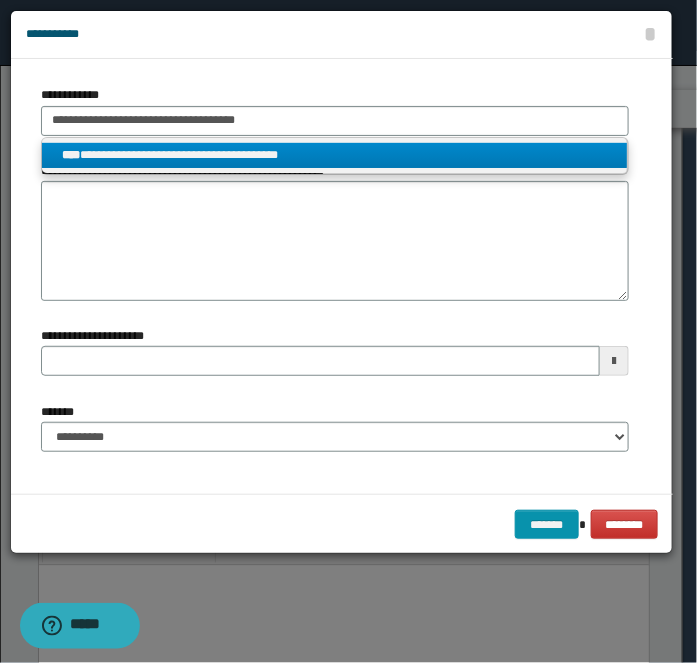 type on "****" 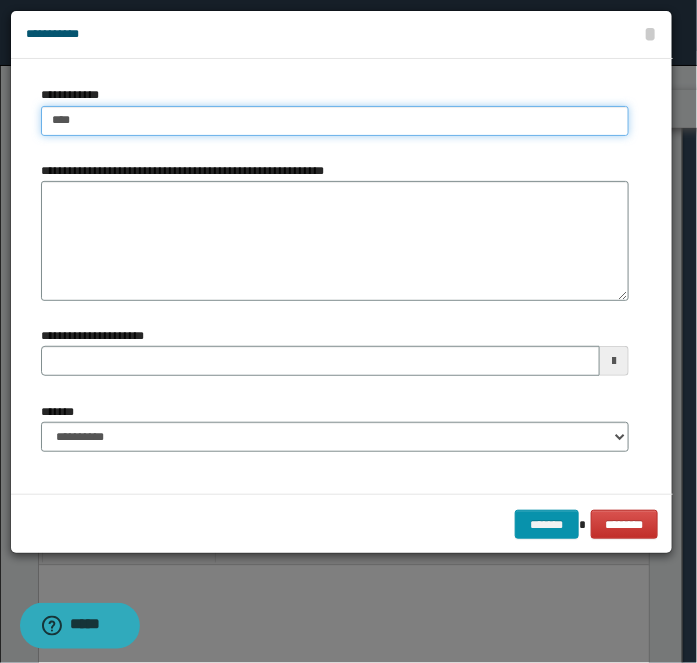 type on "****" 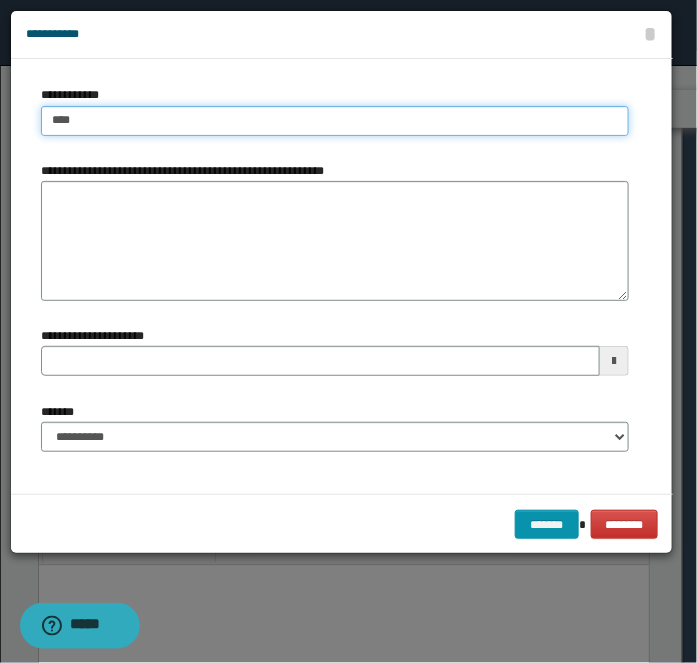type on "****" 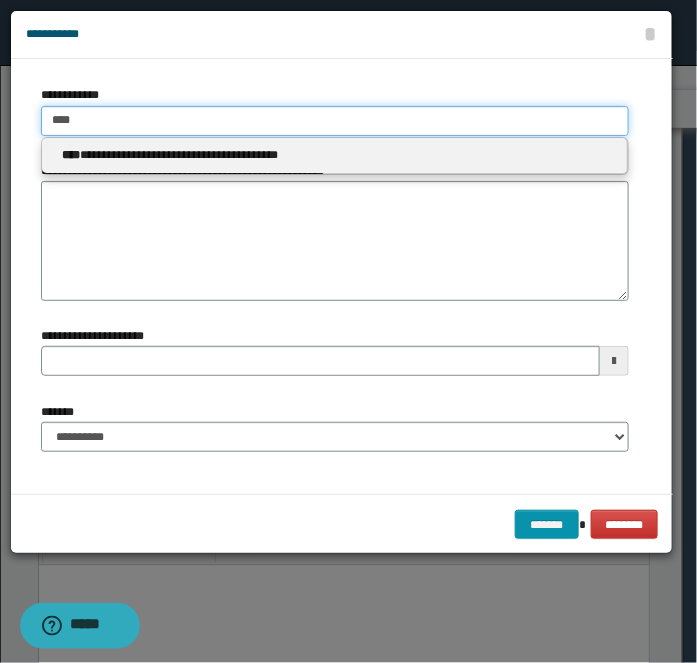 drag, startPoint x: 130, startPoint y: 114, endPoint x: -19, endPoint y: 108, distance: 149.12076 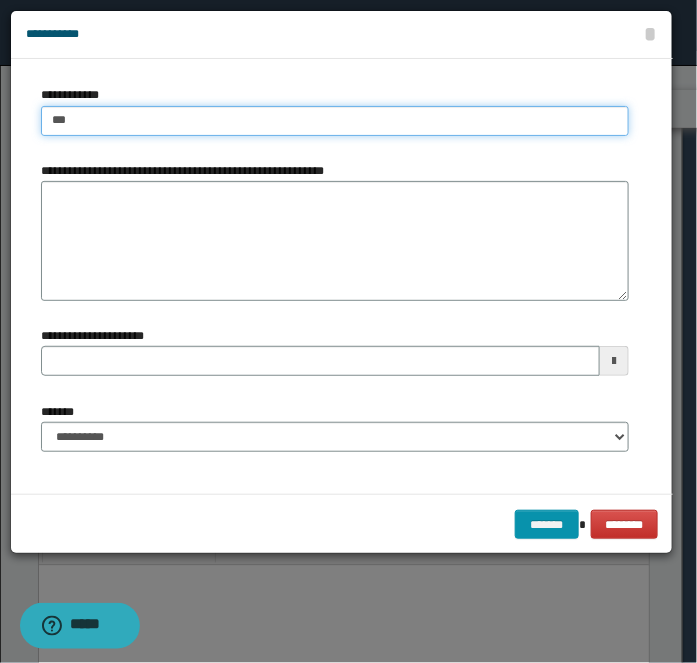 type on "****" 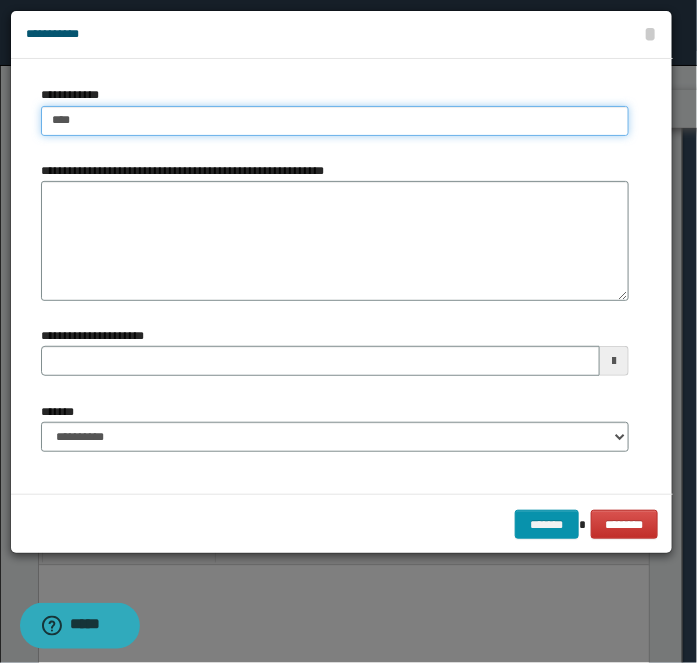 type on "****" 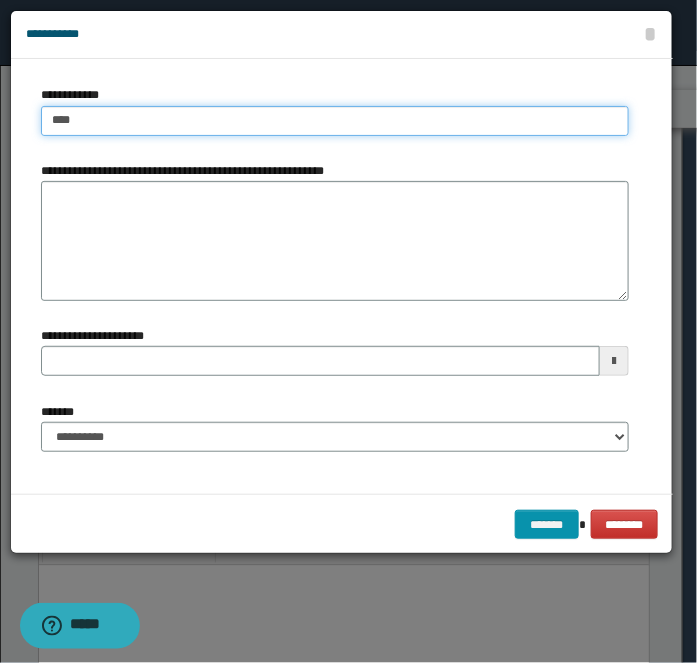 type 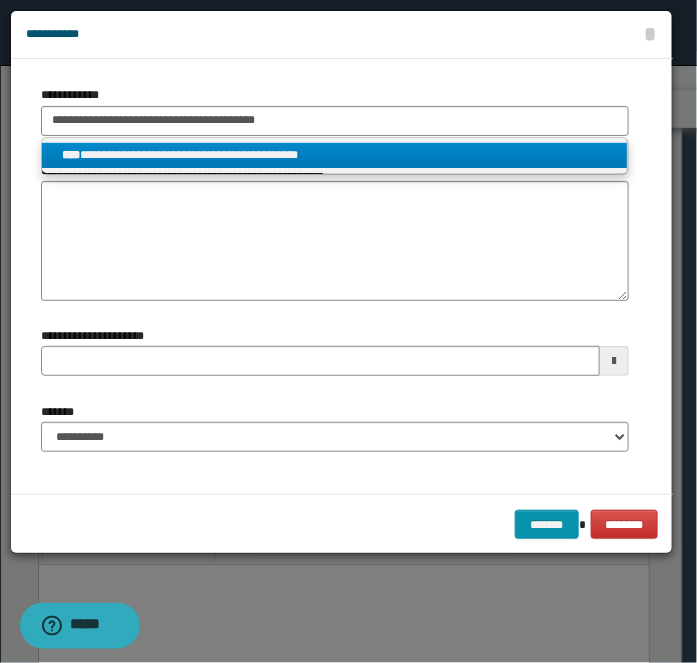 type on "****" 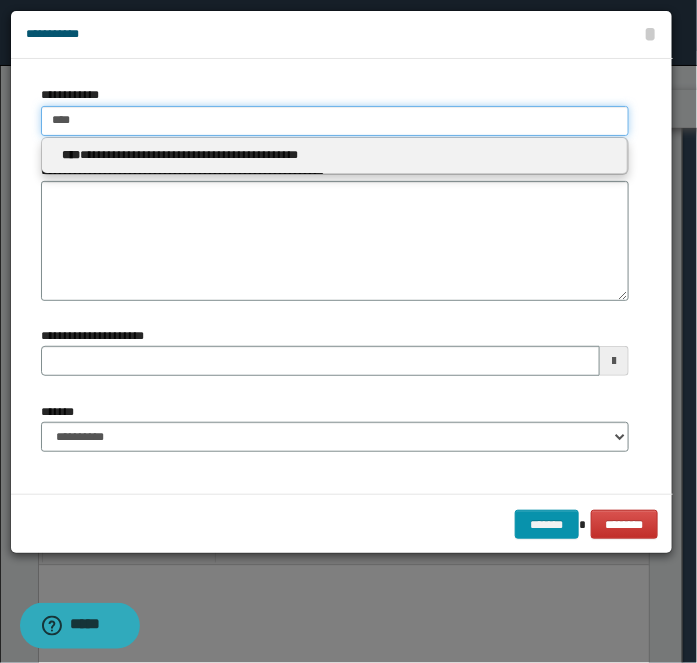 type on "****" 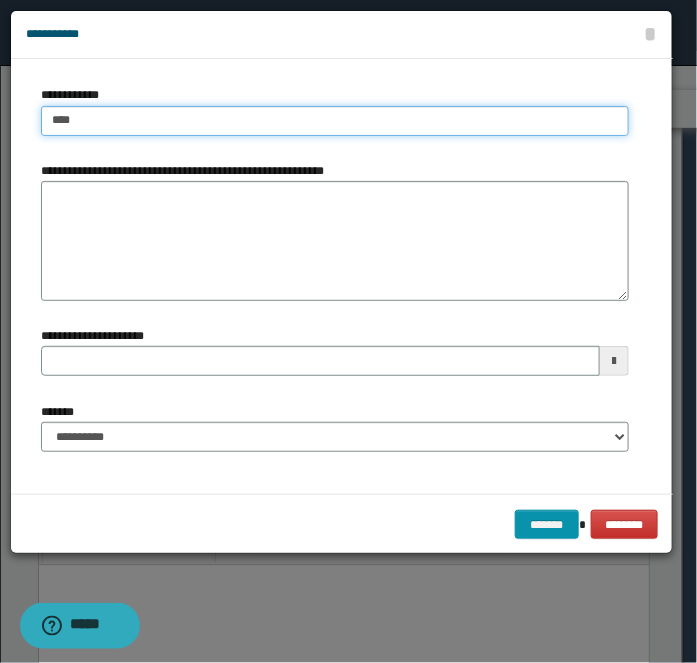 type on "****" 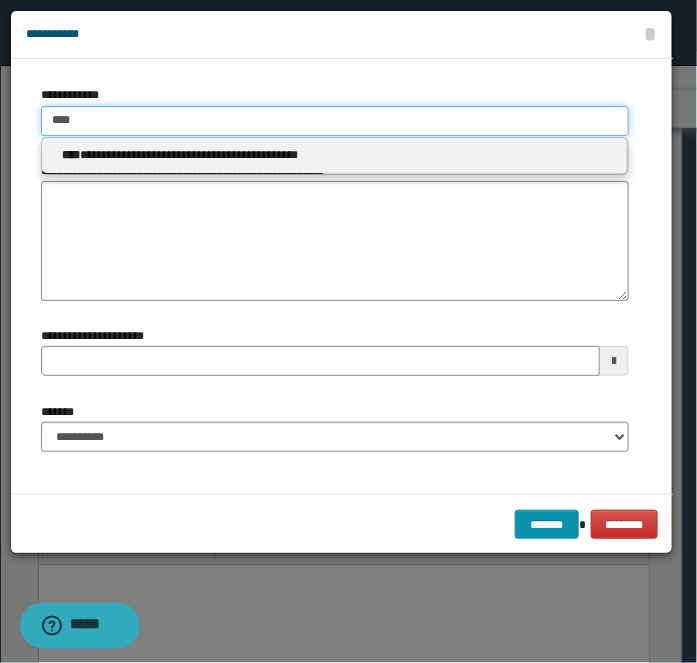drag, startPoint x: 104, startPoint y: 120, endPoint x: 8, endPoint y: 113, distance: 96.25487 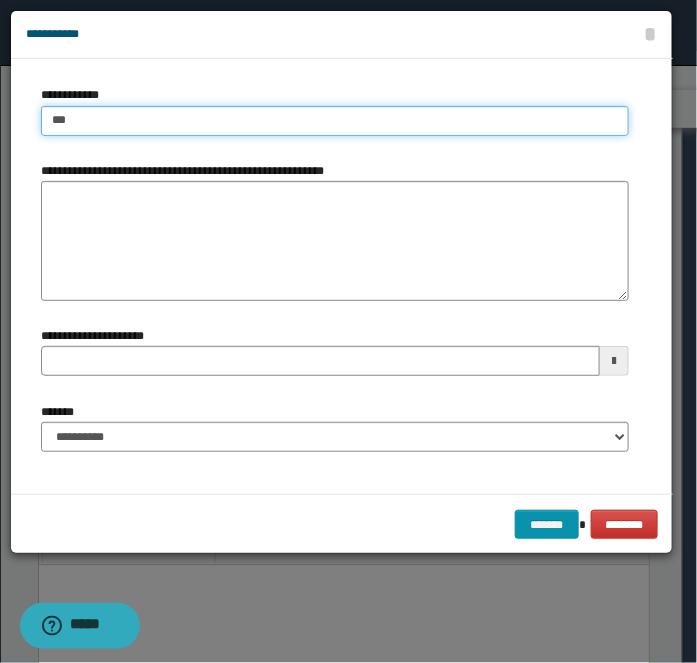 type on "****" 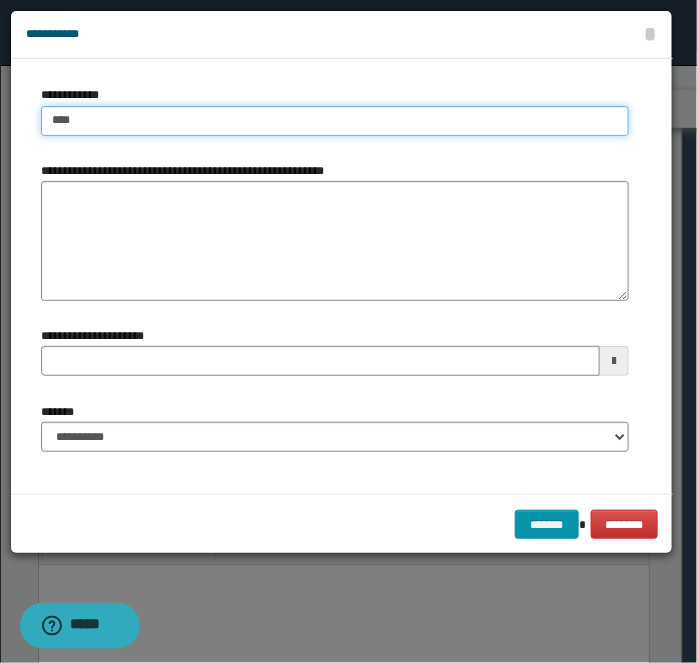 type on "****" 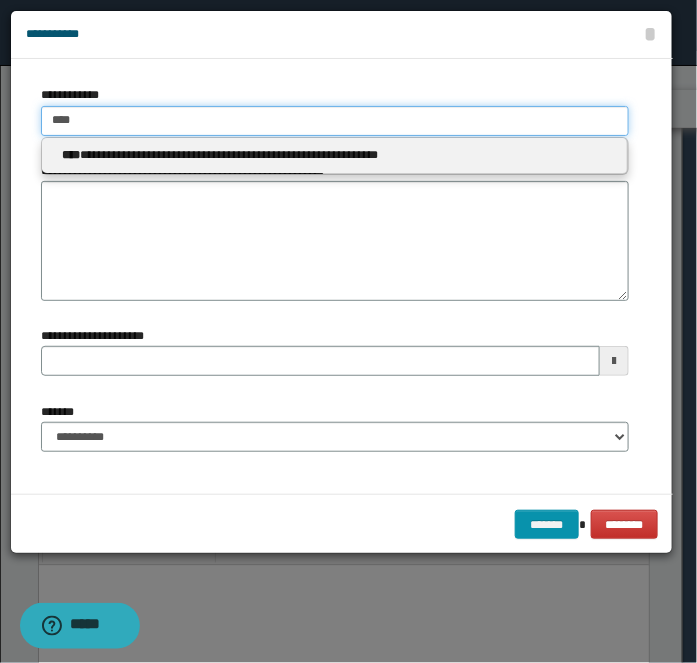 type 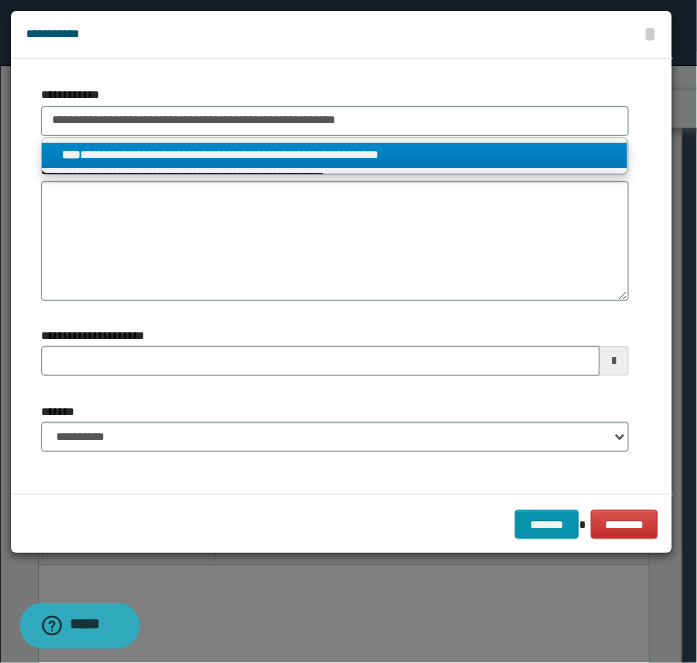 type on "****" 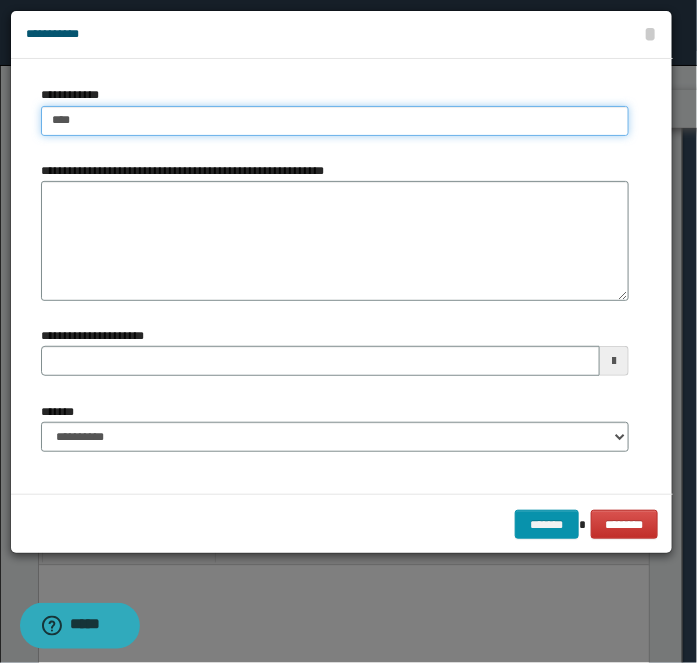 type on "****" 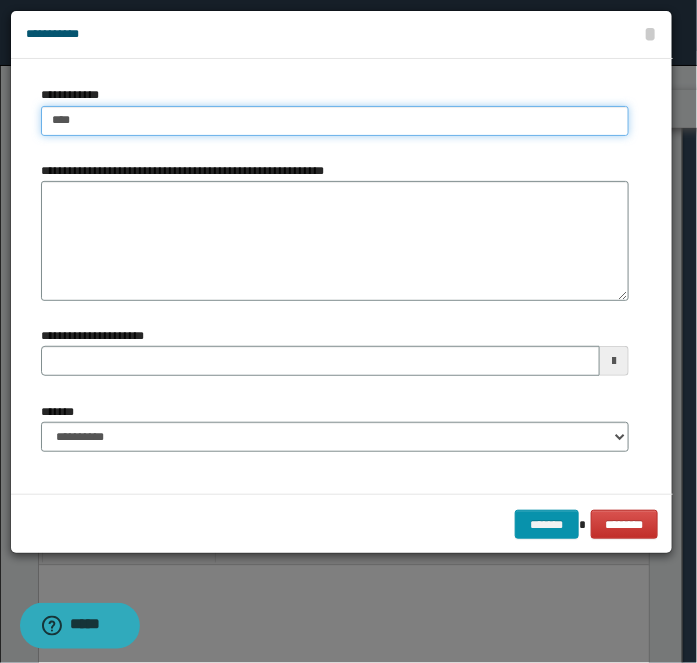 type on "****" 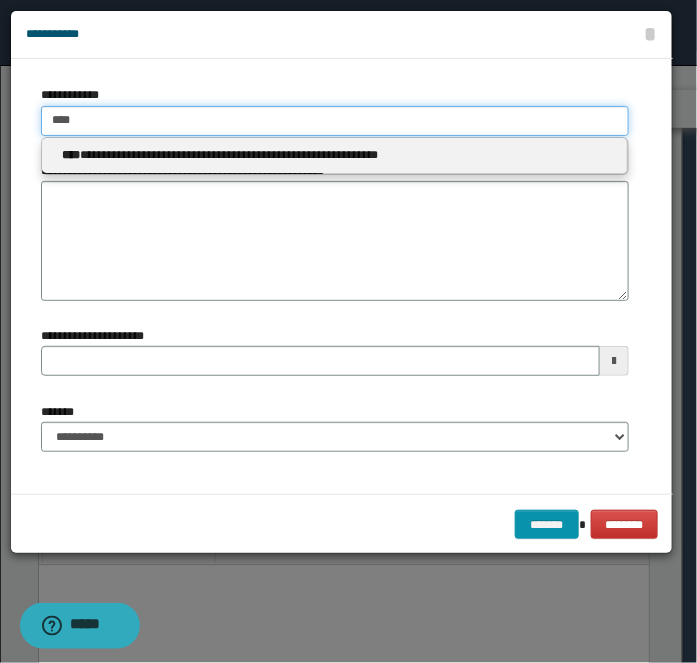 drag, startPoint x: 84, startPoint y: 124, endPoint x: -9, endPoint y: 115, distance: 93.43447 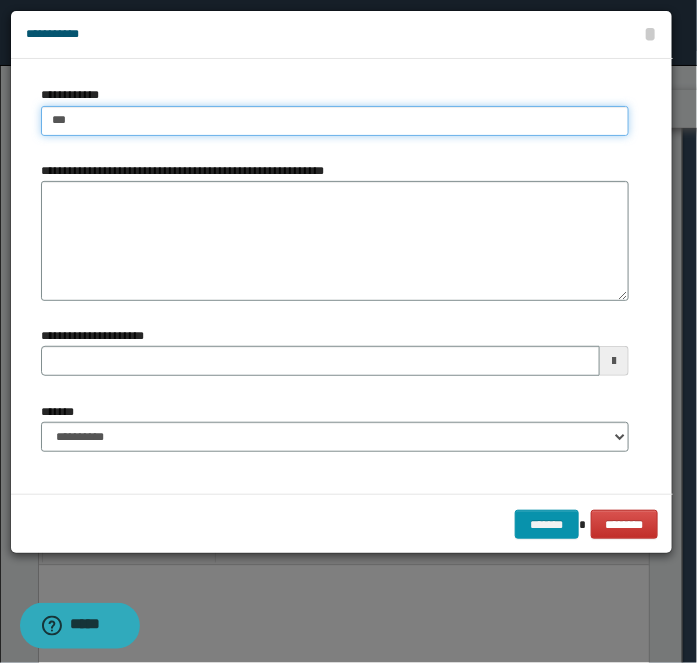 type on "****" 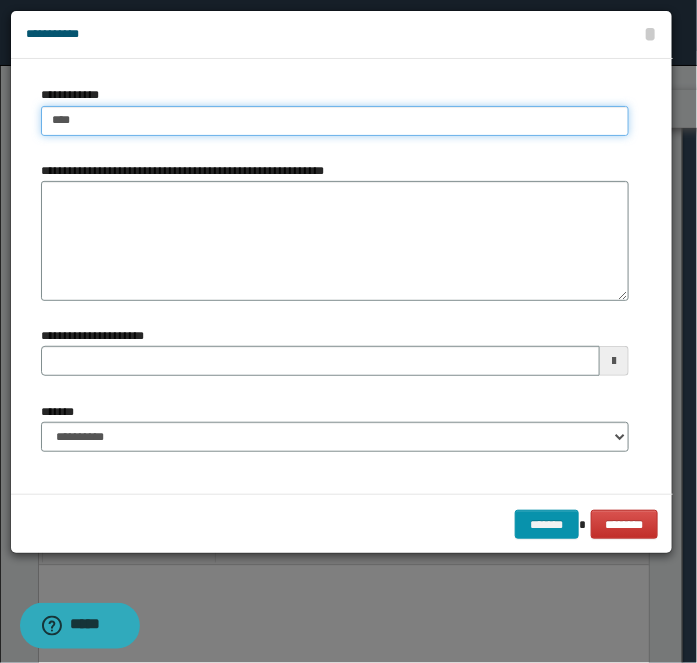 type on "****" 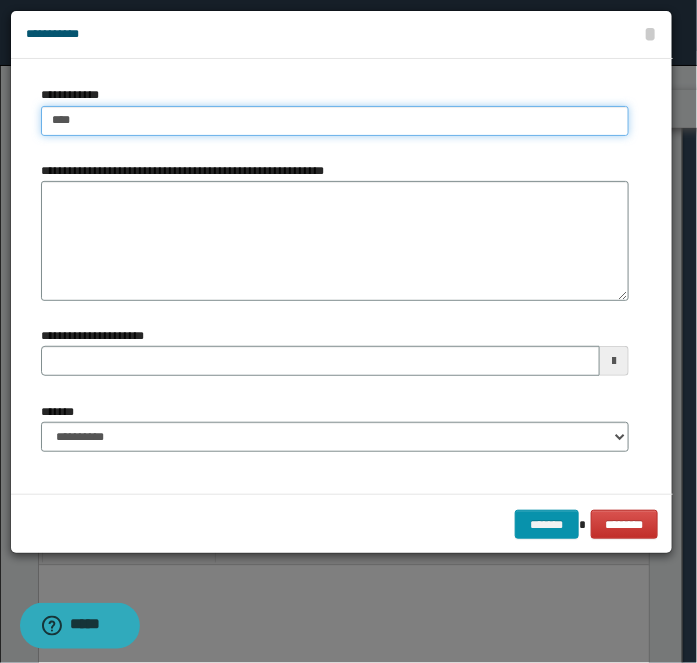 type 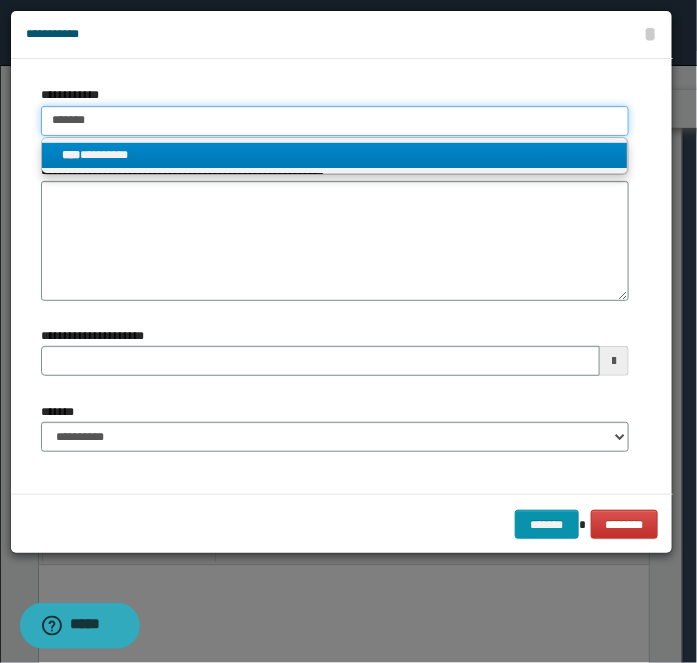 type on "*******" 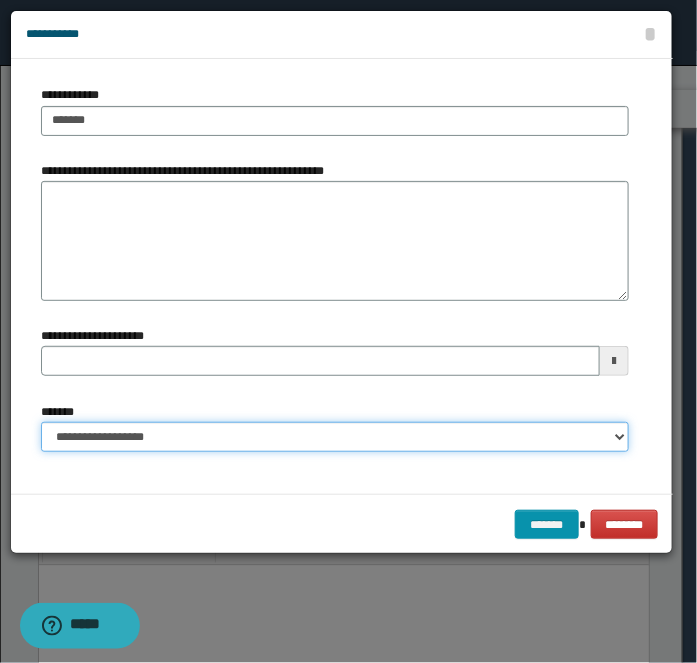 select on "*" 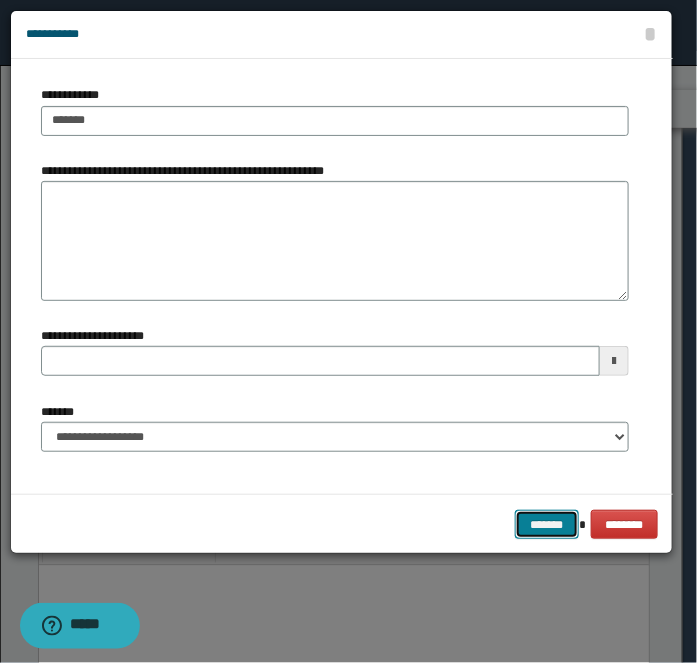 type 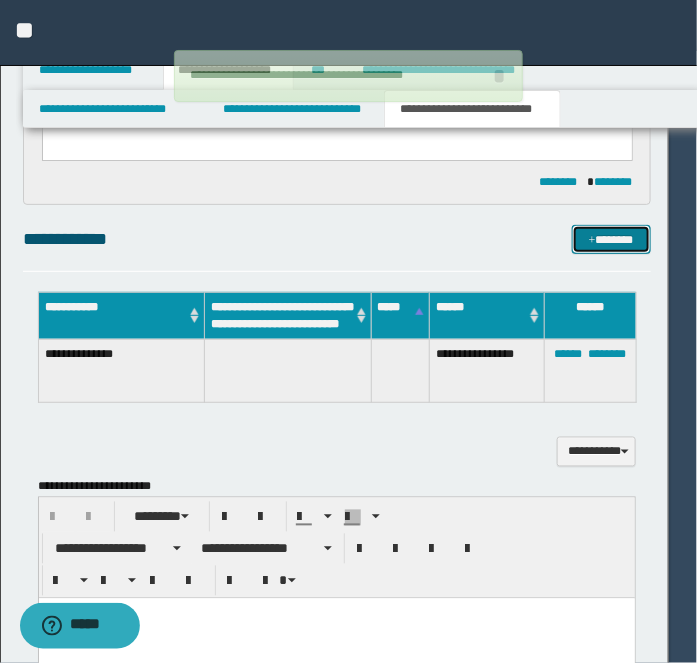 type 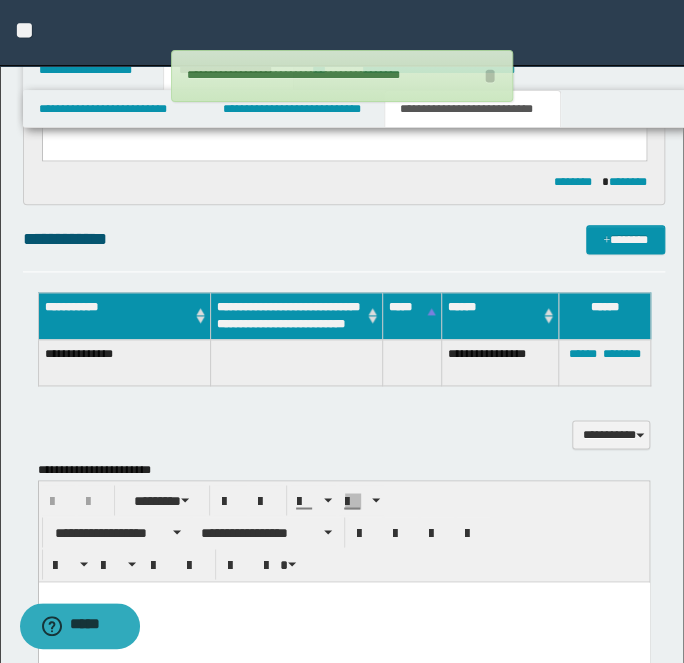 drag, startPoint x: 563, startPoint y: 227, endPoint x: 577, endPoint y: 227, distance: 14 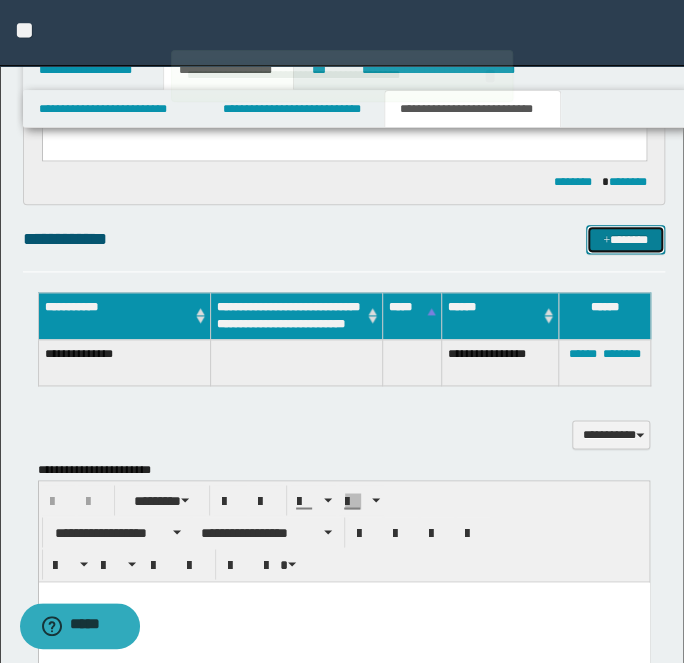 click on "*******" at bounding box center [625, 239] 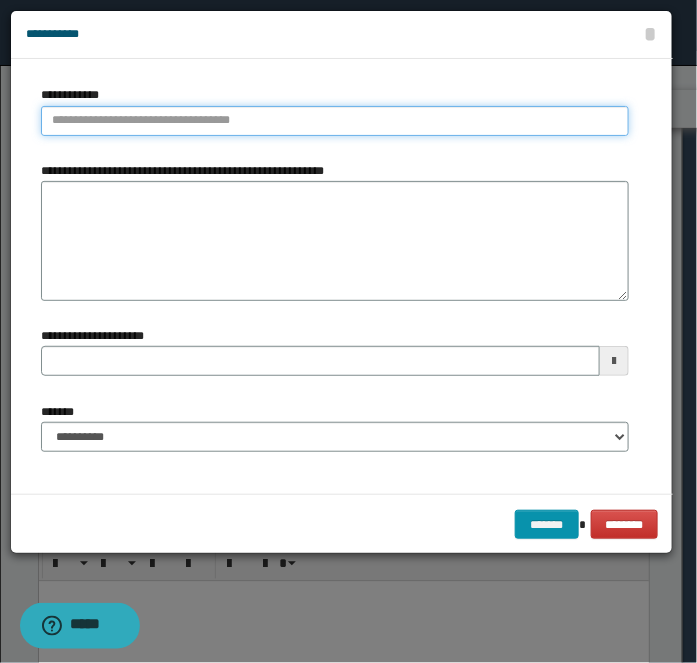 type on "**********" 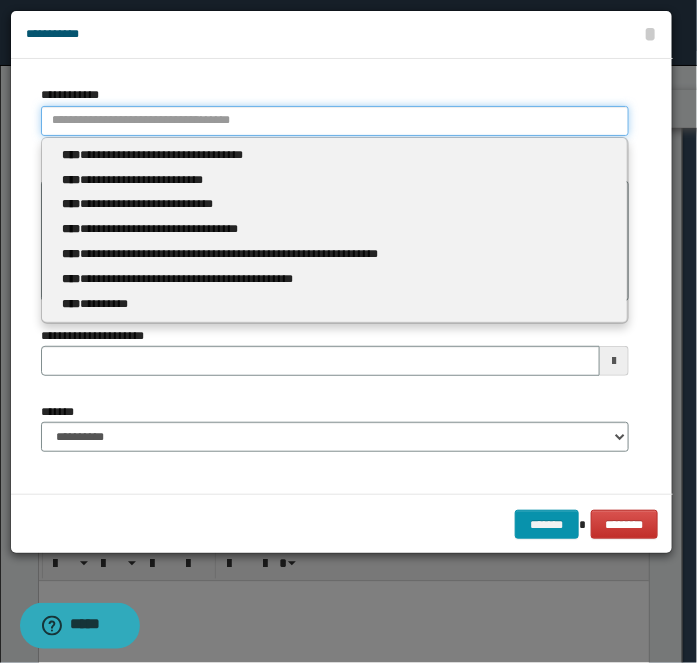 click on "**********" at bounding box center (335, 121) 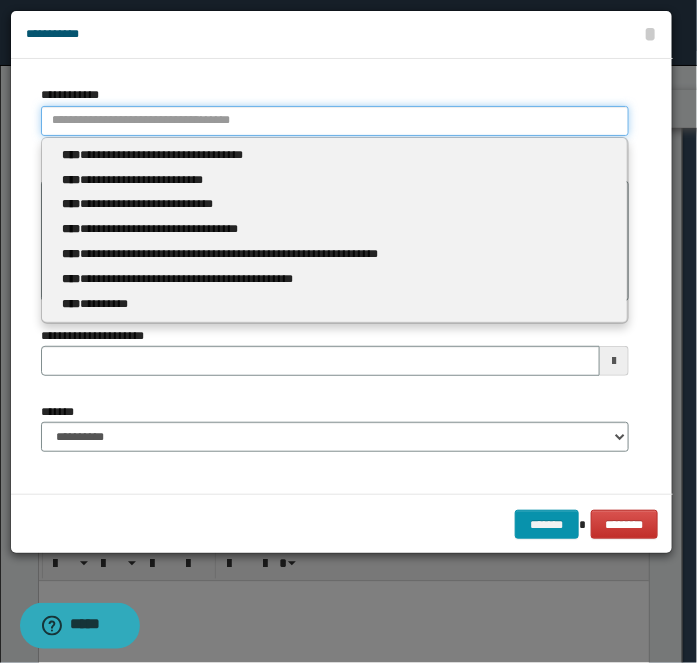 paste on "**********" 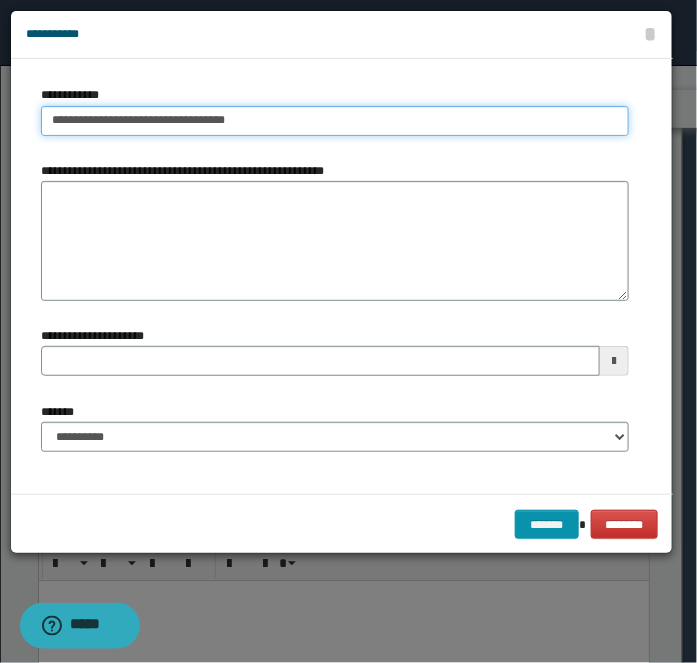 type on "**********" 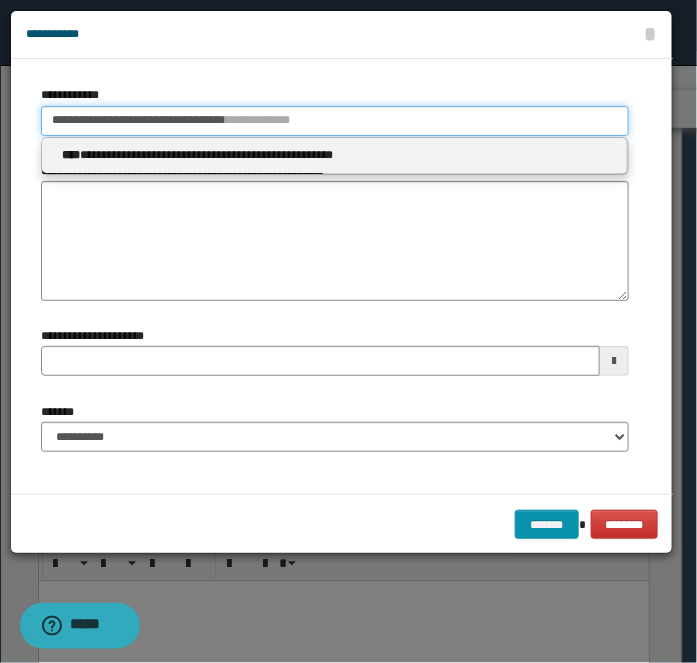 type 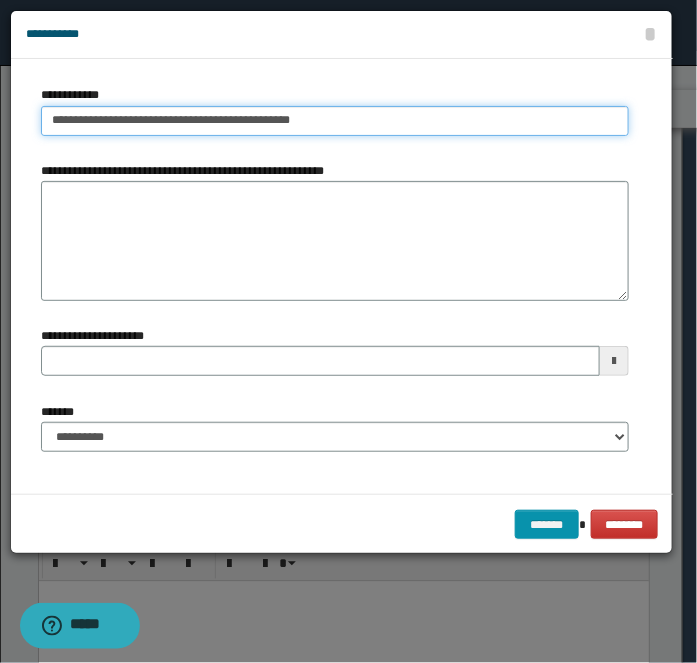 type on "**********" 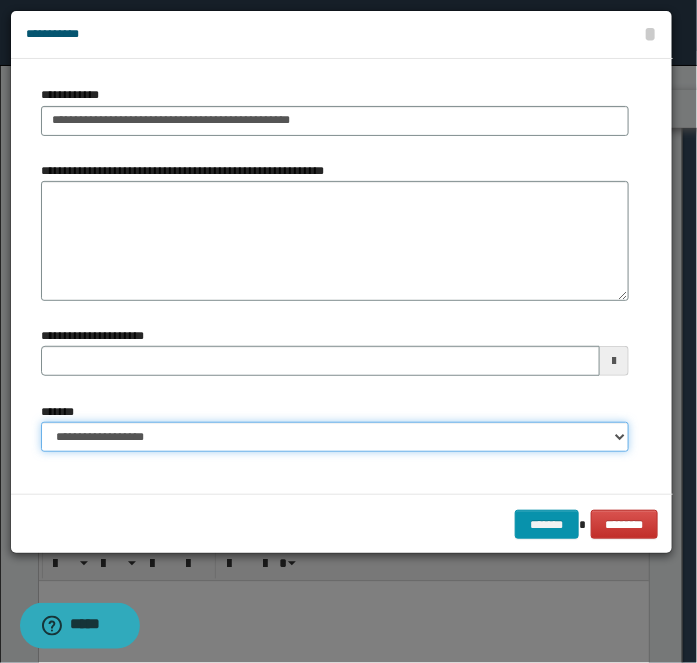 select on "*" 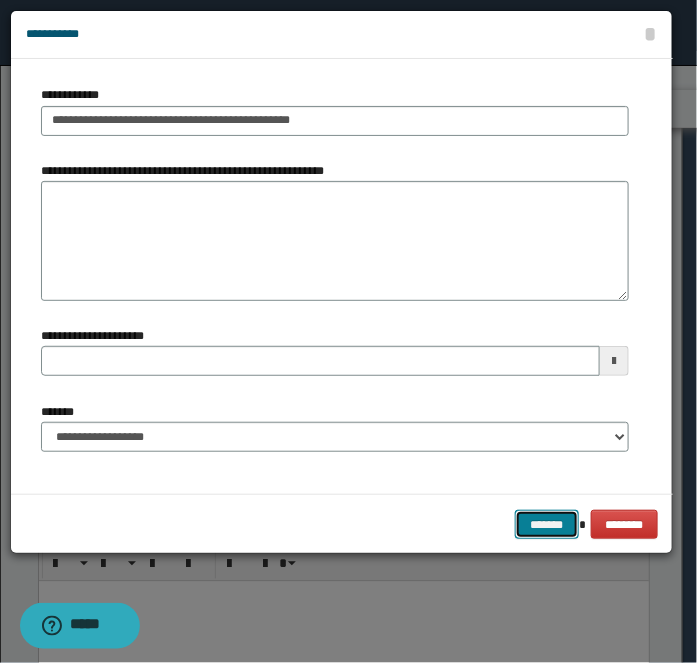 click on "*******" at bounding box center (547, 524) 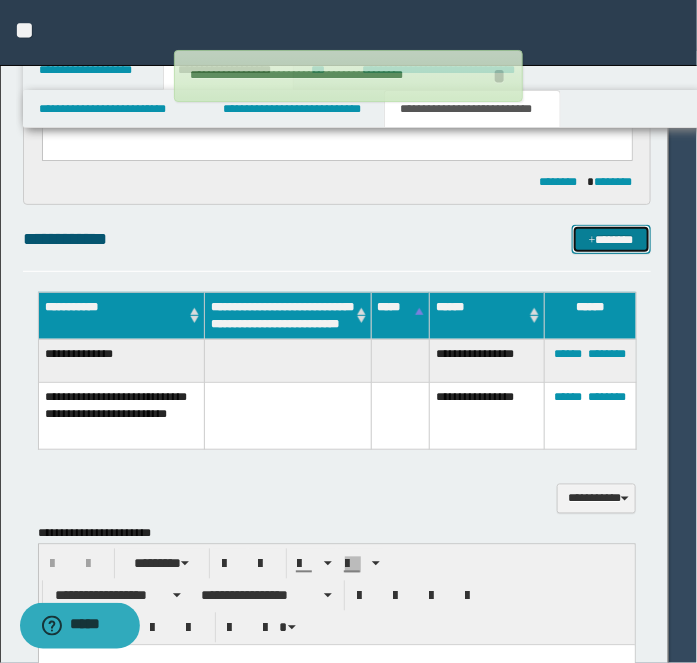 type 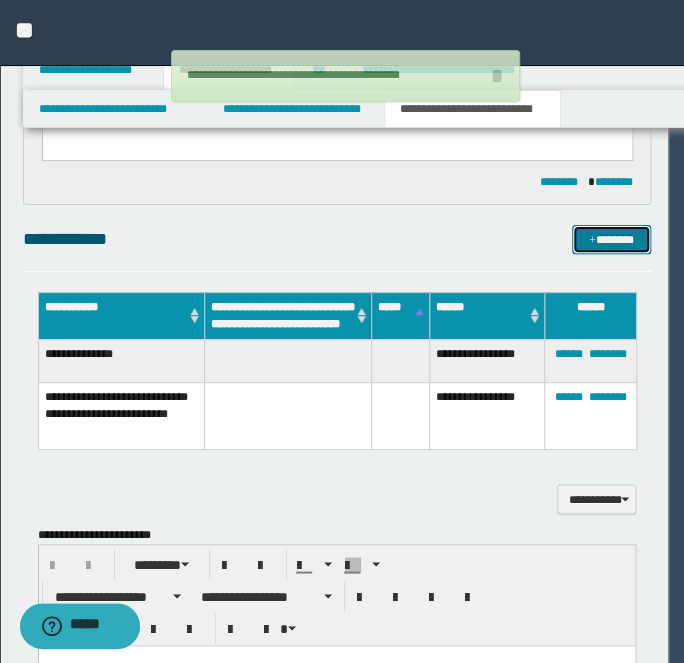 type 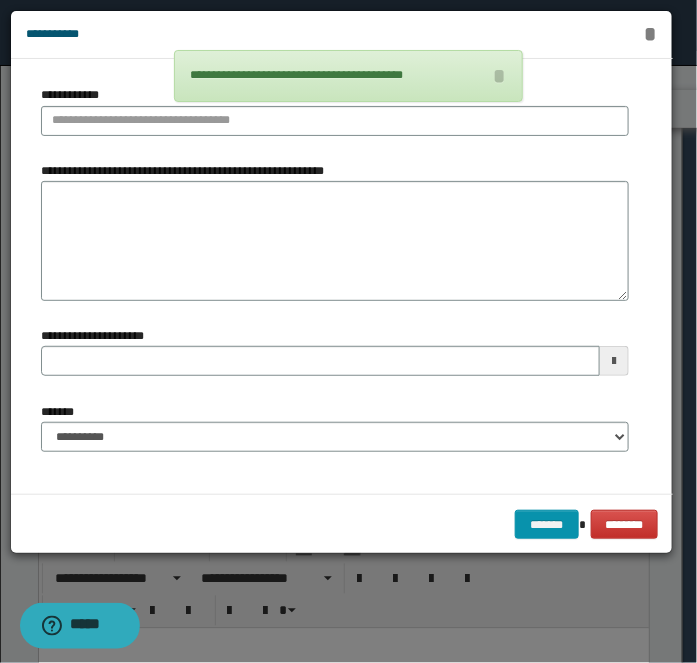 type 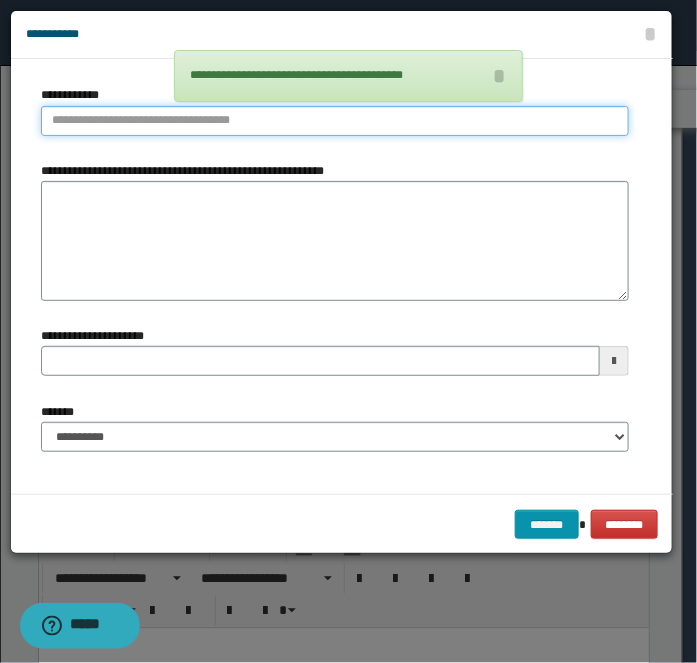 type on "**********" 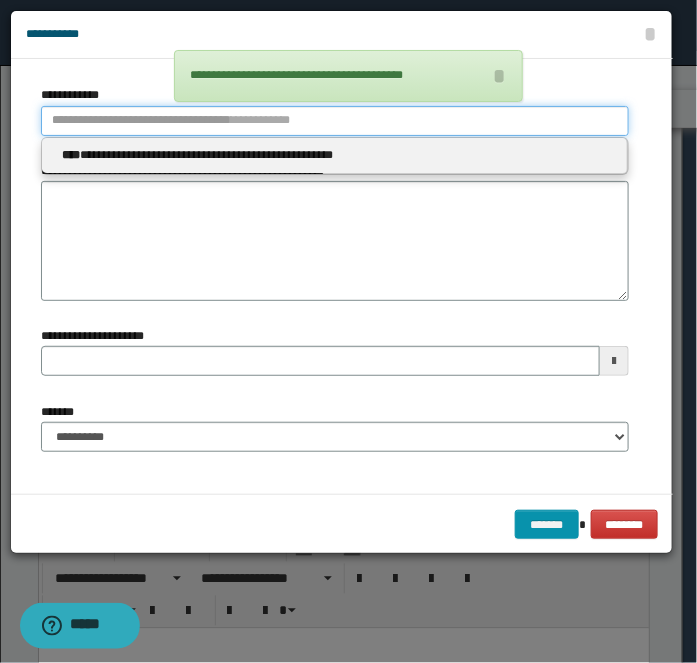 type 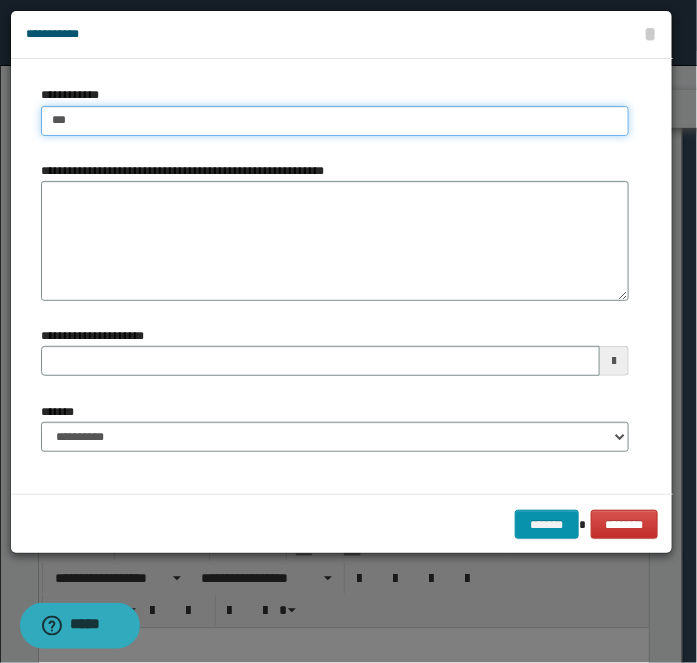 type on "****" 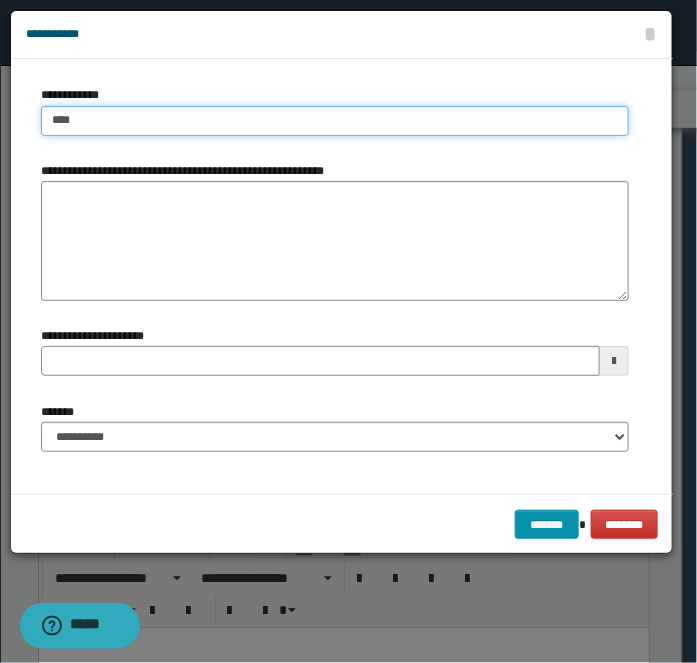 type on "****" 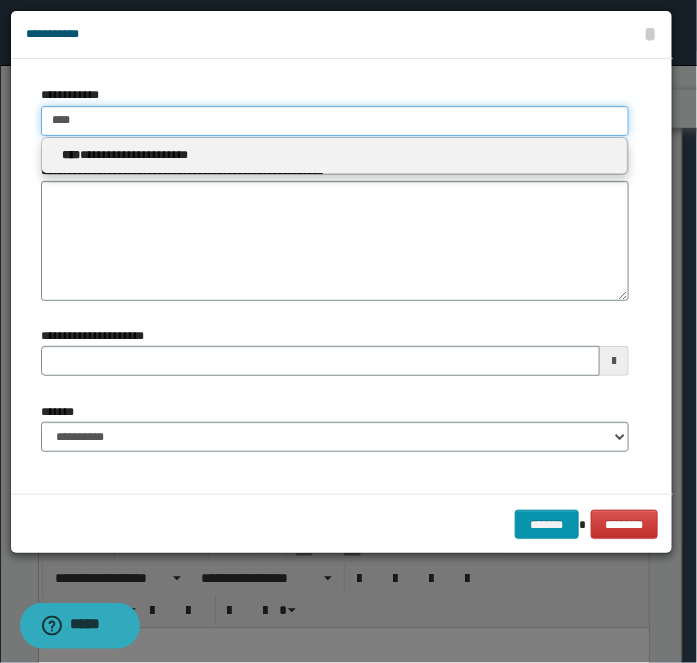 type 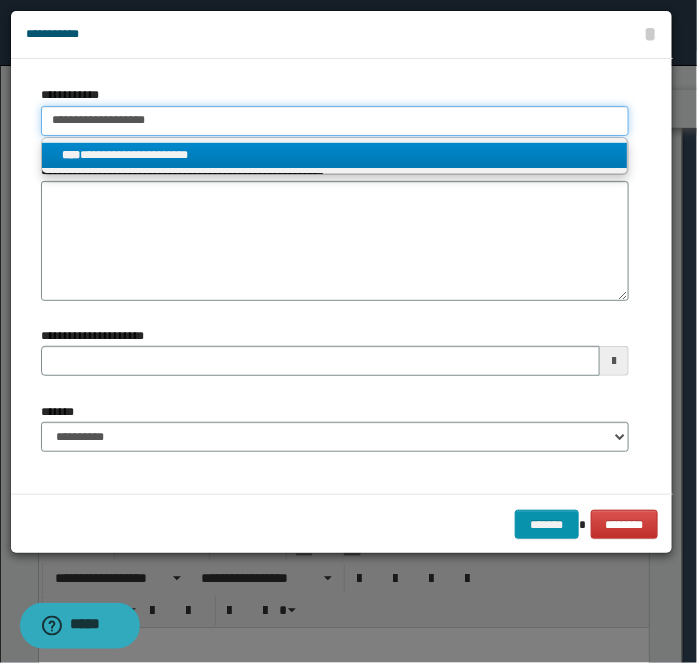 type on "**********" 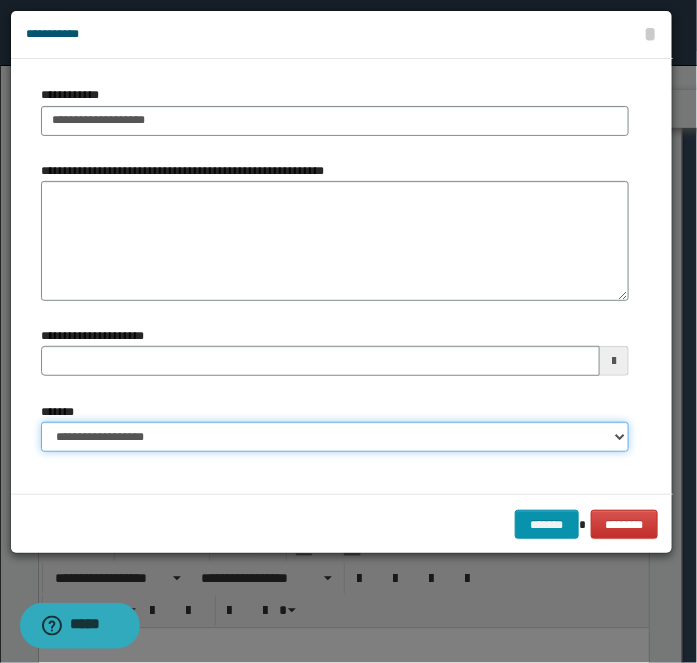 select on "*" 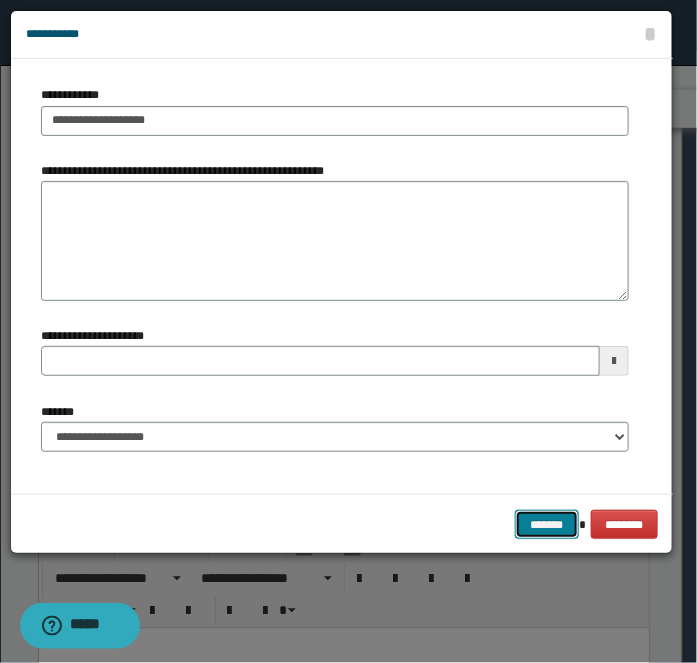 click on "*******" at bounding box center (547, 524) 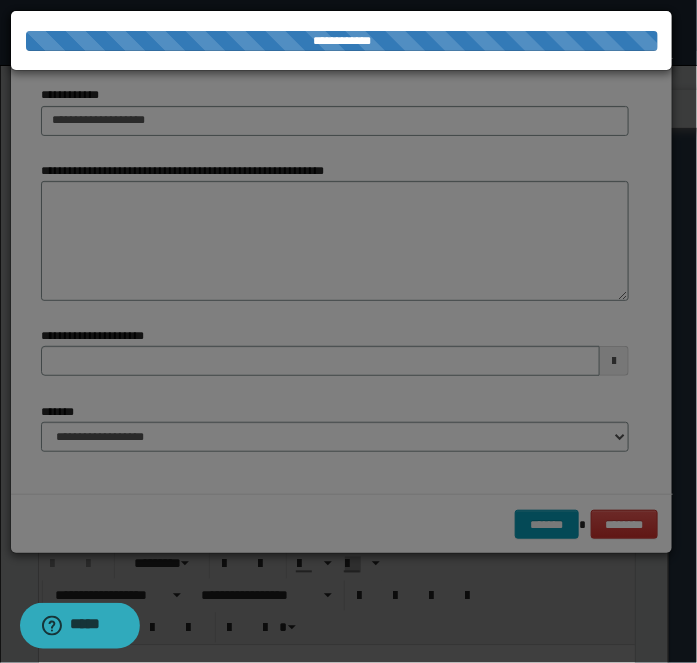 drag, startPoint x: 170, startPoint y: 142, endPoint x: 117, endPoint y: 153, distance: 54.129475 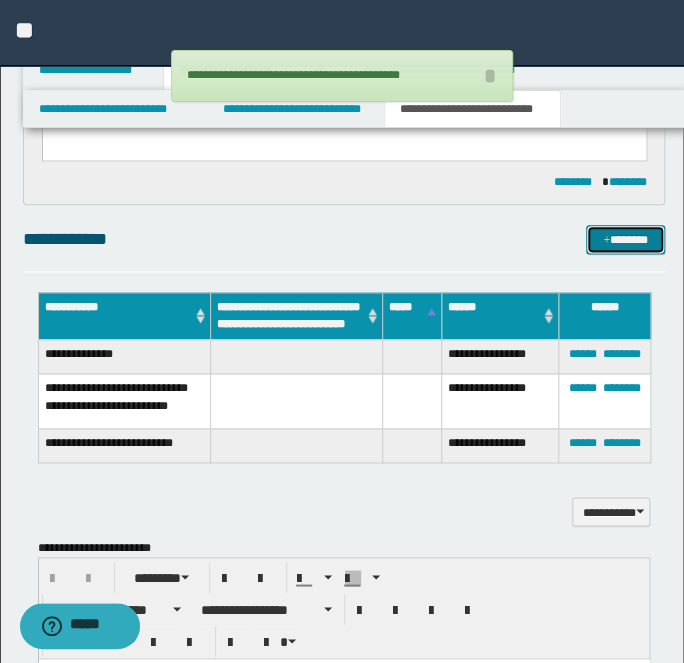 click on "*******" at bounding box center (625, 239) 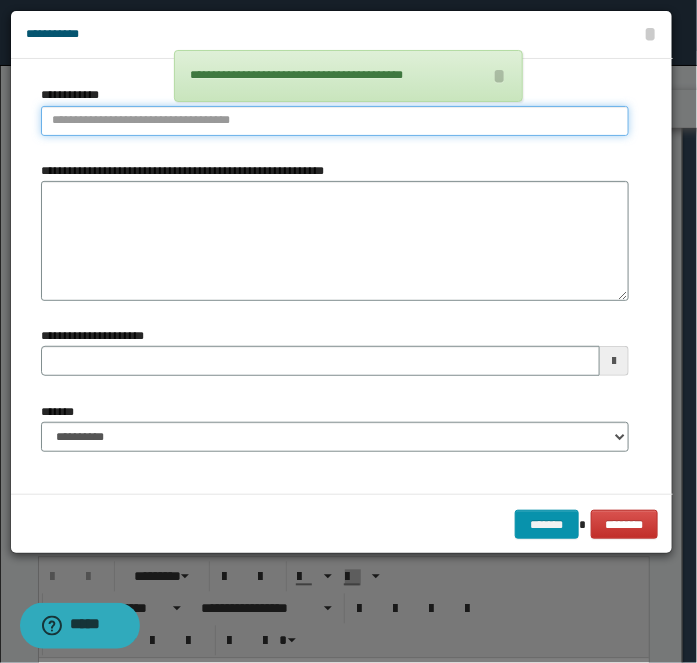 type on "**********" 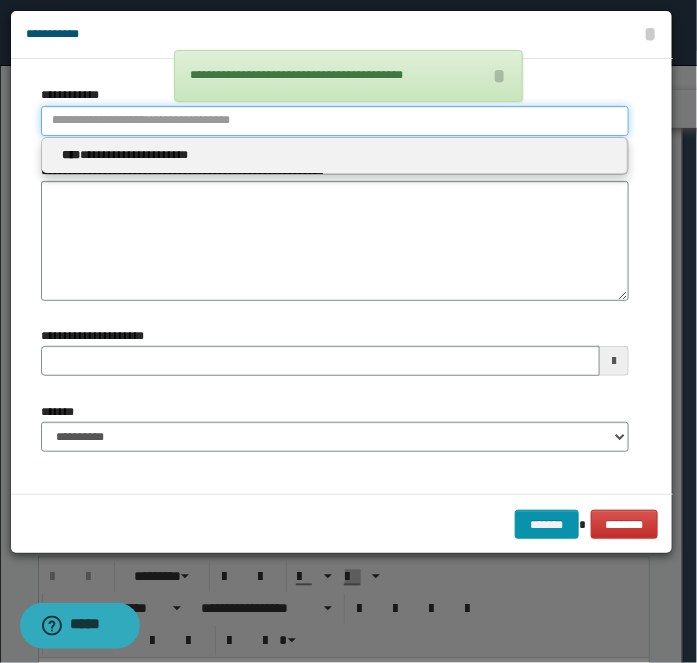 click on "**********" at bounding box center (335, 121) 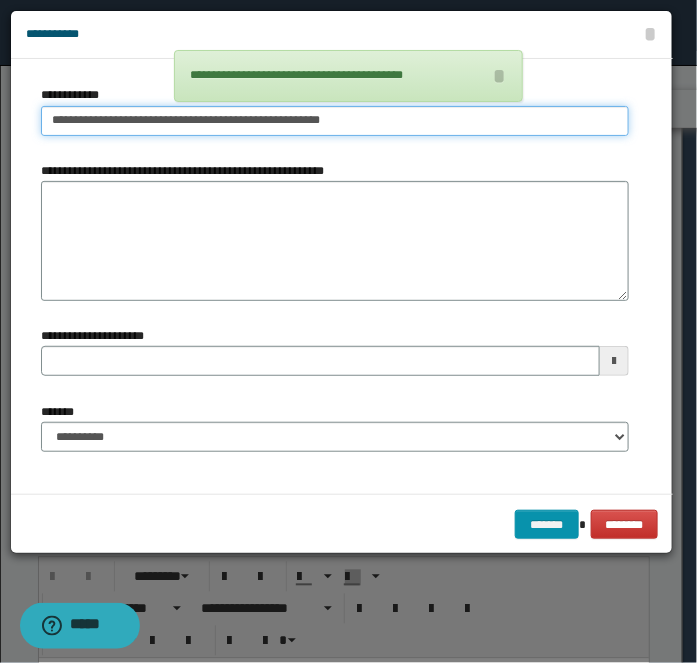 type on "**********" 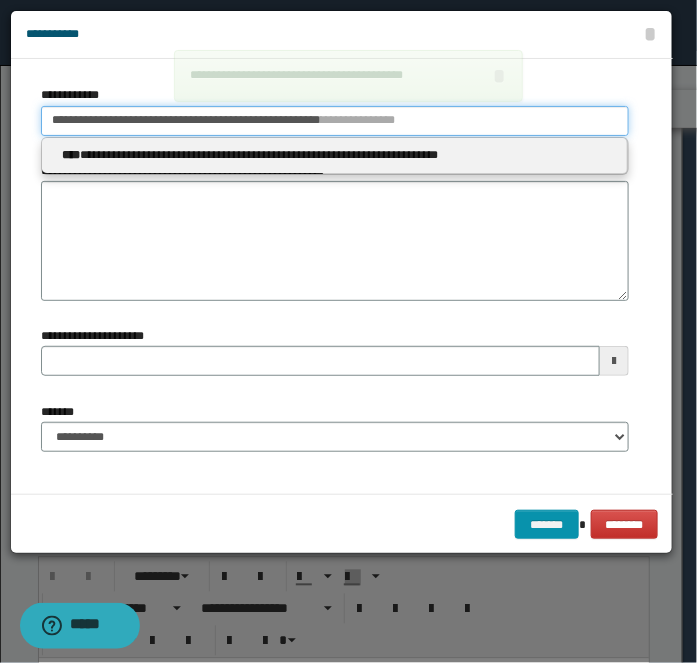 type 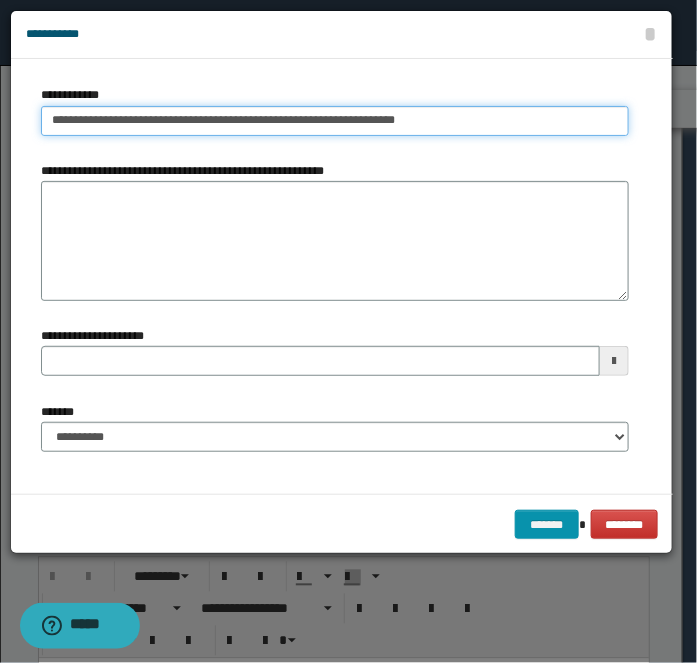 type on "**********" 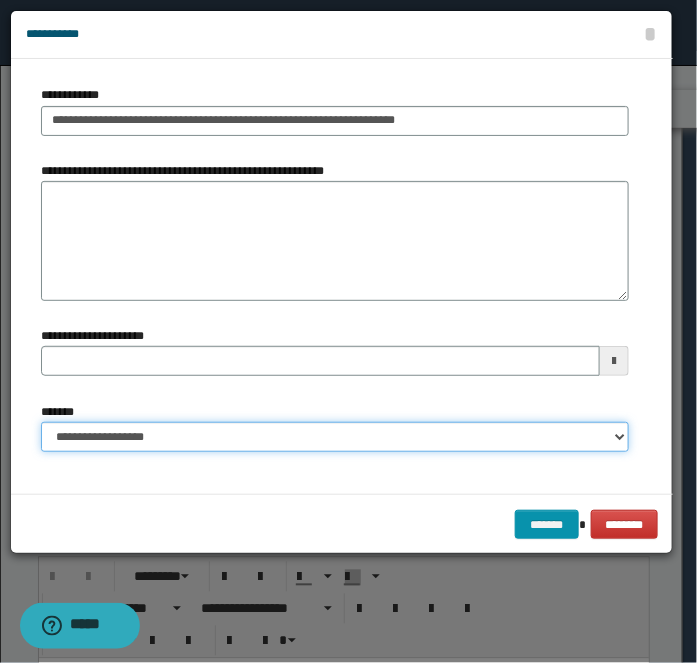 select on "*" 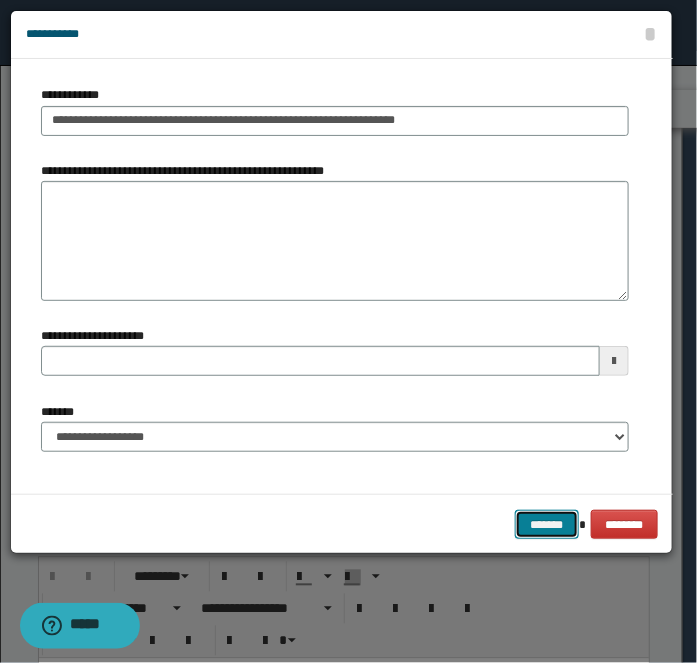 click on "*******" at bounding box center (547, 524) 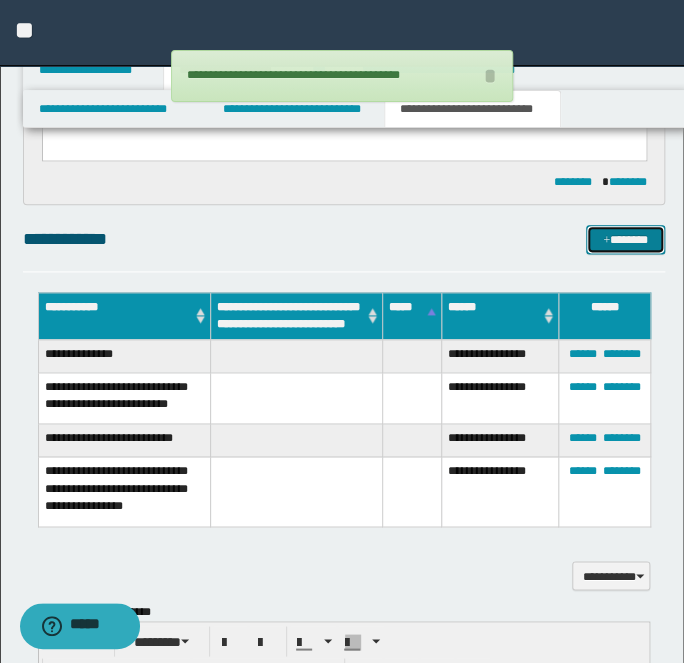 click on "*******" at bounding box center [625, 239] 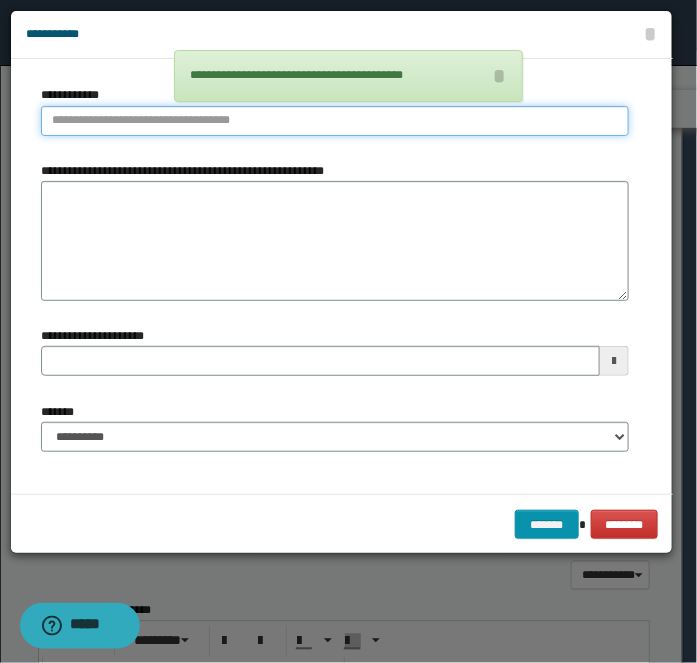 type on "**********" 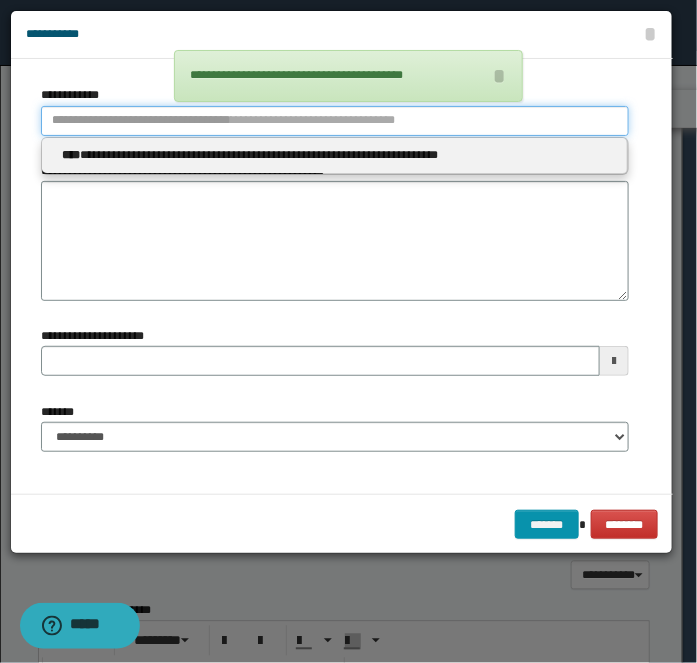type 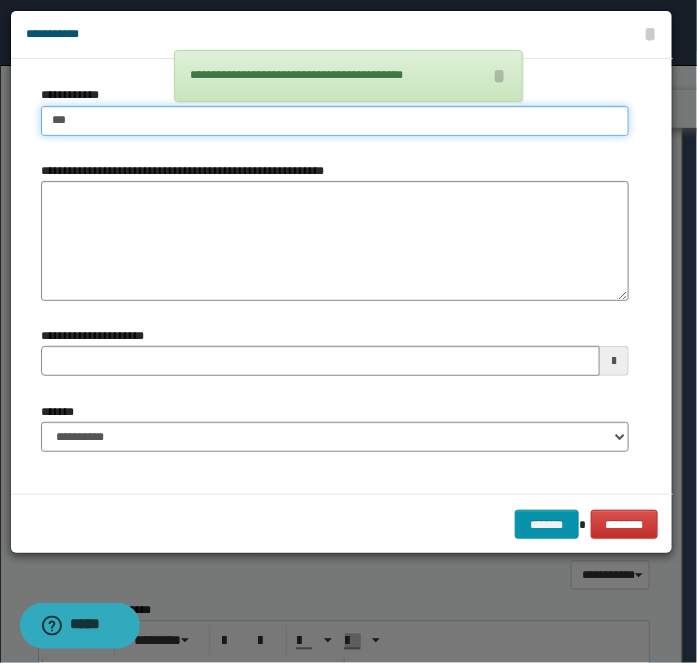 type on "****" 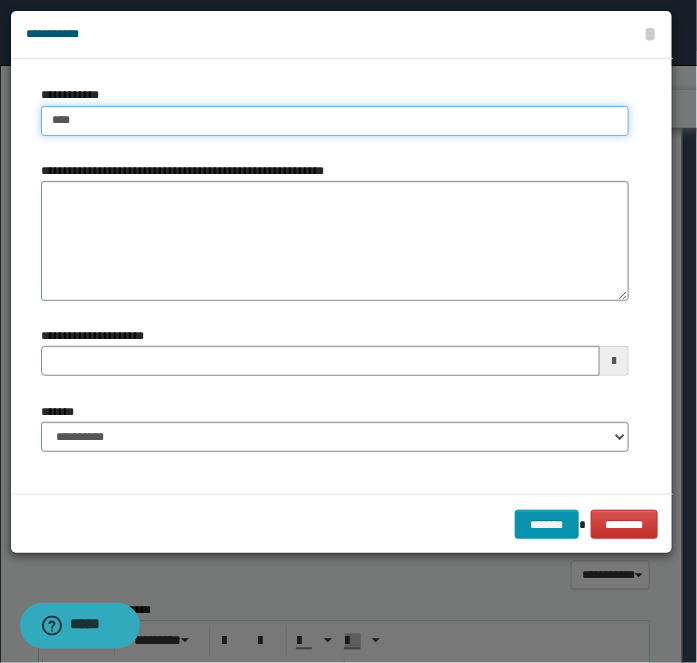 type on "****" 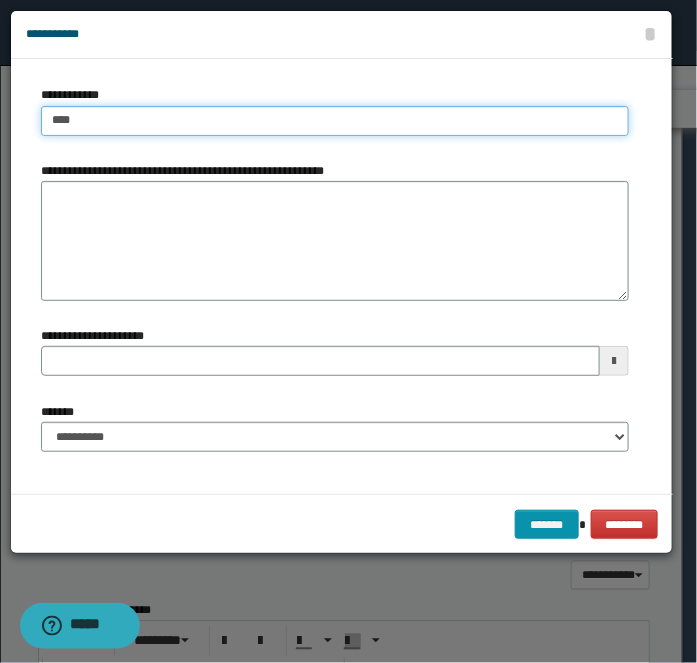 type 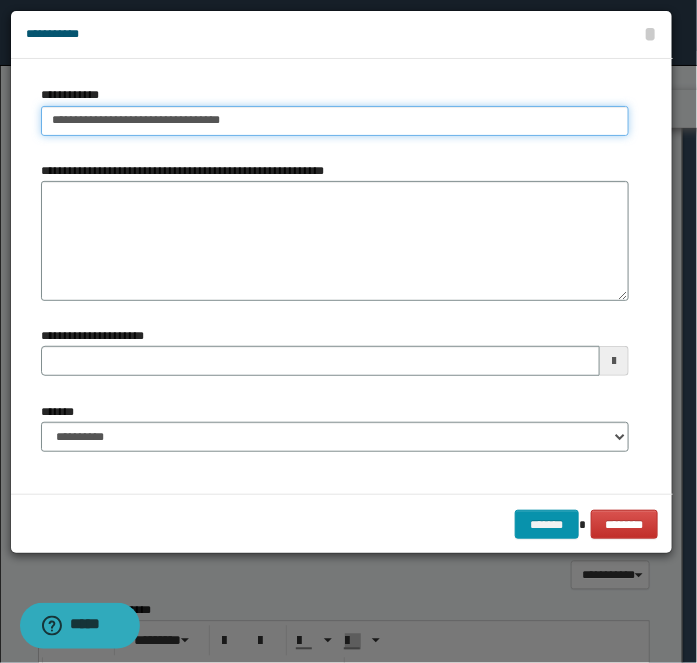 type on "**********" 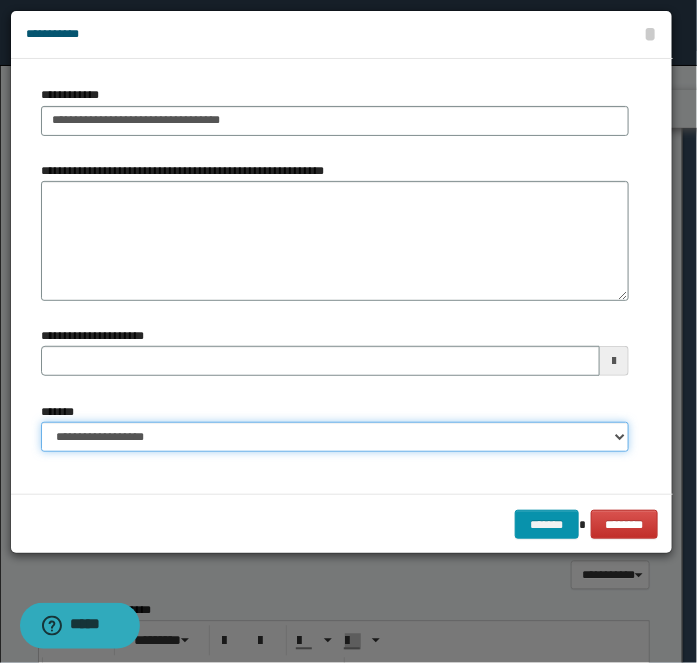 select on "*" 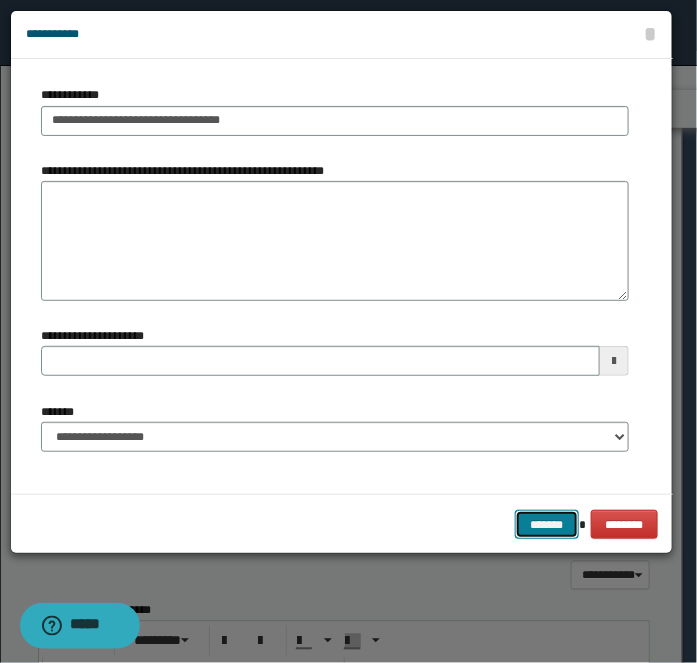 click on "*******" at bounding box center [547, 524] 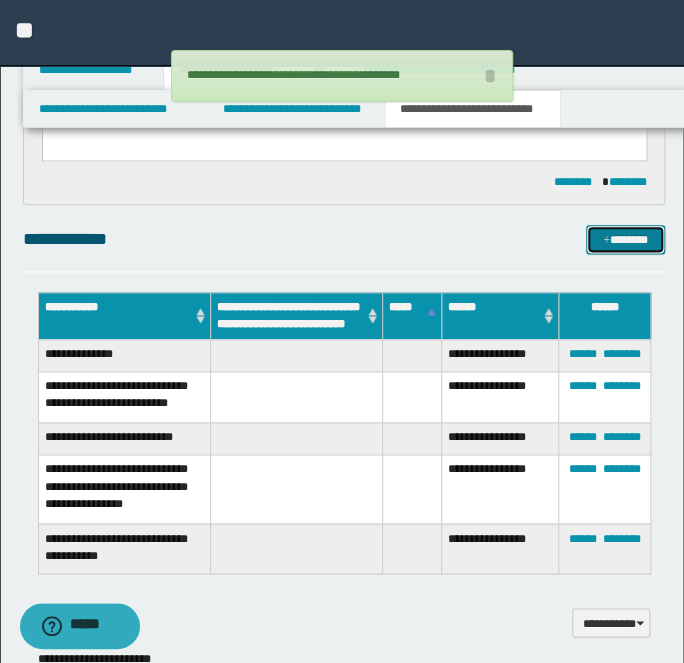 click on "*******" at bounding box center [625, 239] 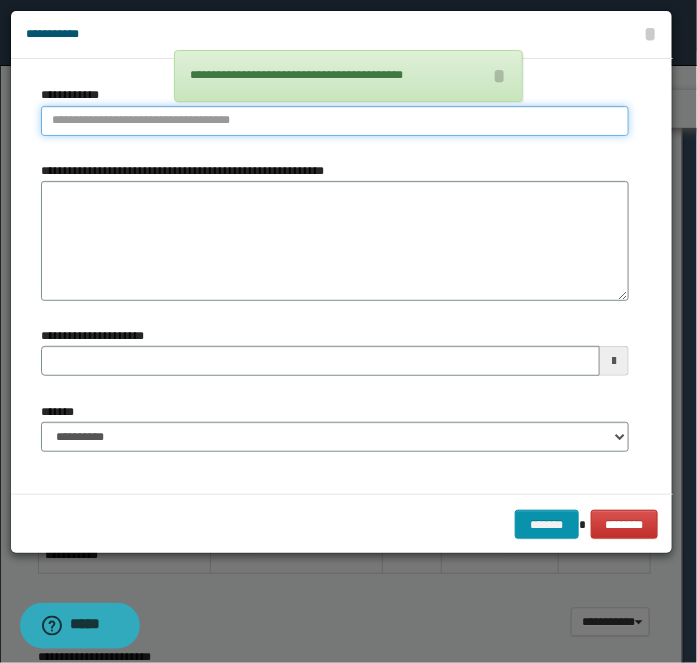 type on "**********" 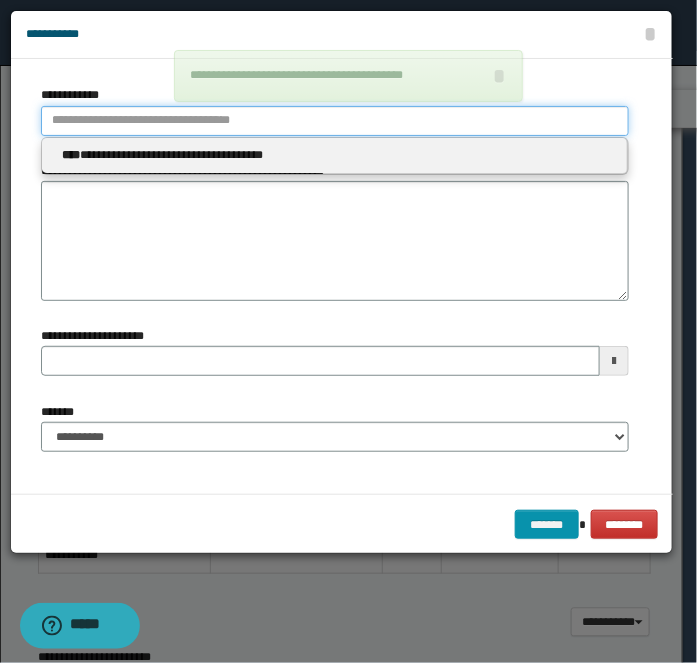 type 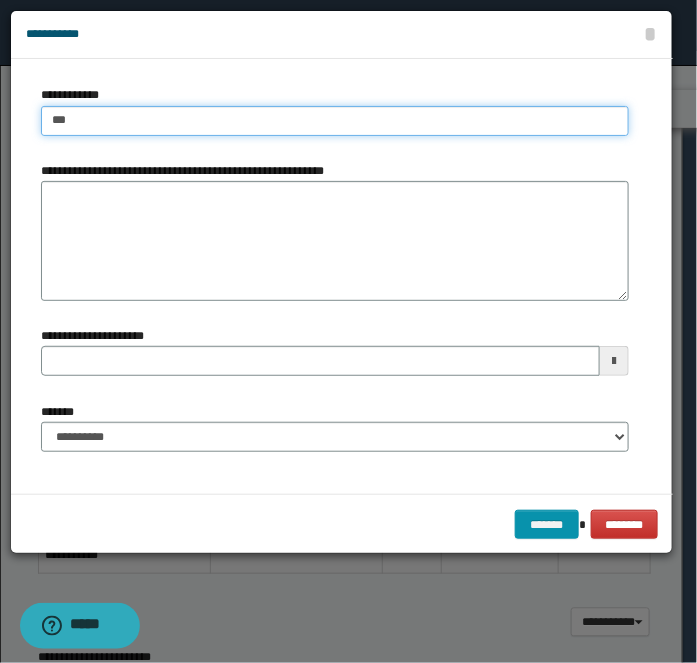 type on "****" 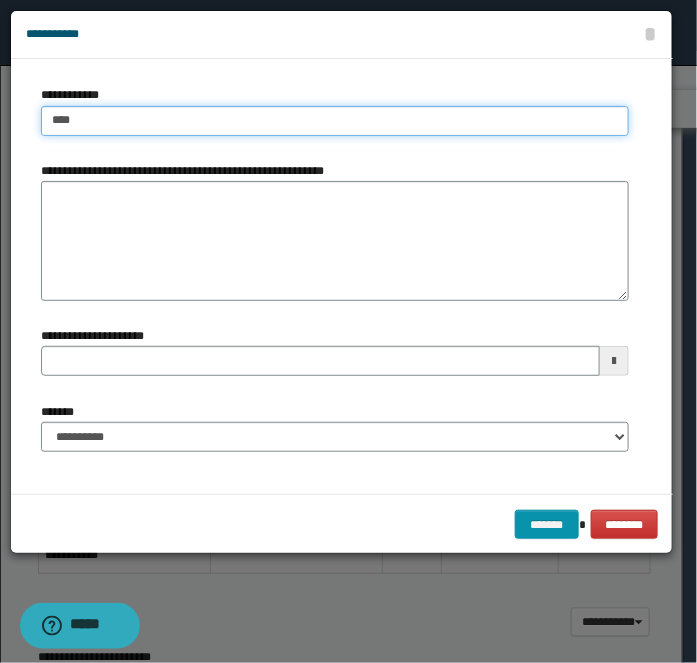 type on "****" 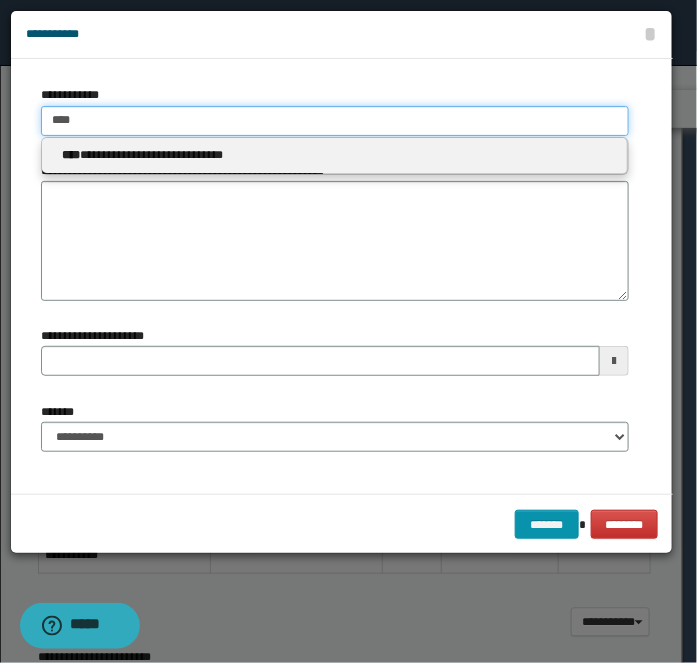 type 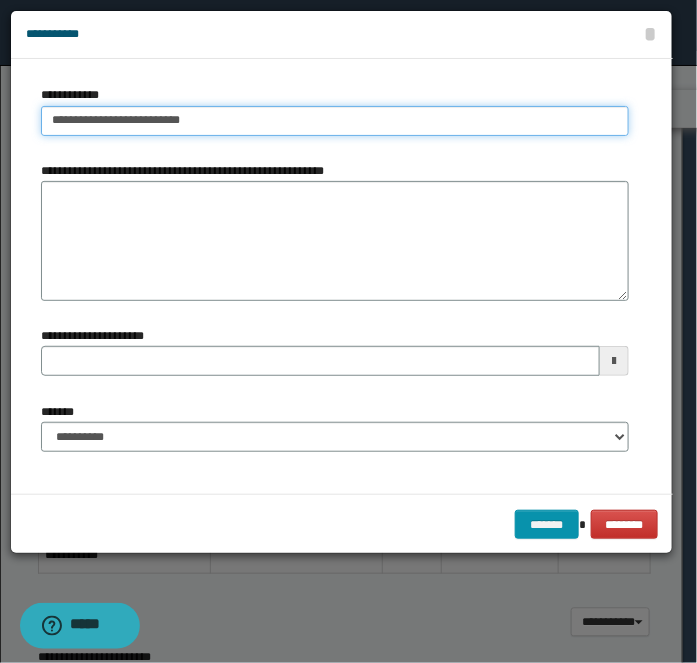 type on "**********" 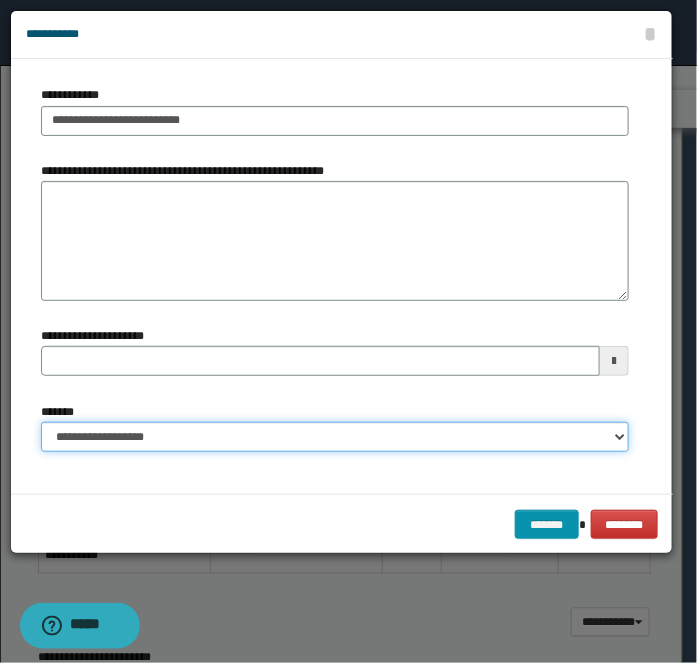 select on "*" 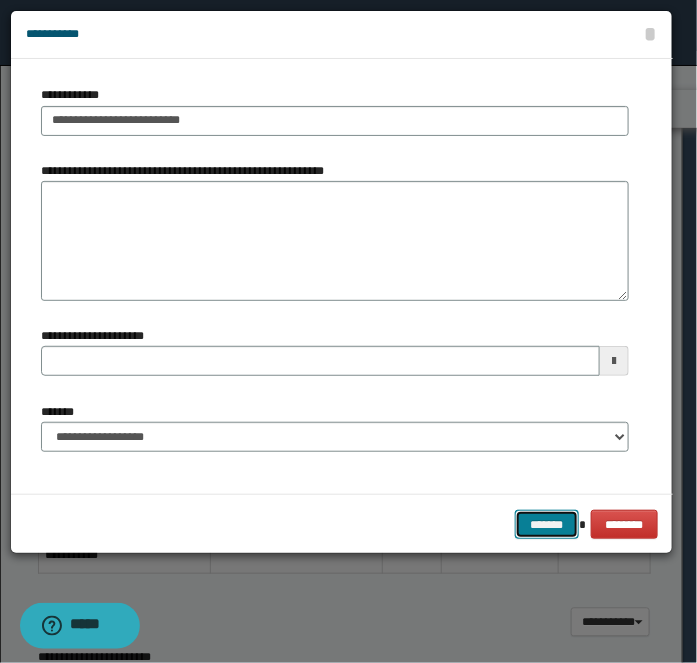 click on "*******" at bounding box center [547, 524] 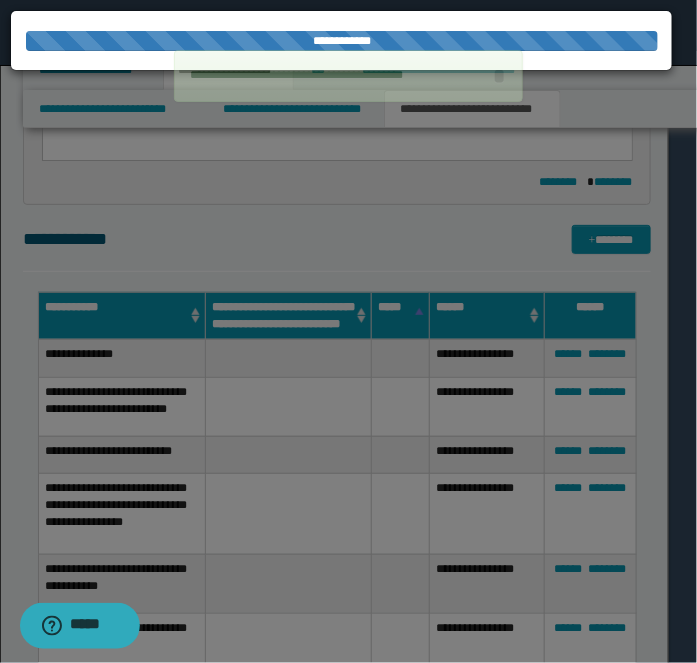 type 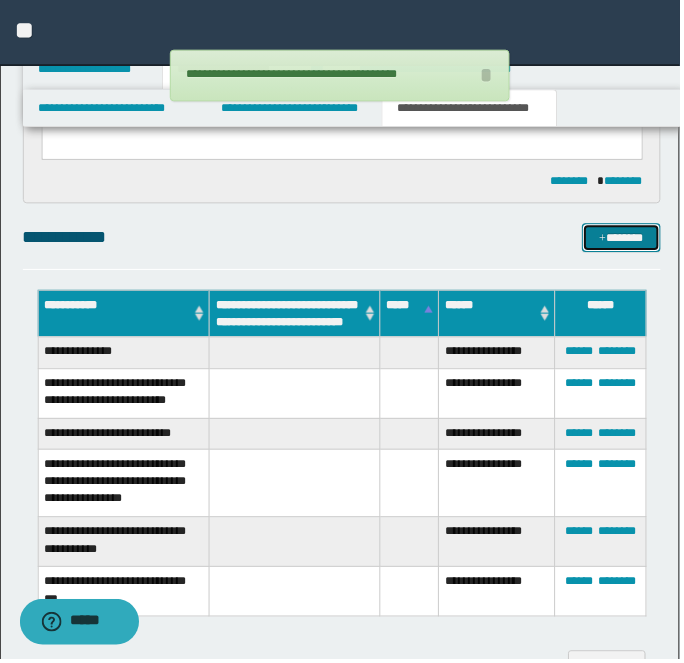 click on "*******" at bounding box center [625, 239] 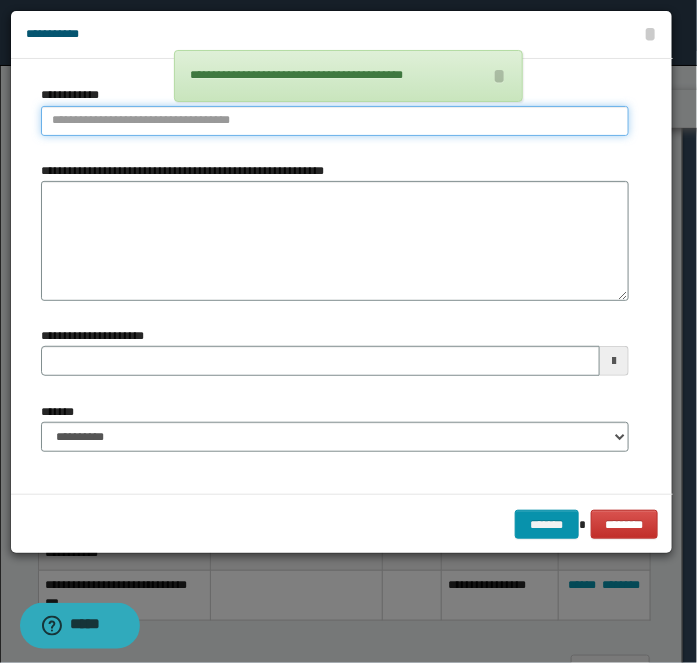 type on "**********" 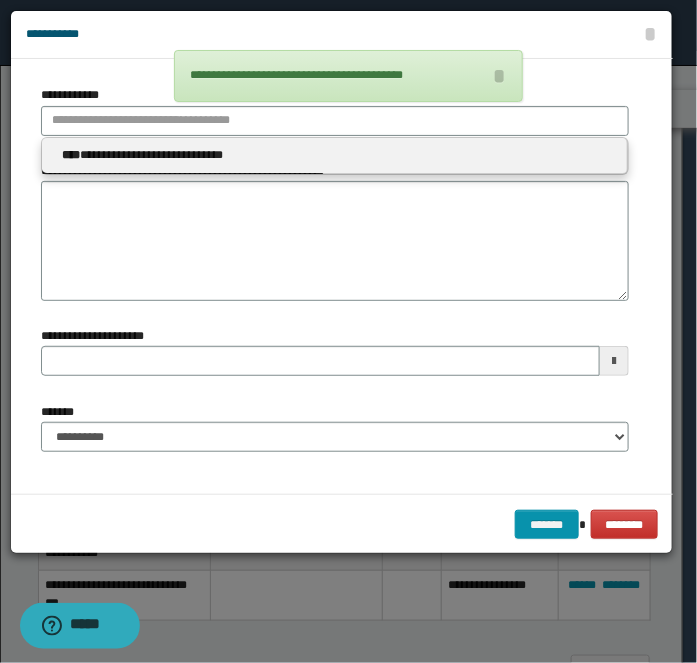 type 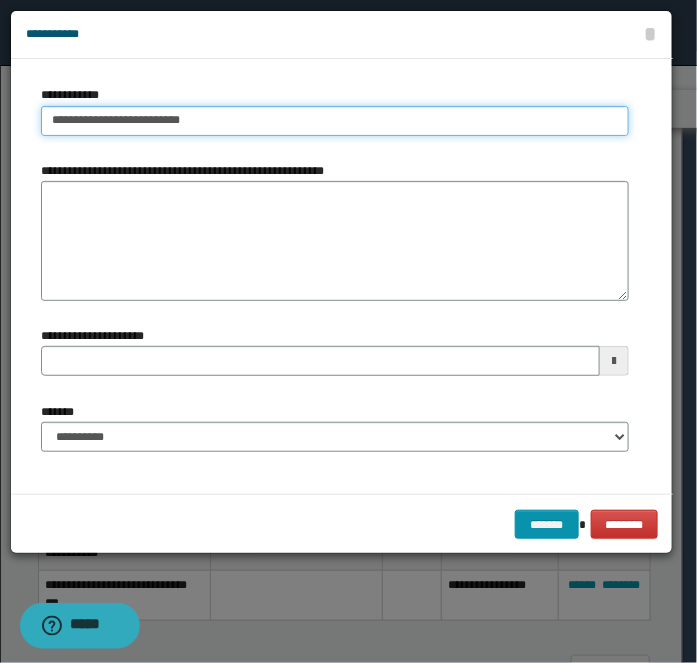 type on "**********" 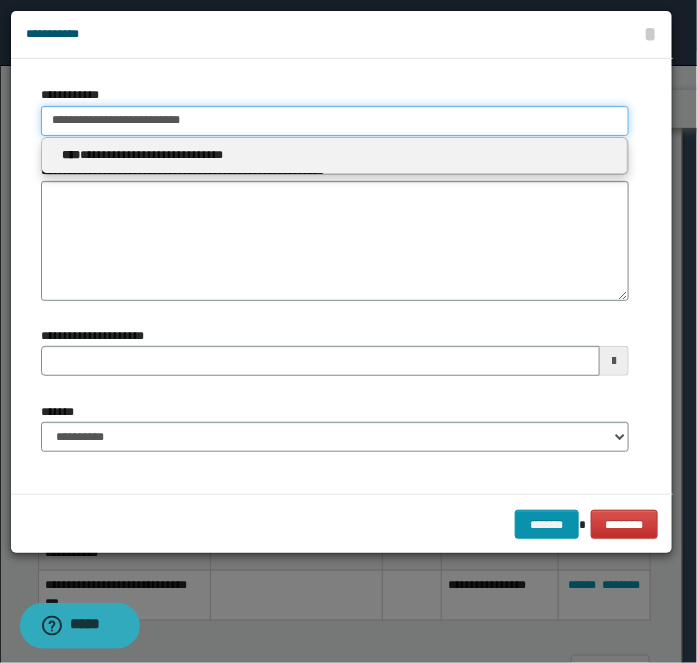 click on "**********" at bounding box center (335, 121) 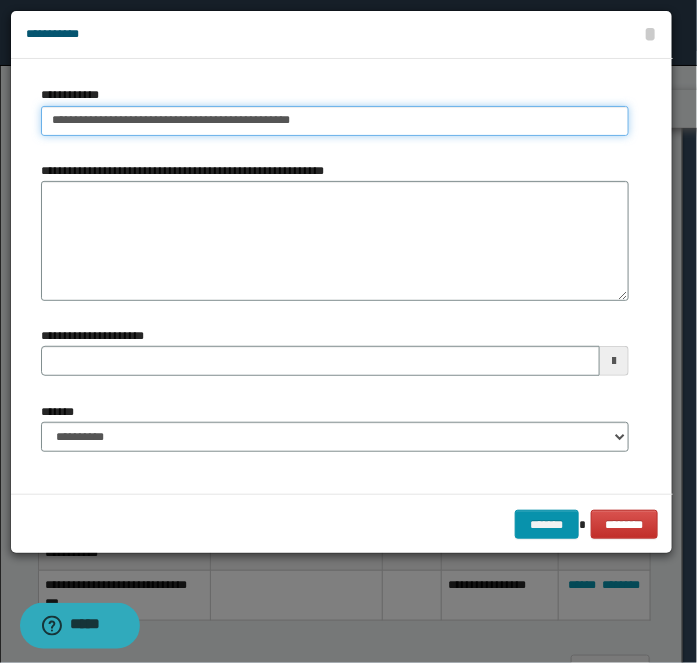 type on "**********" 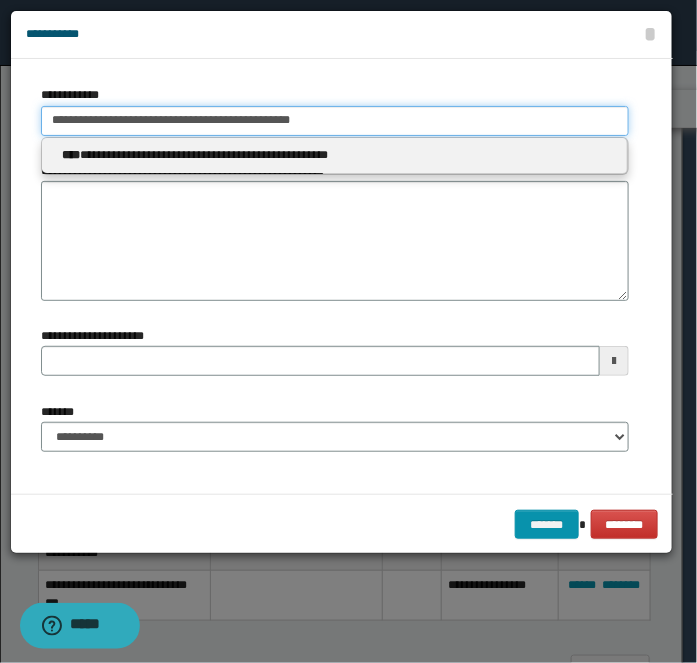 type 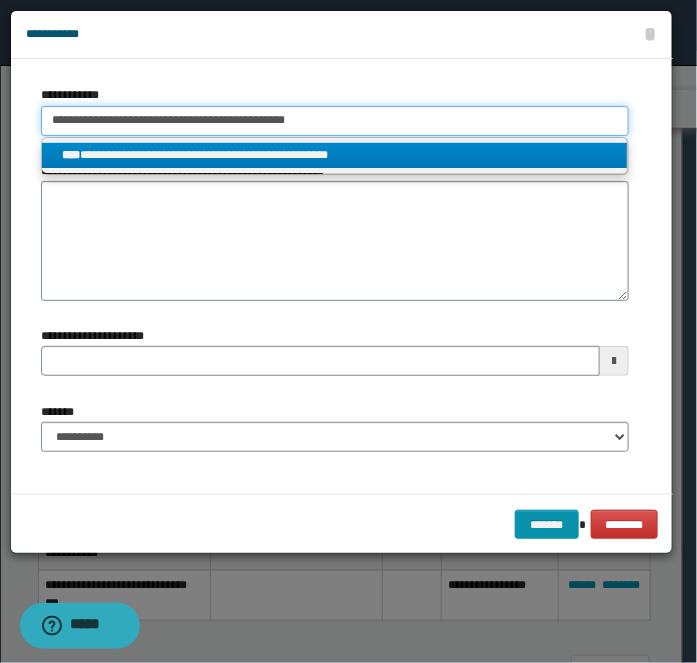 type on "**********" 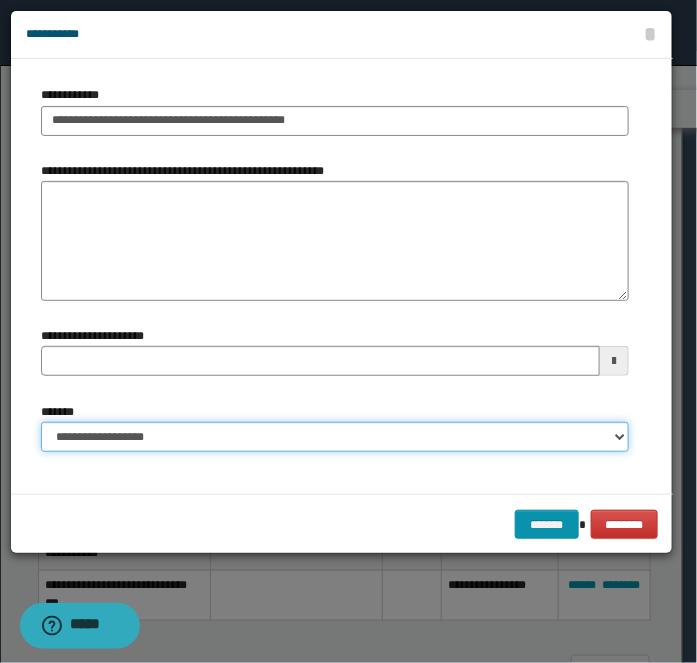 select on "*" 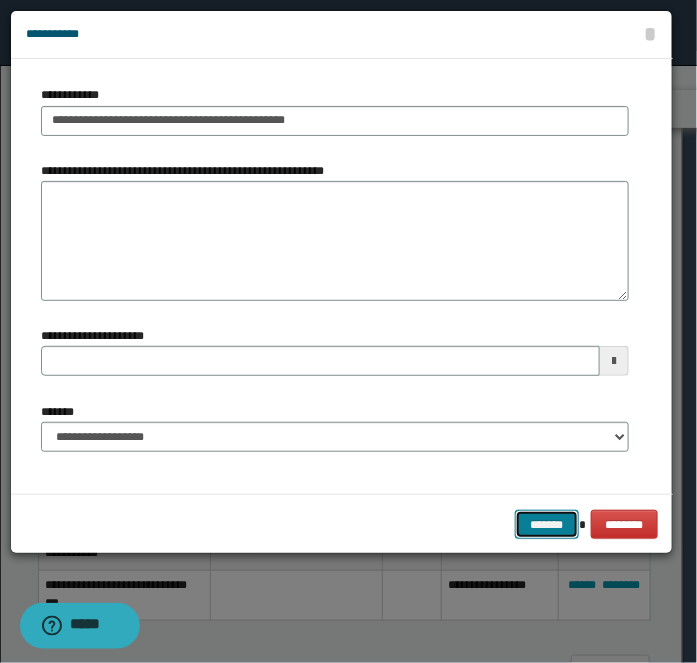 click on "*******" at bounding box center [547, 524] 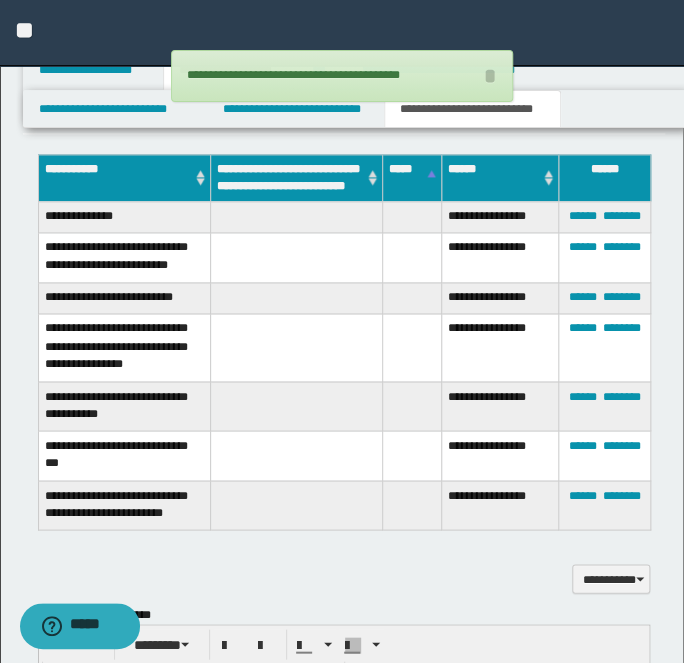 scroll, scrollTop: 636, scrollLeft: 0, axis: vertical 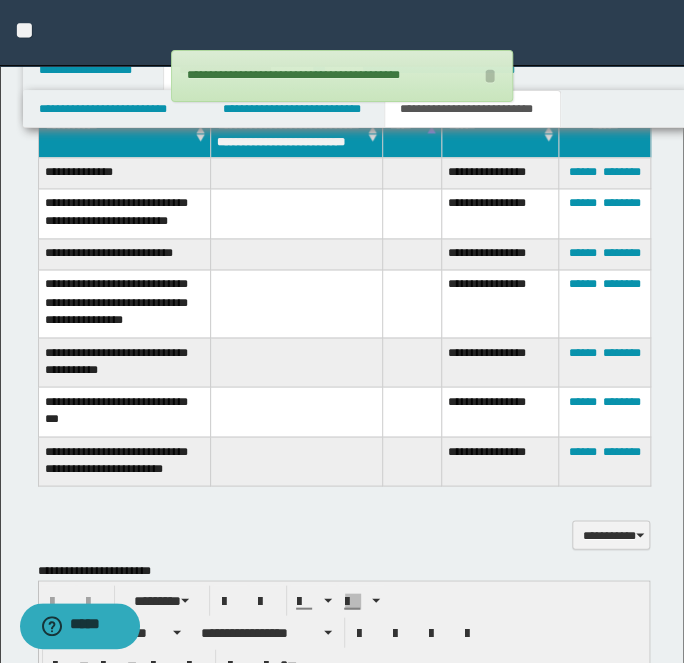 click on "**********" at bounding box center (342, 33) 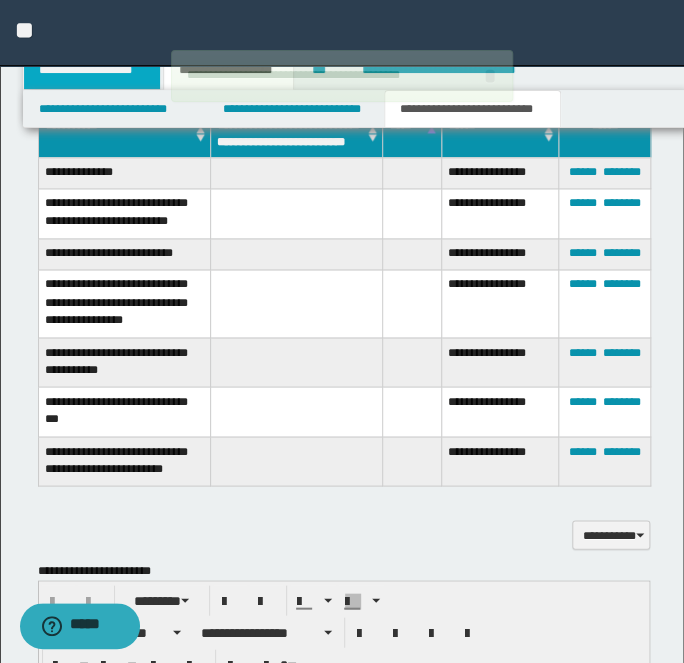 click on "**********" at bounding box center (92, 70) 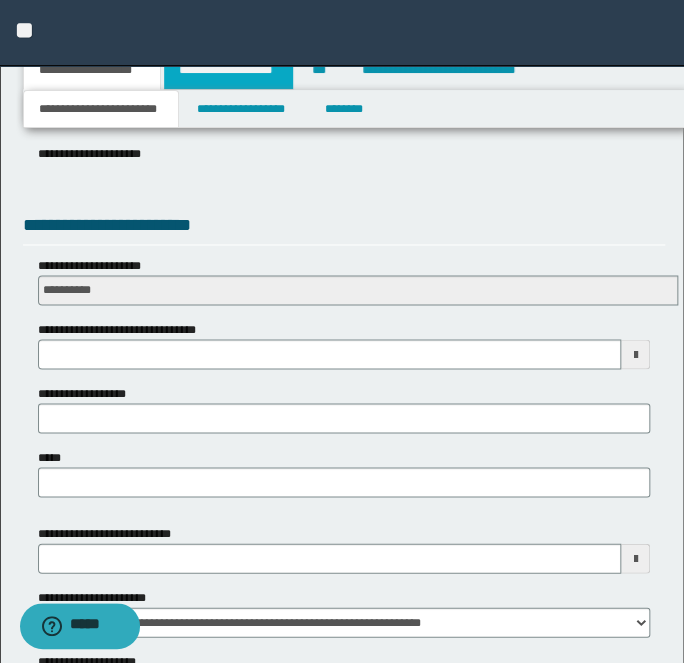 click on "**********" at bounding box center [228, 70] 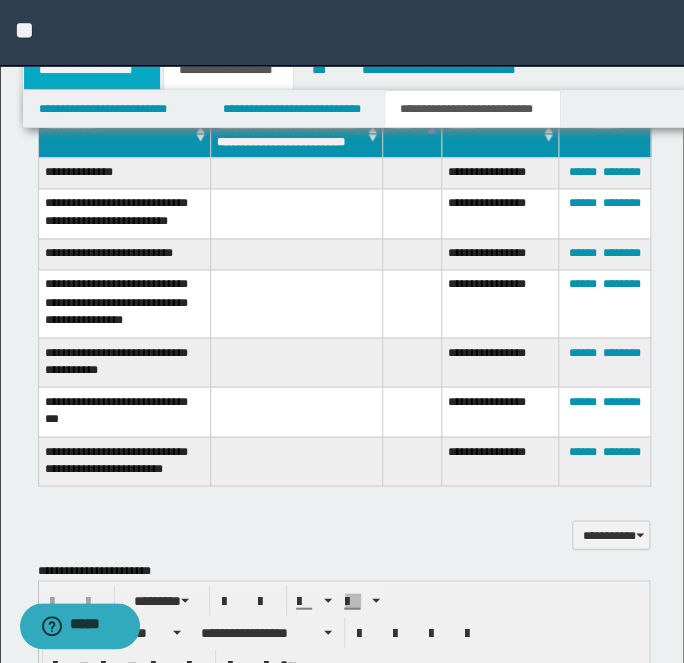 click on "**********" at bounding box center (92, 70) 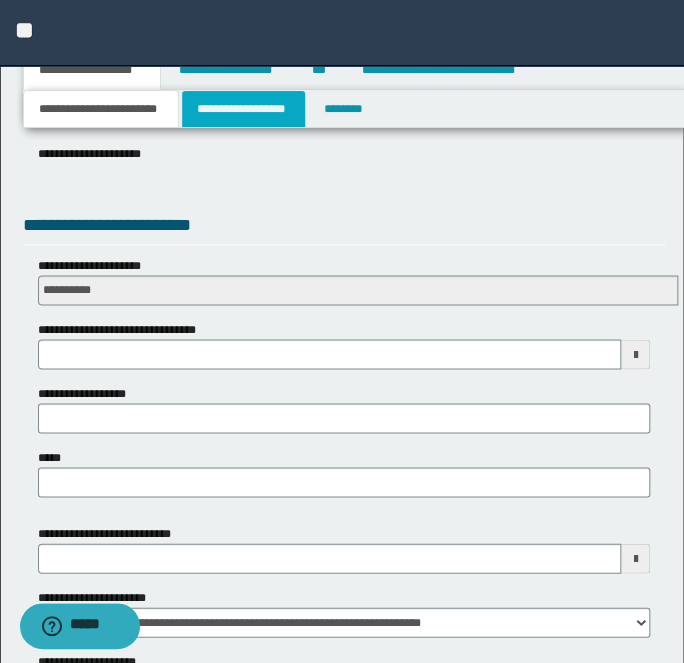 click on "**********" at bounding box center [243, 109] 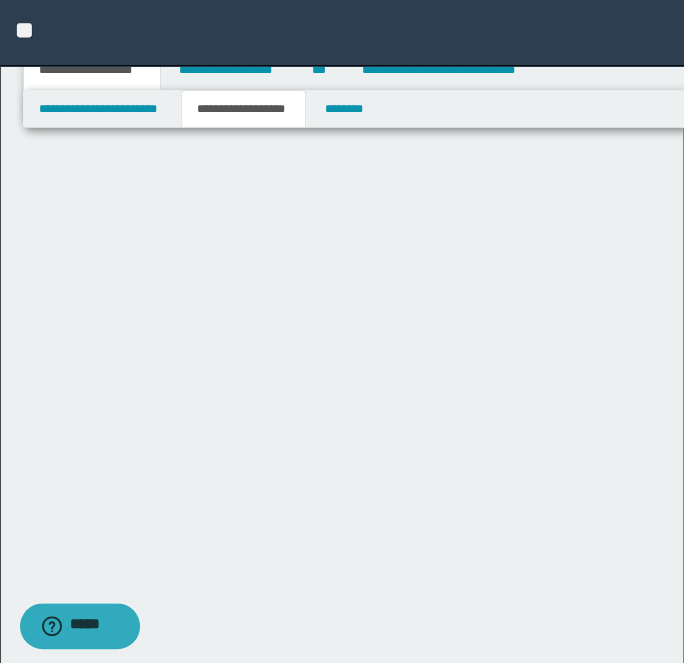 scroll, scrollTop: 0, scrollLeft: 0, axis: both 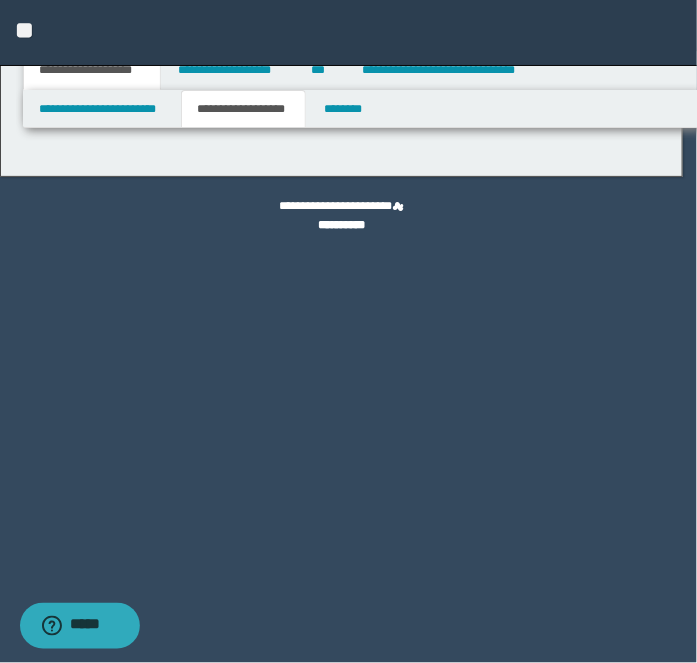 type on "********" 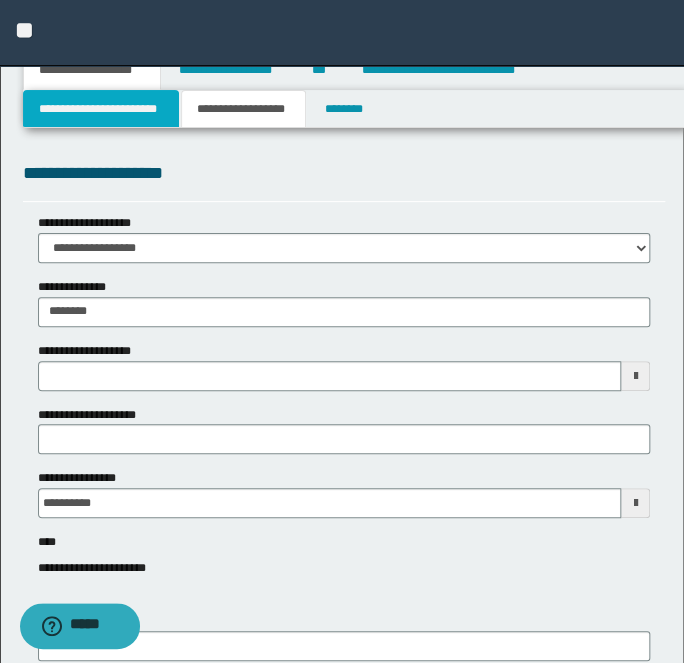 drag, startPoint x: 109, startPoint y: 103, endPoint x: 29, endPoint y: 160, distance: 98.229324 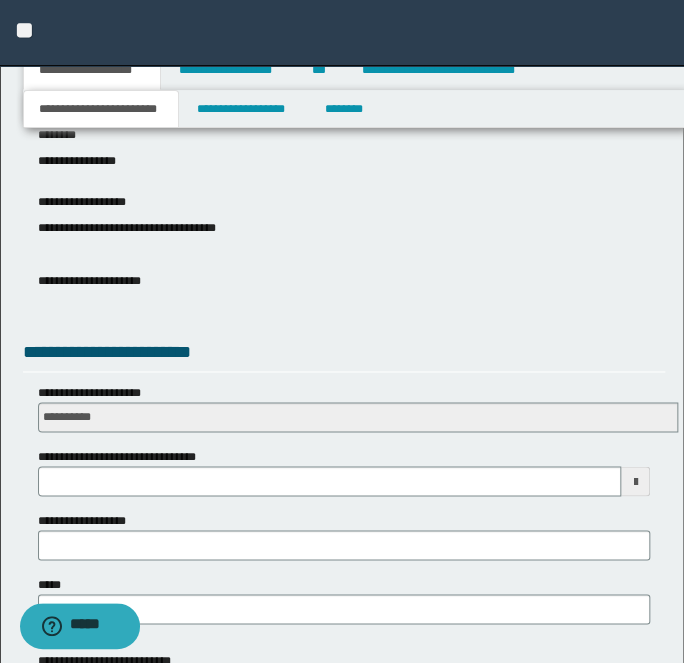 scroll, scrollTop: 636, scrollLeft: 0, axis: vertical 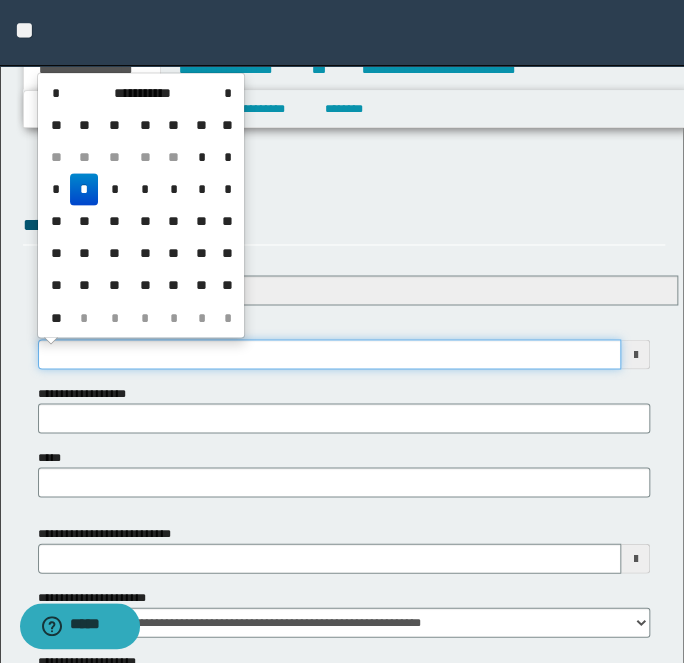 click on "**********" at bounding box center (330, 354) 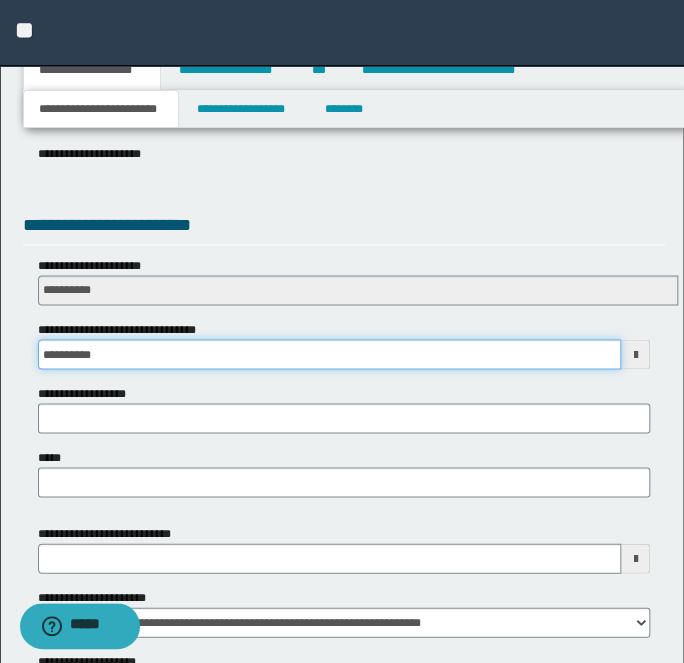 type on "**********" 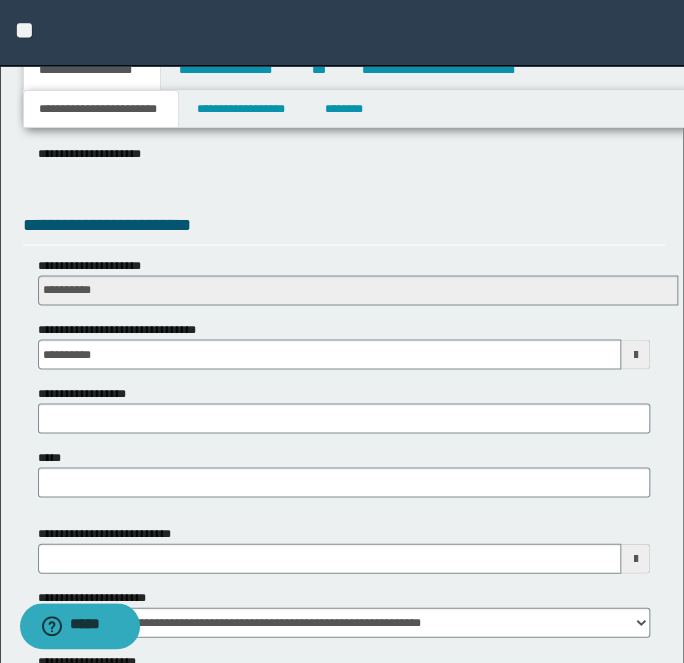 scroll, scrollTop: 989, scrollLeft: 0, axis: vertical 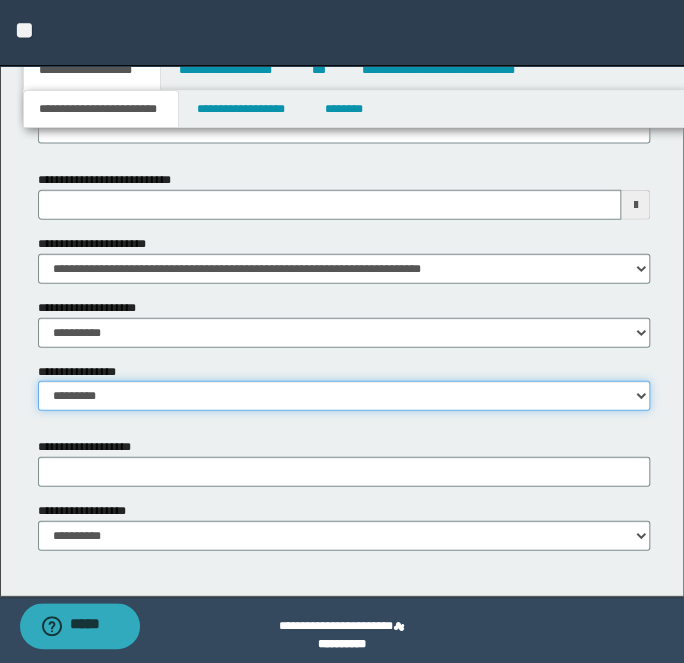 select on "*" 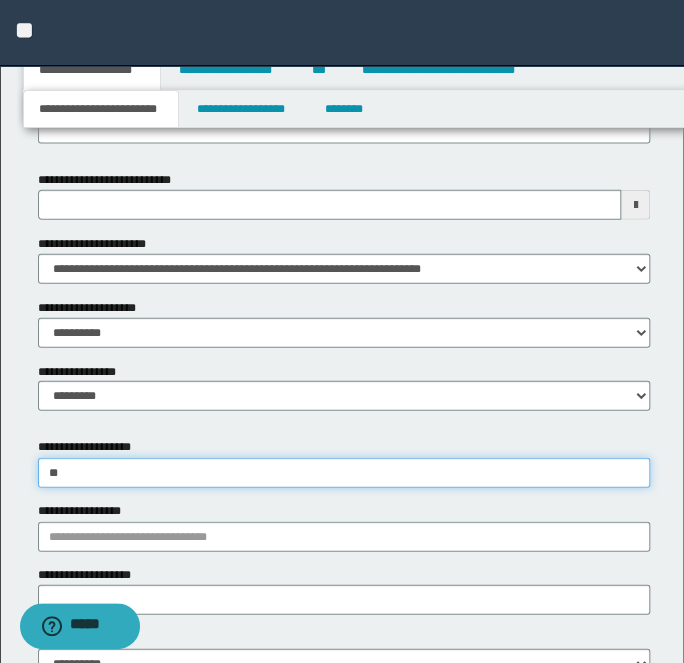 type on "*" 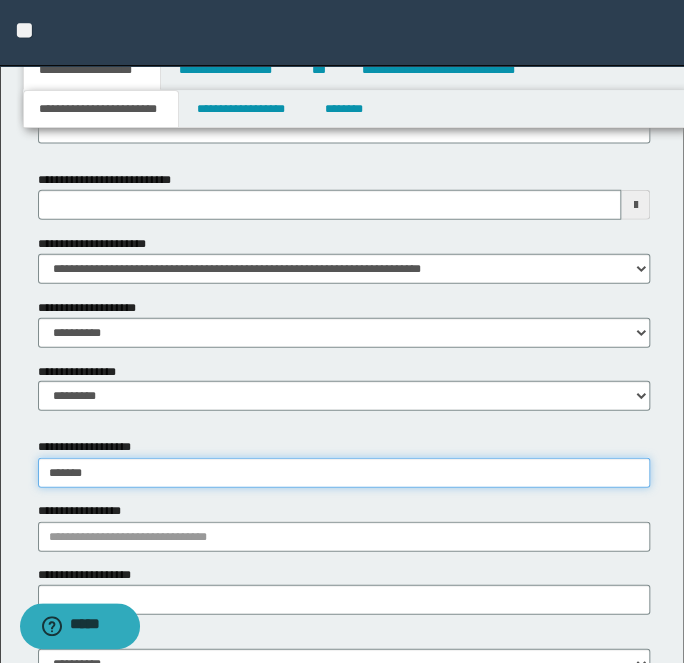 type on "********" 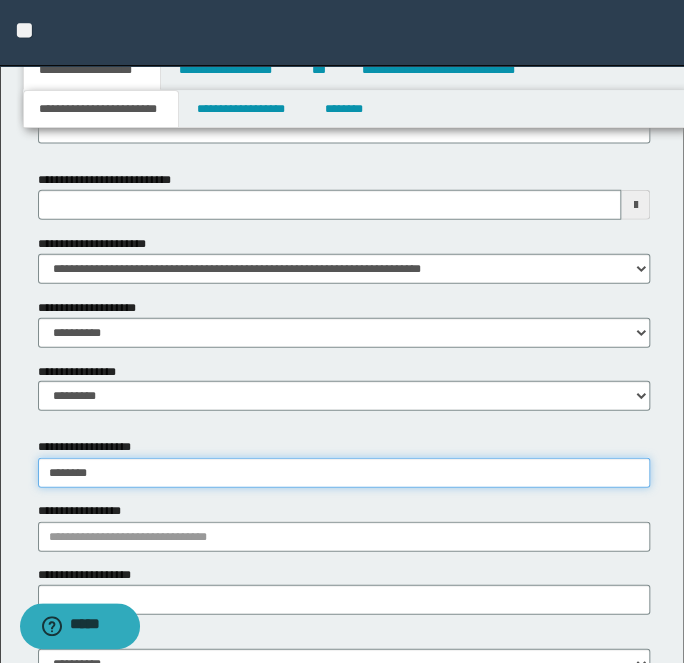 type on "**********" 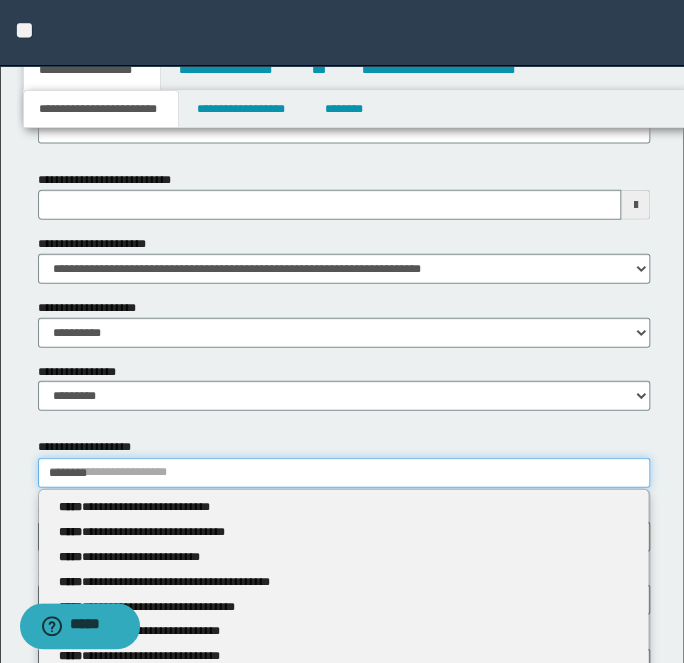 type 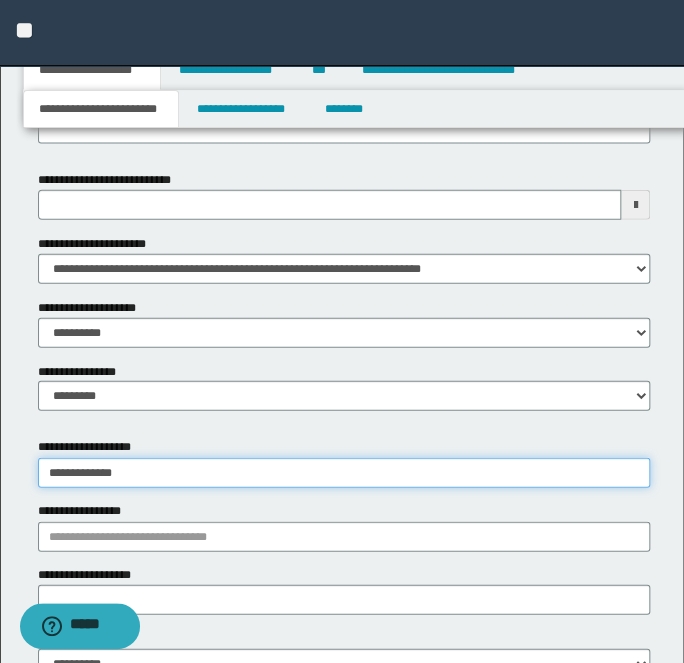 type on "**********" 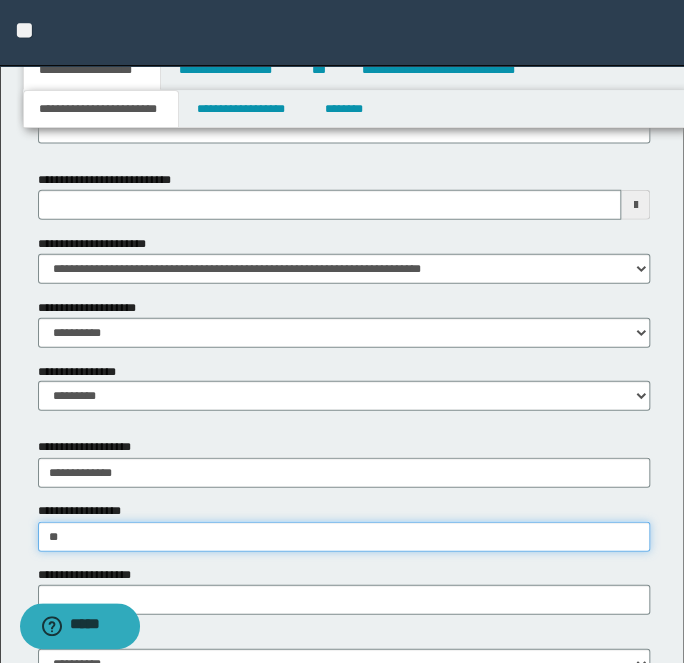 type on "***" 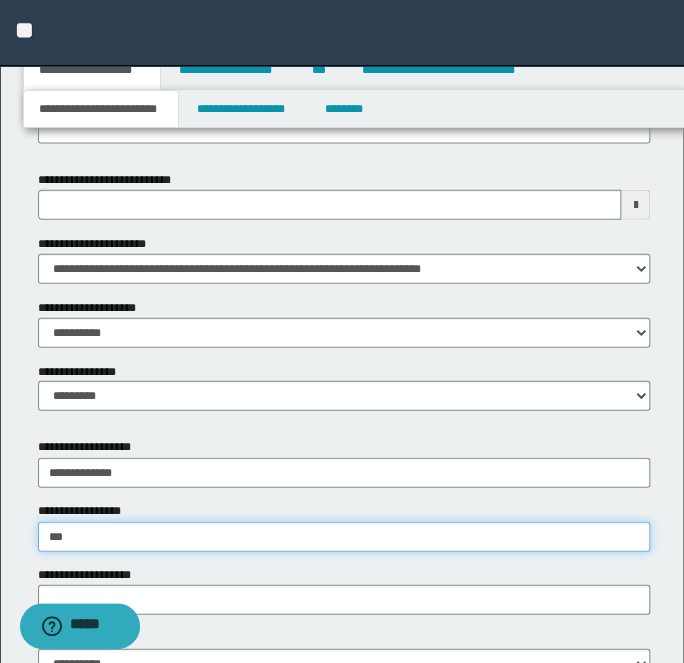type on "*********" 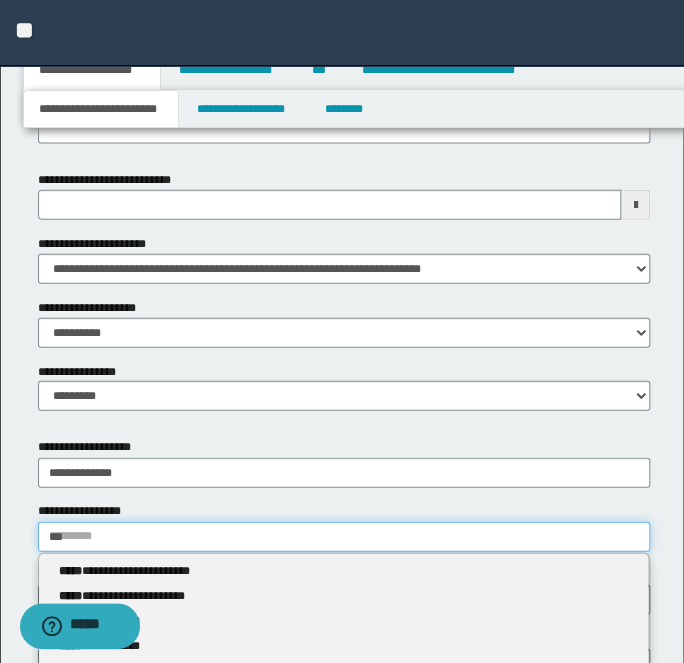 type 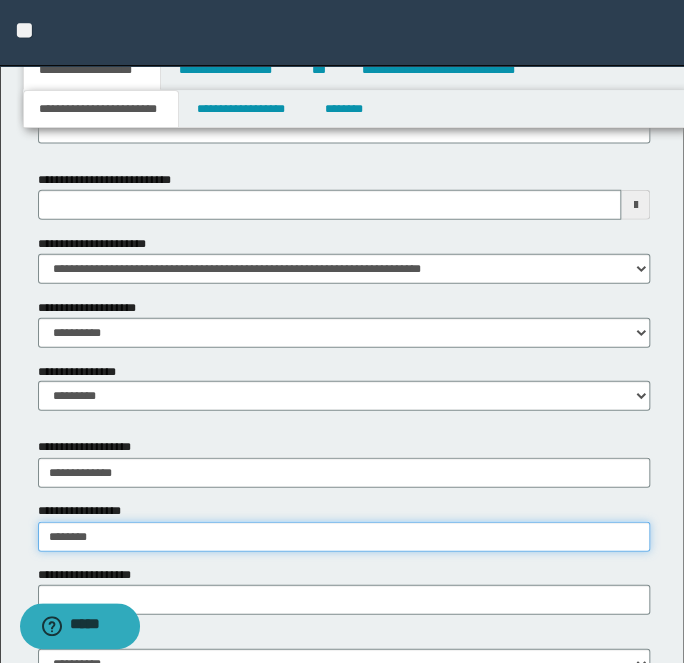 type on "*********" 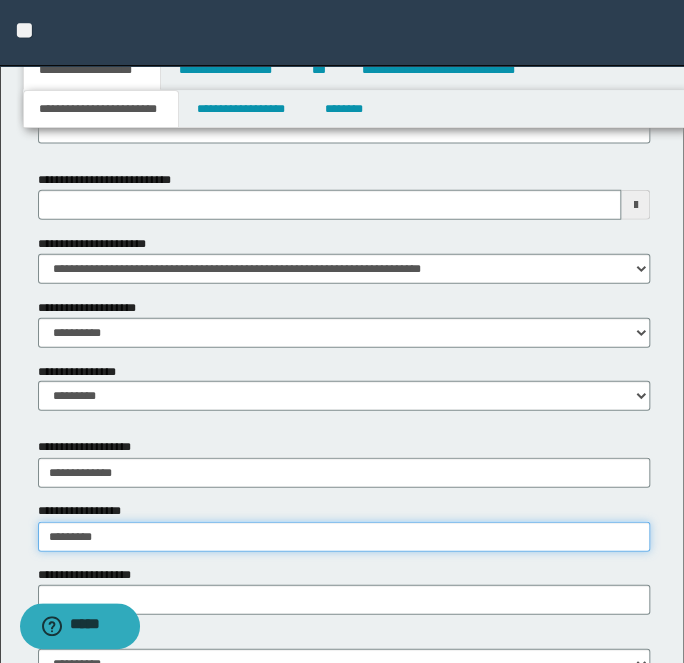 type on "*********" 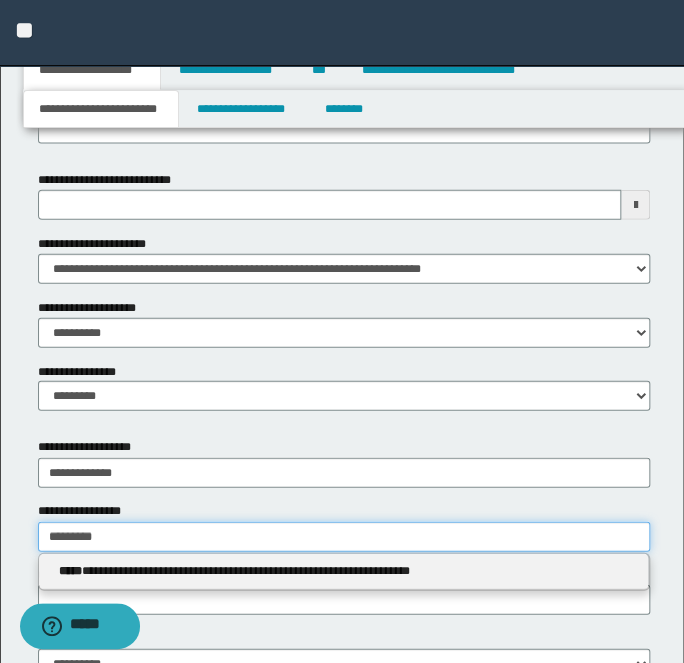 type 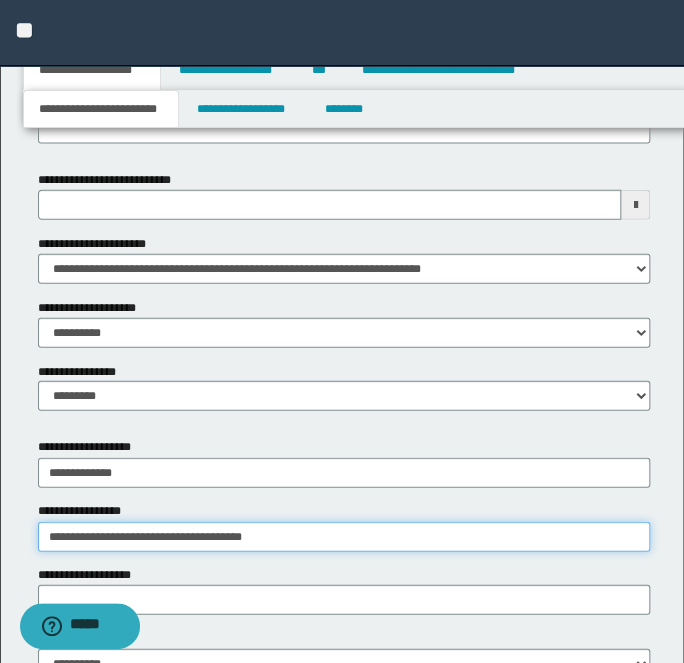 type on "**********" 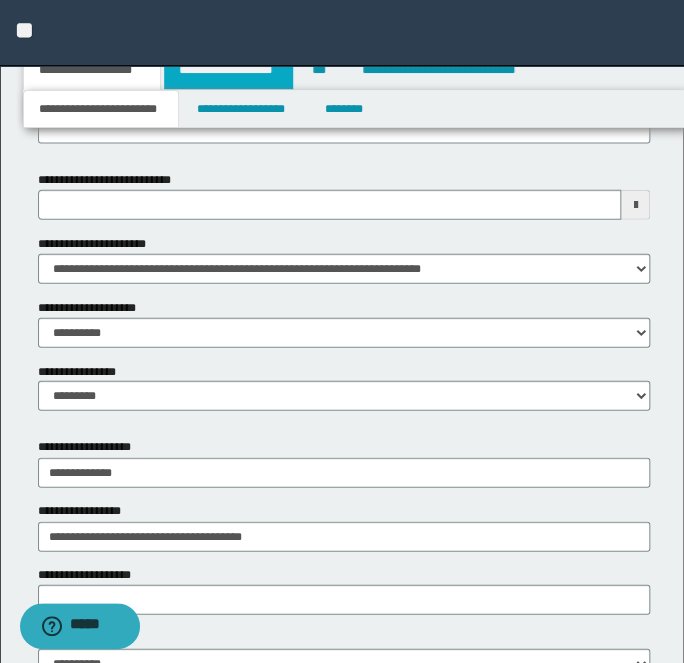 click on "**********" at bounding box center (228, 70) 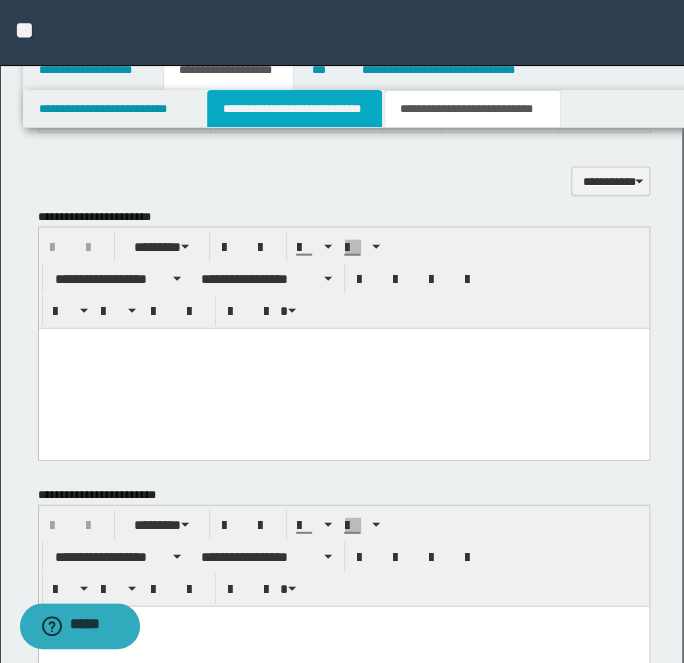 click on "**********" at bounding box center (294, 109) 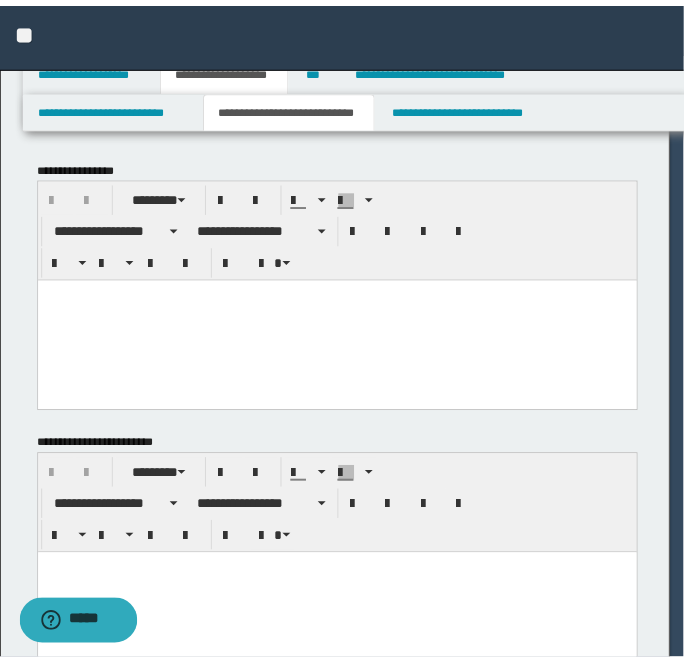 scroll, scrollTop: 0, scrollLeft: 0, axis: both 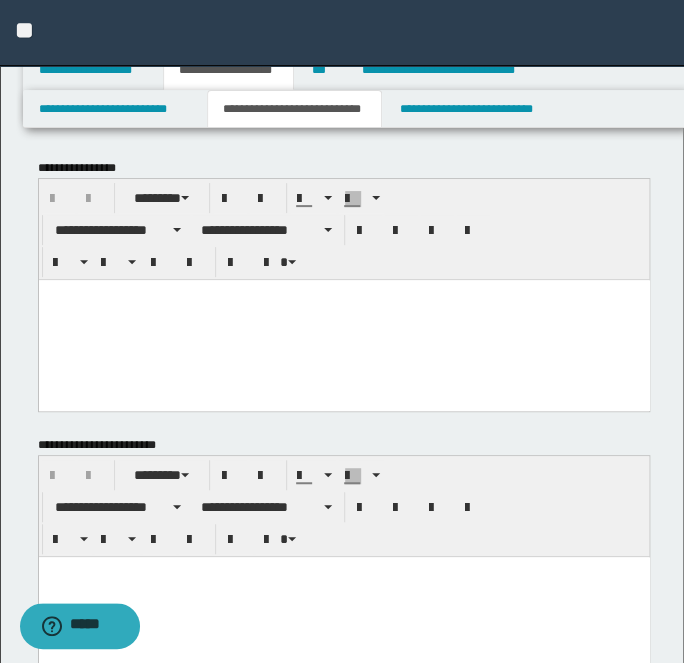 click at bounding box center [343, 320] 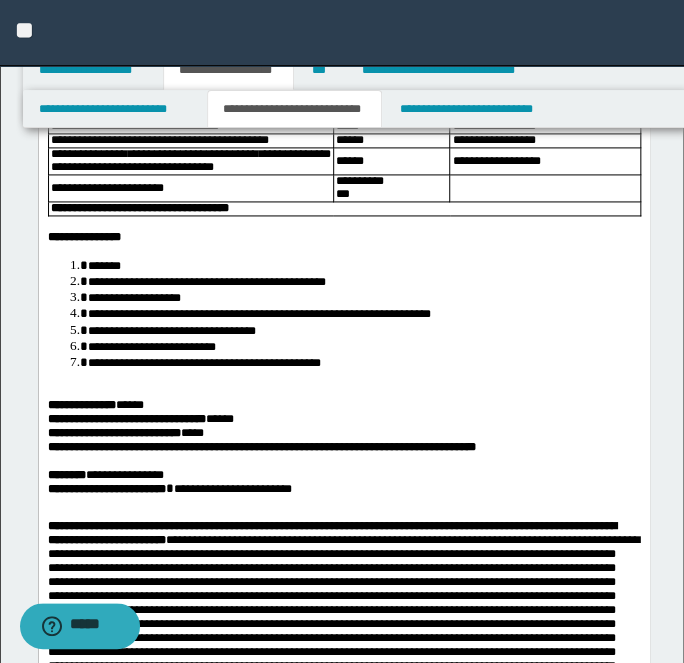 scroll, scrollTop: 636, scrollLeft: 0, axis: vertical 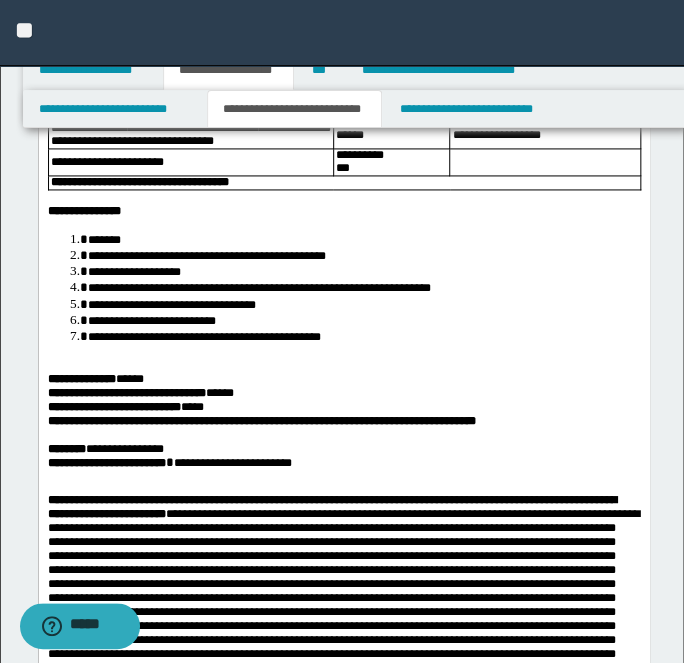 click on "**********" at bounding box center (363, 335) 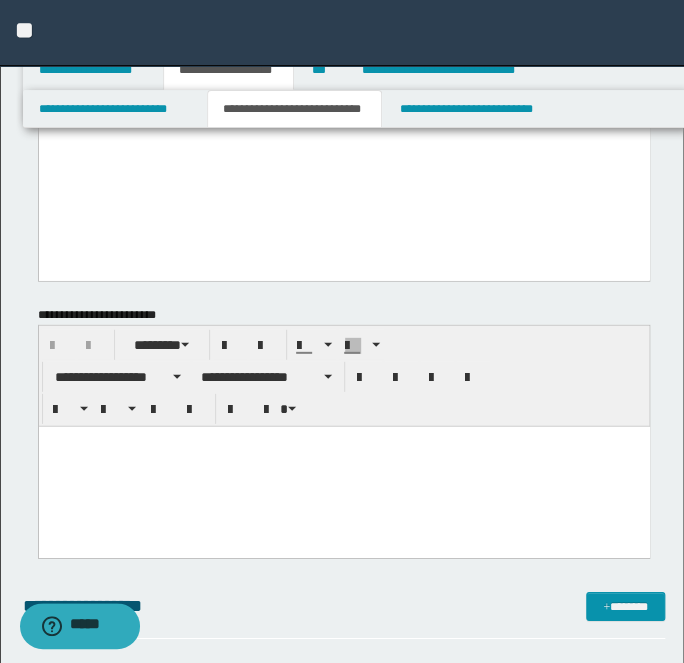 scroll, scrollTop: 3090, scrollLeft: 0, axis: vertical 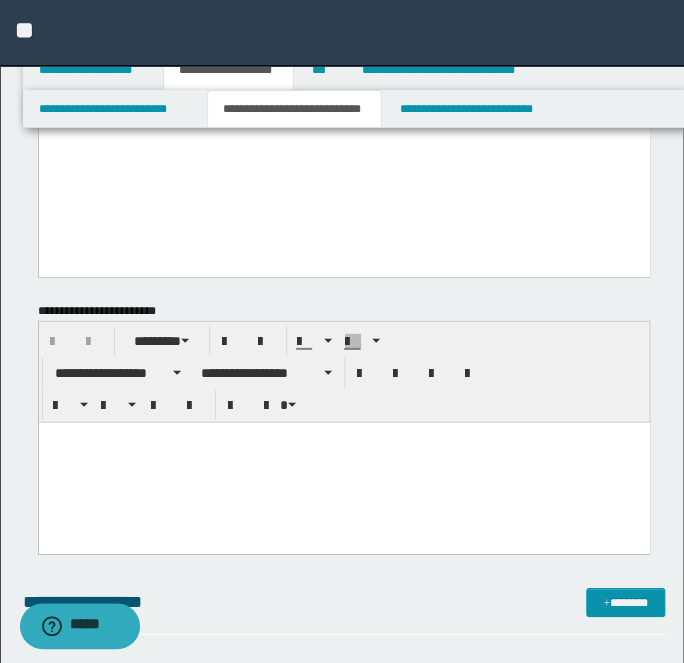 click on "**********" at bounding box center [343, -1428] 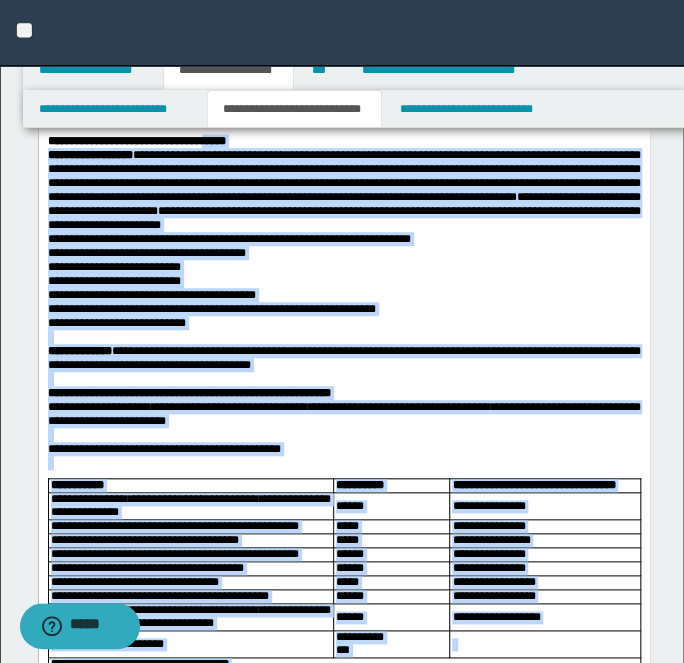 scroll, scrollTop: 0, scrollLeft: 0, axis: both 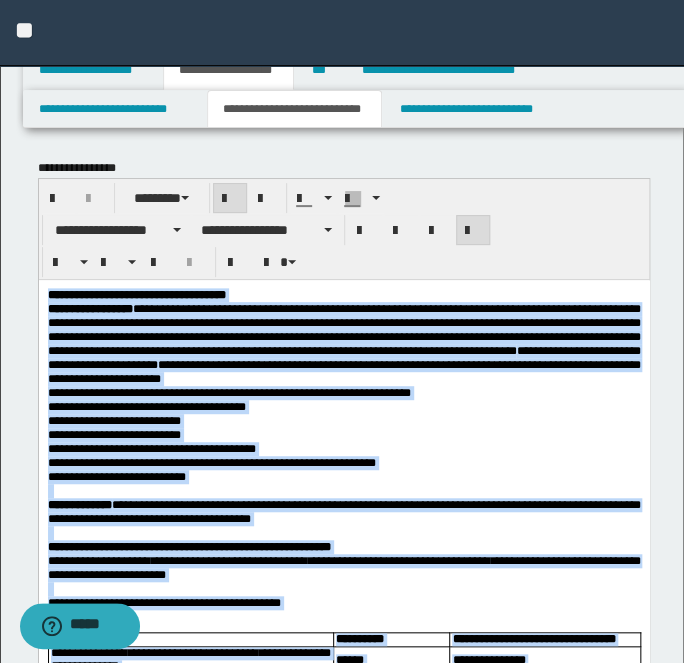 drag, startPoint x: 525, startPoint y: 3253, endPoint x: -116, endPoint y: 188, distance: 3131.3105 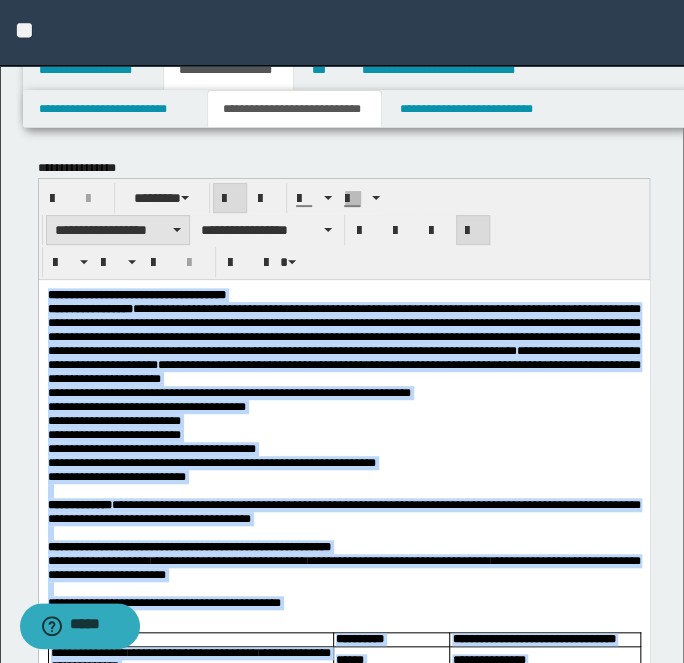 click on "**********" at bounding box center (118, 230) 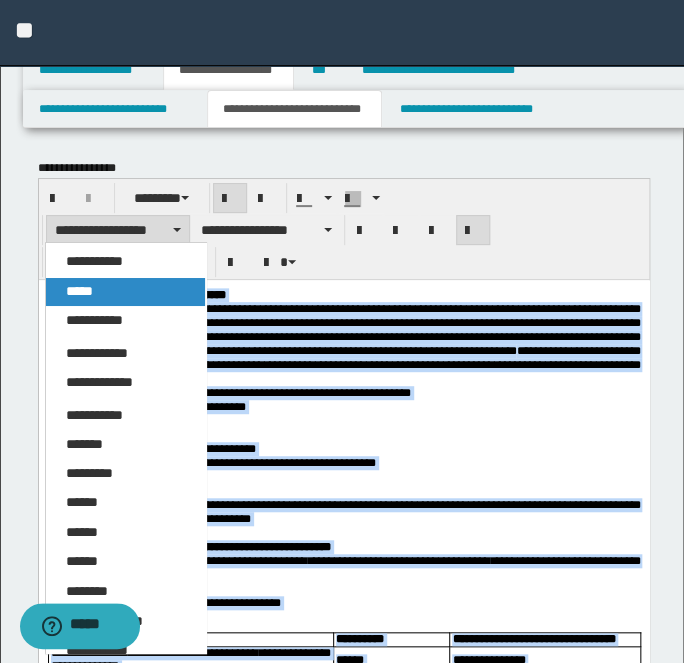click on "*****" at bounding box center [125, 292] 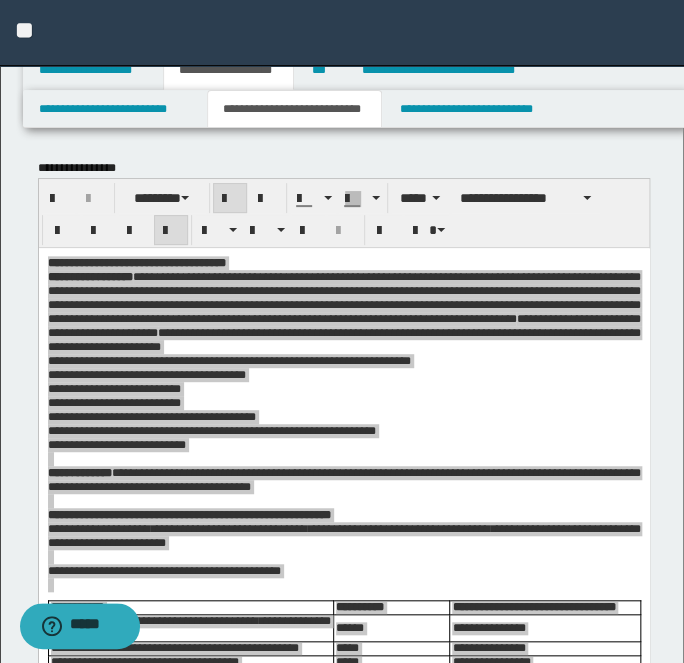 click at bounding box center [276, 230] 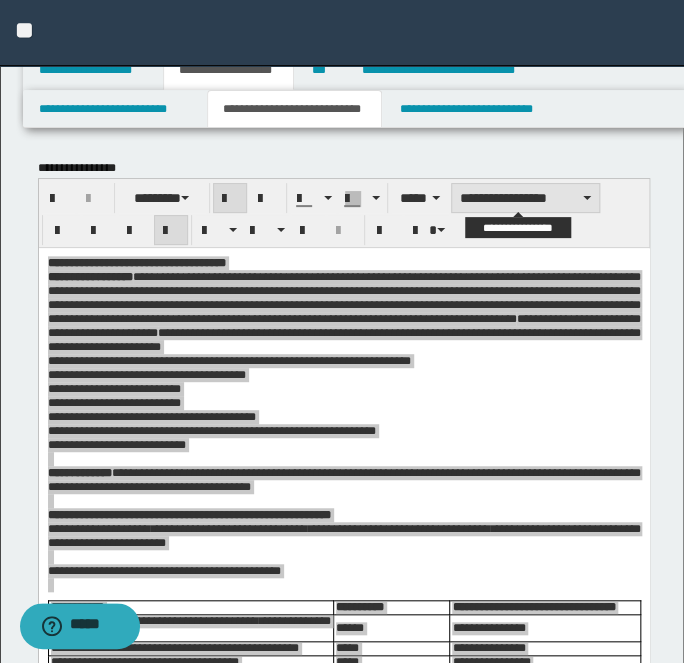 click on "**********" at bounding box center [525, 198] 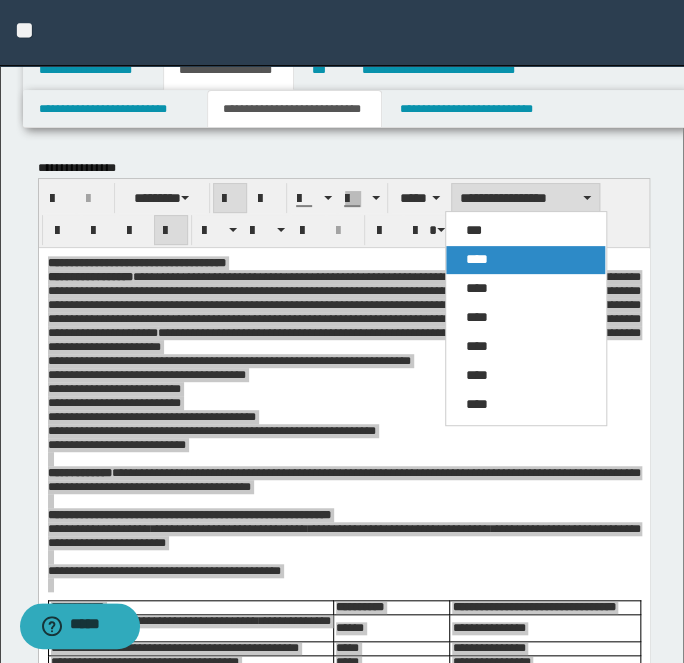 drag, startPoint x: 465, startPoint y: 264, endPoint x: 433, endPoint y: 2, distance: 263.94696 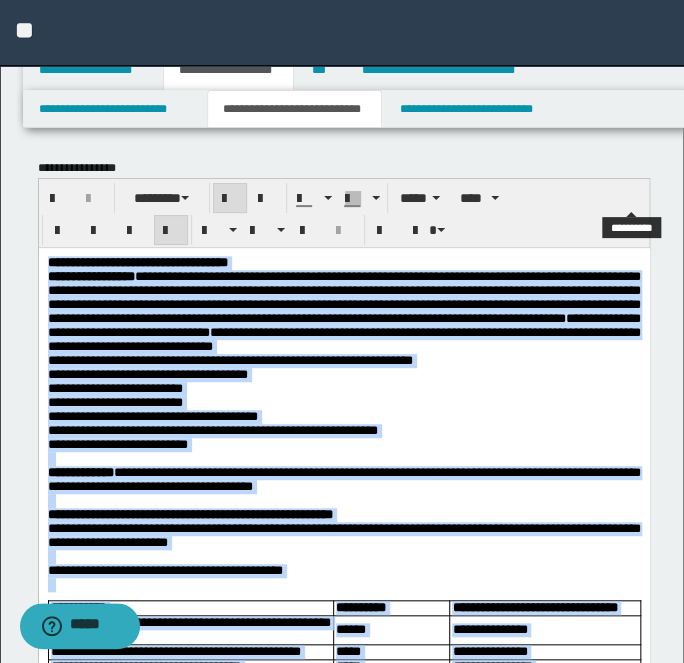 click at bounding box center [171, 230] 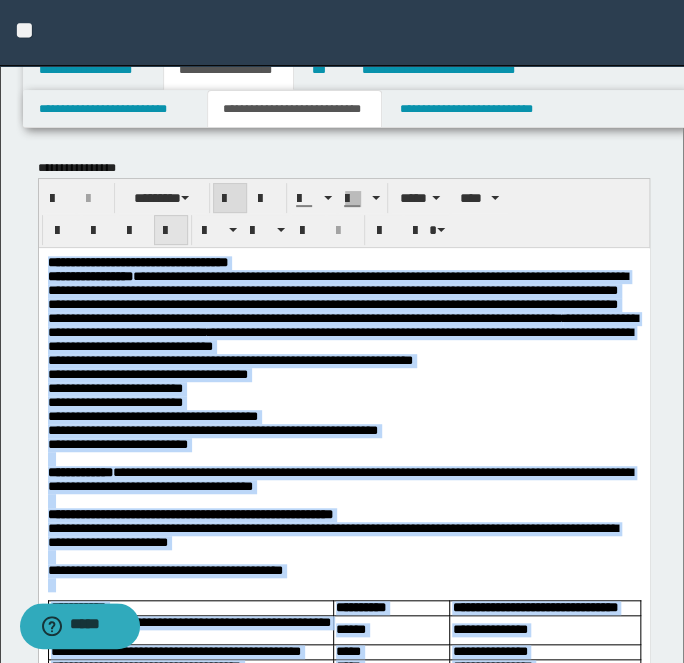 click at bounding box center [171, 230] 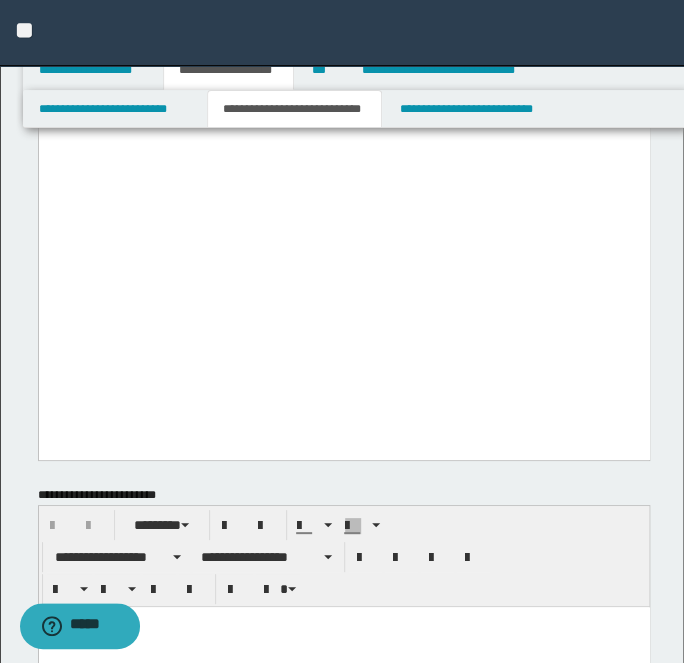 scroll, scrollTop: 3727, scrollLeft: 0, axis: vertical 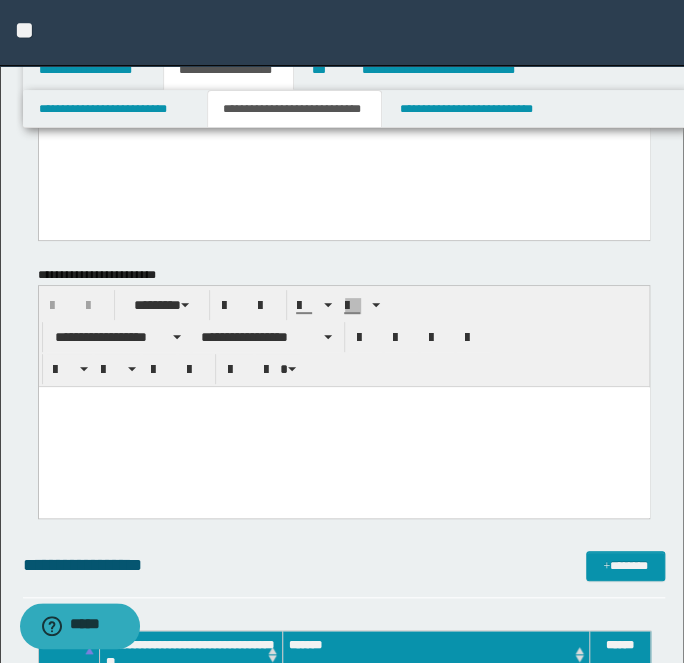 click at bounding box center [343, 426] 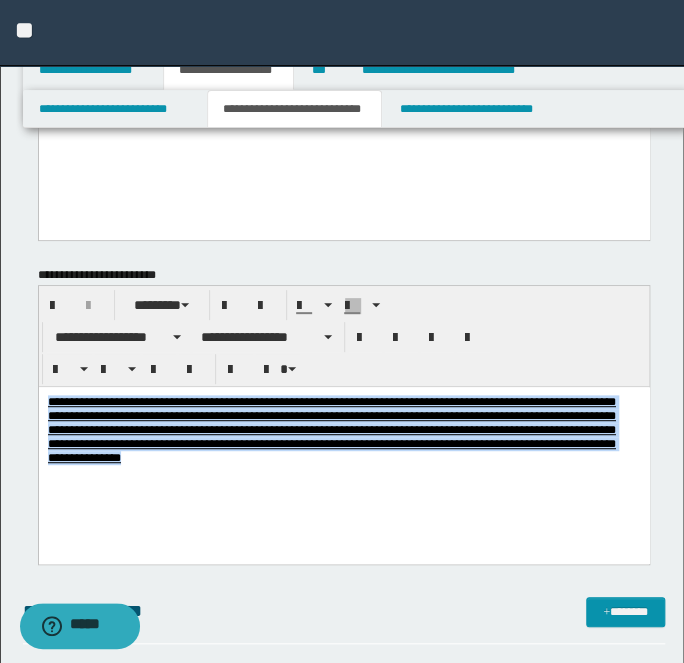 drag, startPoint x: 601, startPoint y: 460, endPoint x: 23, endPoint y: 298, distance: 600.27325 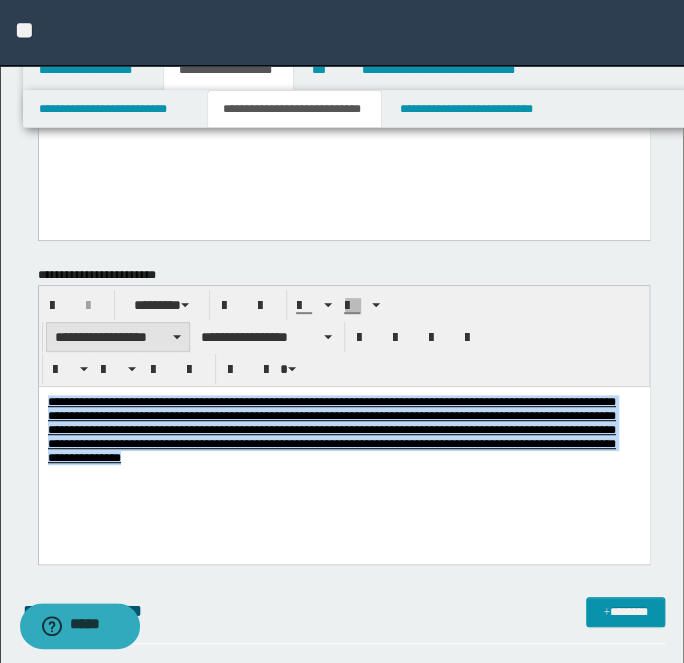 click on "**********" at bounding box center (118, 337) 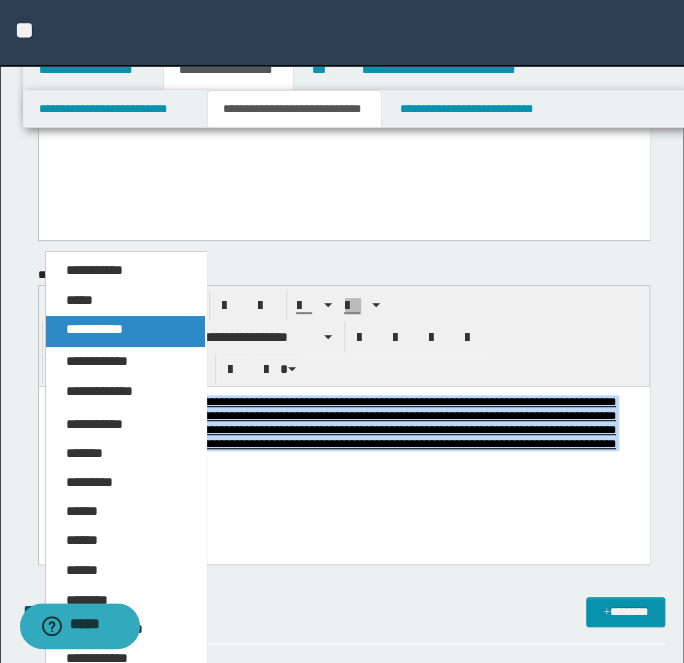 click on "**********" at bounding box center (125, 332) 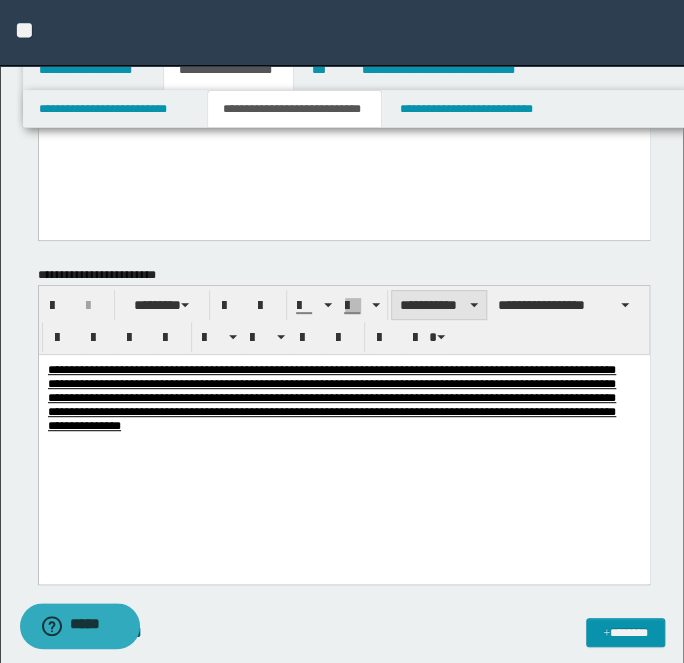 click on "**********" at bounding box center (439, 305) 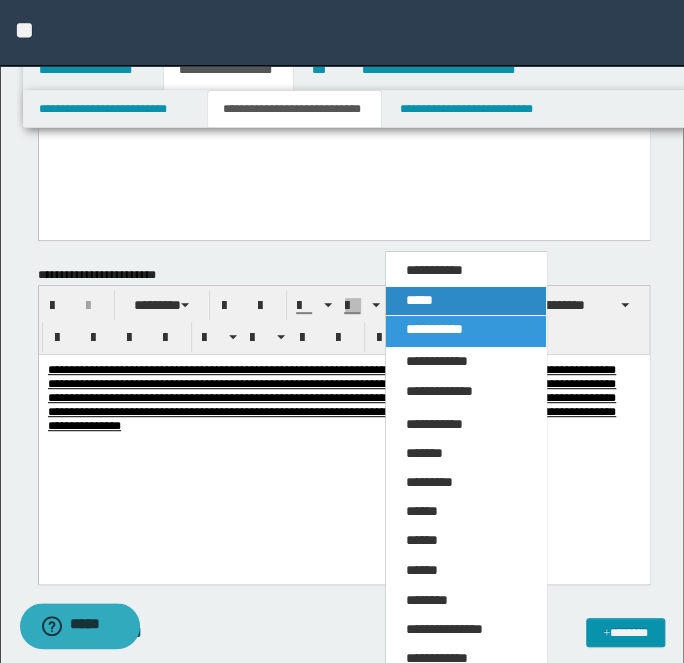 click on "*****" at bounding box center [465, 301] 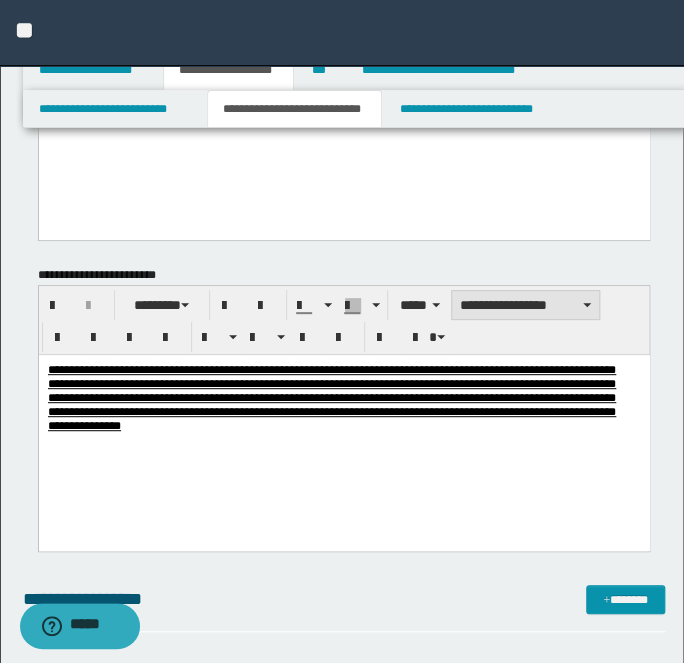 click on "**********" at bounding box center (525, 305) 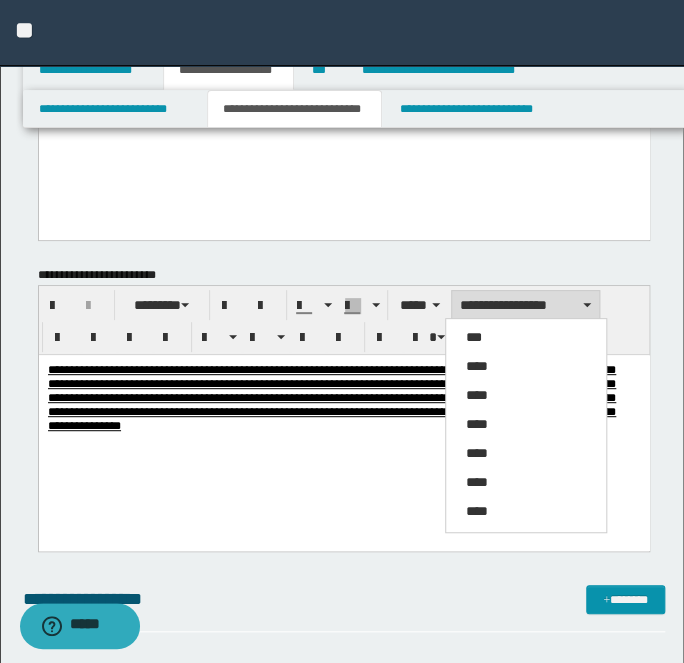 drag, startPoint x: 466, startPoint y: 315, endPoint x: 443, endPoint y: 4, distance: 311.84933 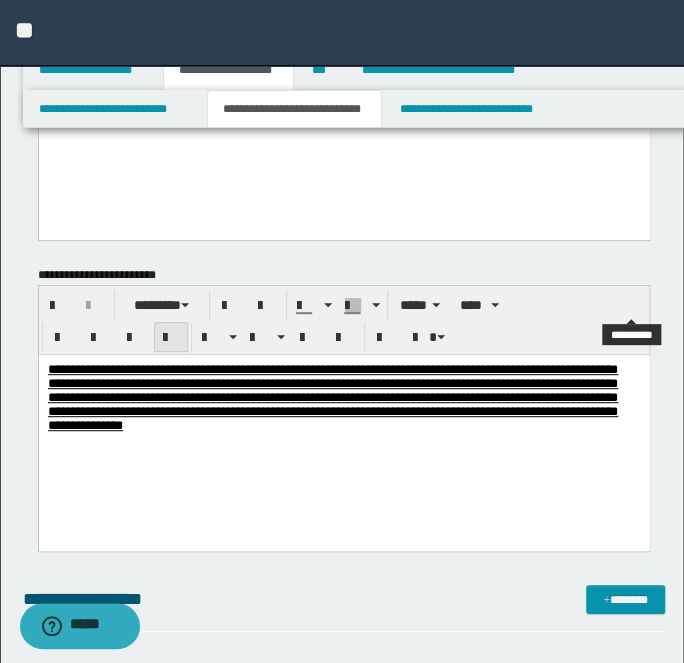 click at bounding box center [171, 338] 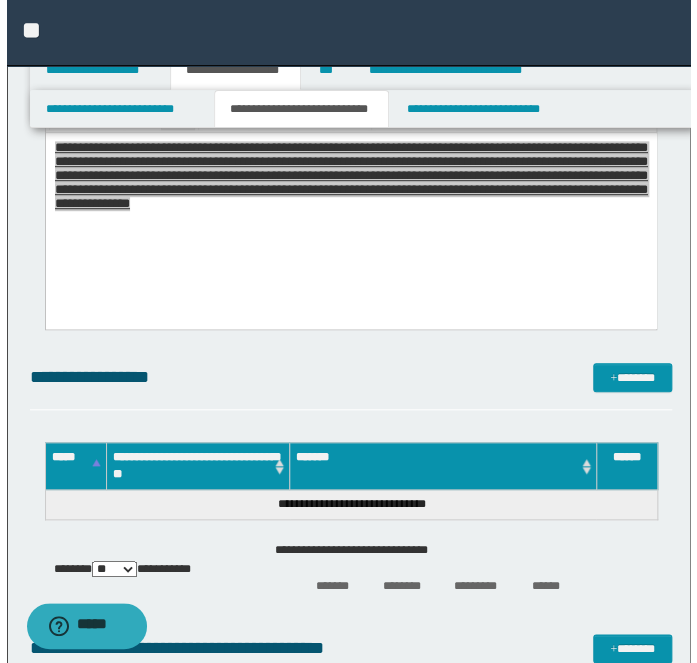 scroll, scrollTop: 4000, scrollLeft: 0, axis: vertical 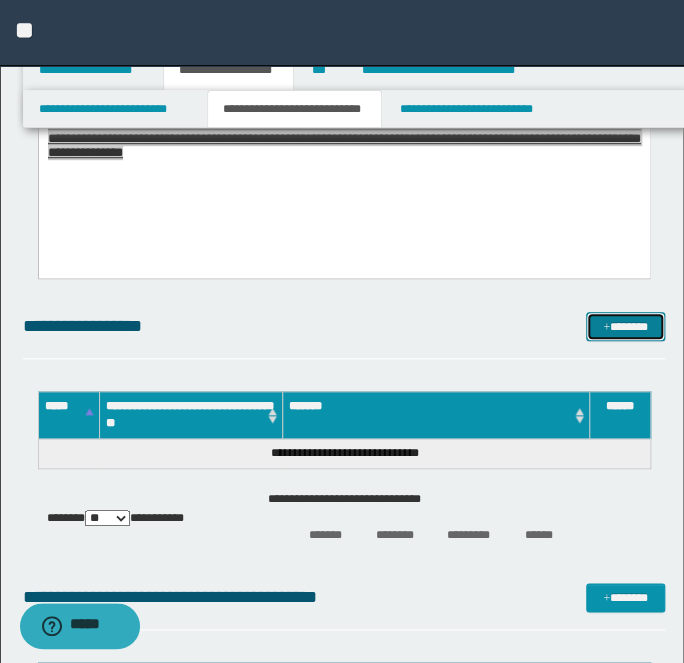 click on "*******" at bounding box center (625, 326) 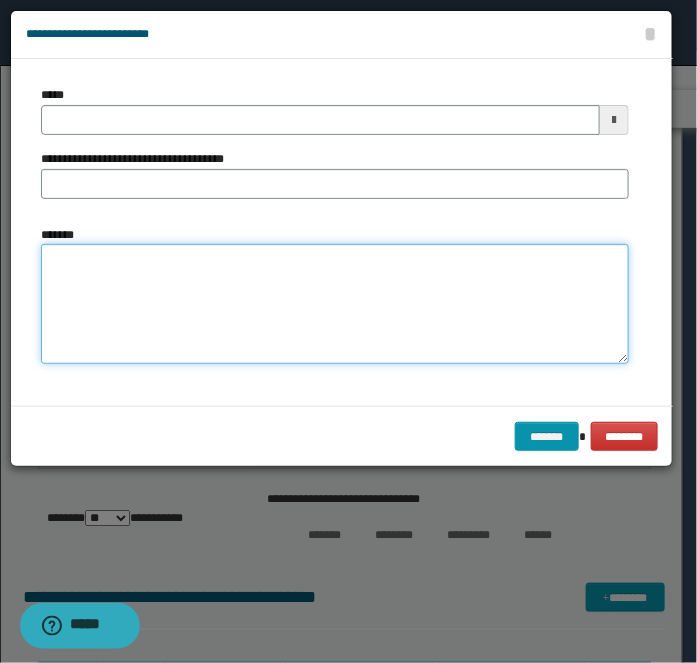 click on "*******" at bounding box center (335, 304) 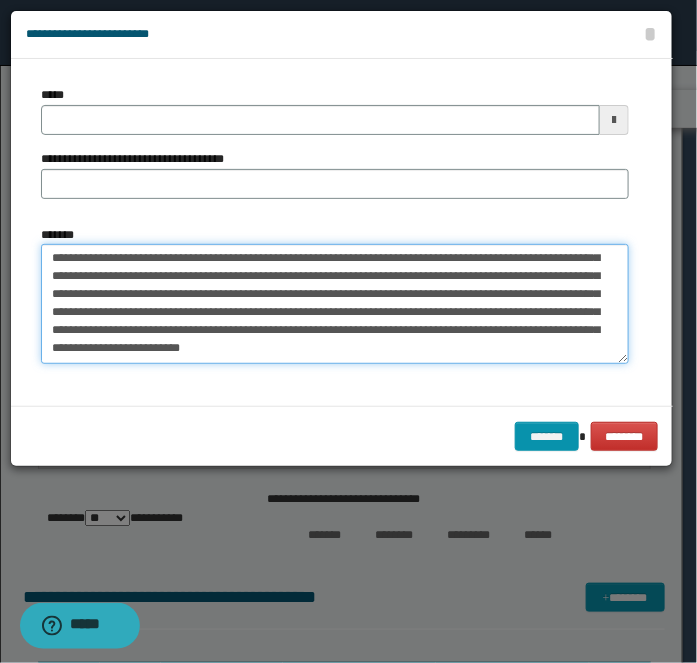 type 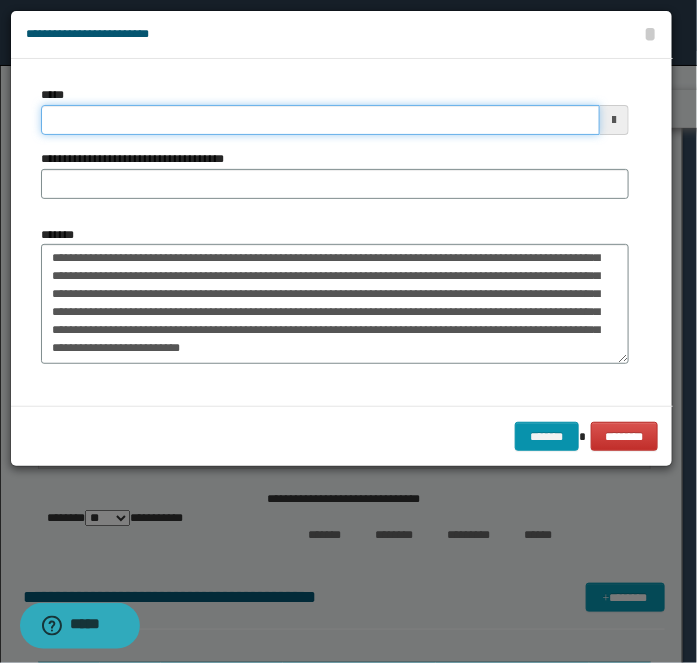 click on "*****" at bounding box center (320, 120) 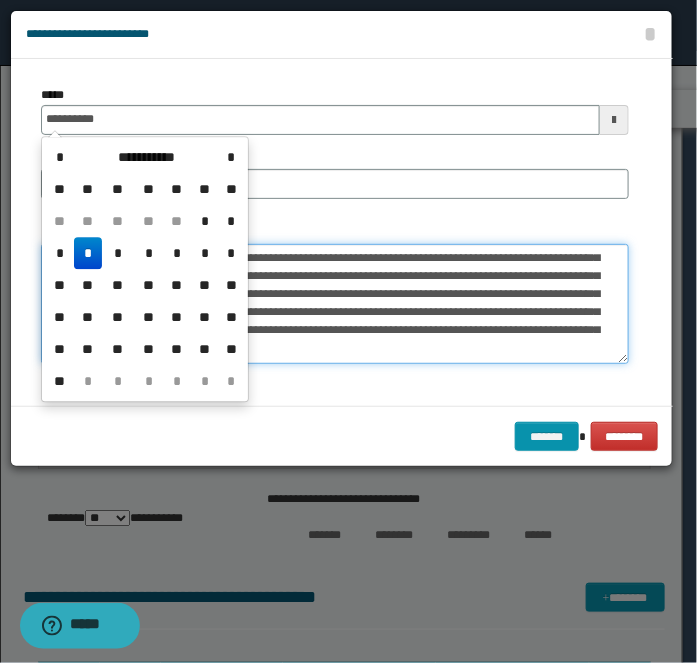 type on "**********" 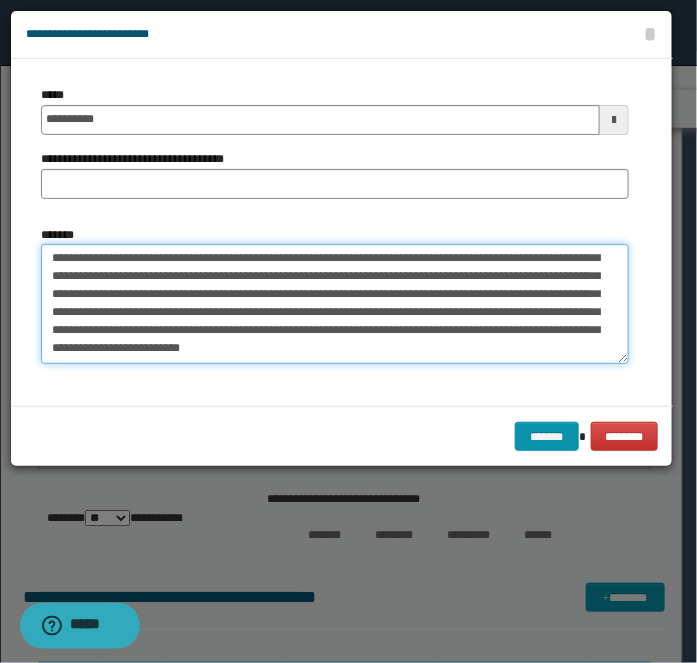 drag, startPoint x: 365, startPoint y: 270, endPoint x: 184, endPoint y: 316, distance: 186.75385 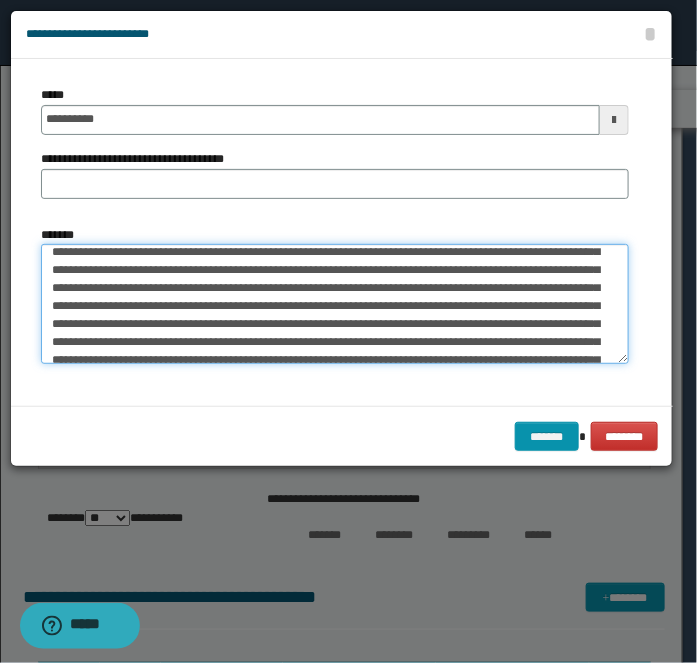 scroll, scrollTop: 0, scrollLeft: 0, axis: both 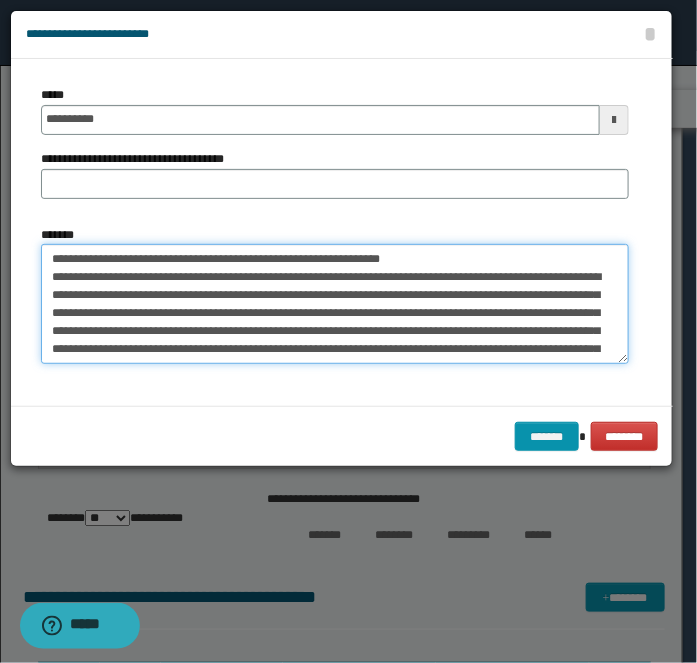 drag, startPoint x: 112, startPoint y: 263, endPoint x: 555, endPoint y: 234, distance: 443.94818 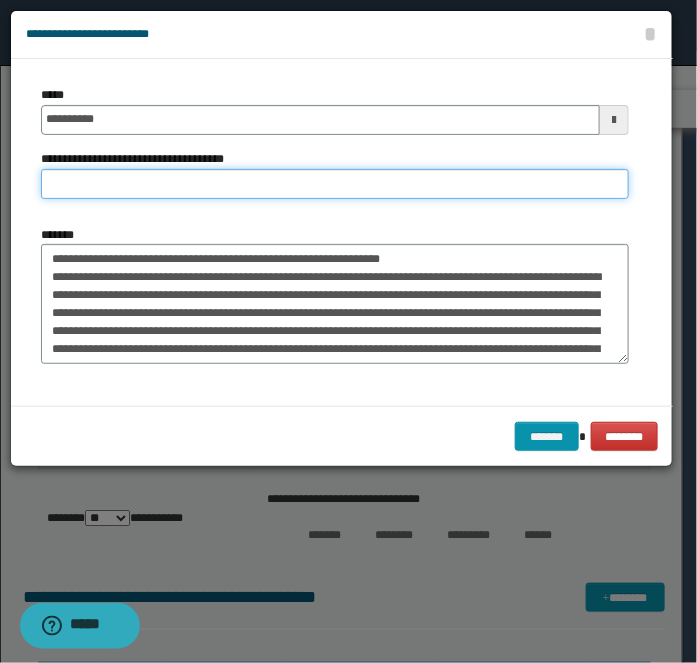 paste on "**********" 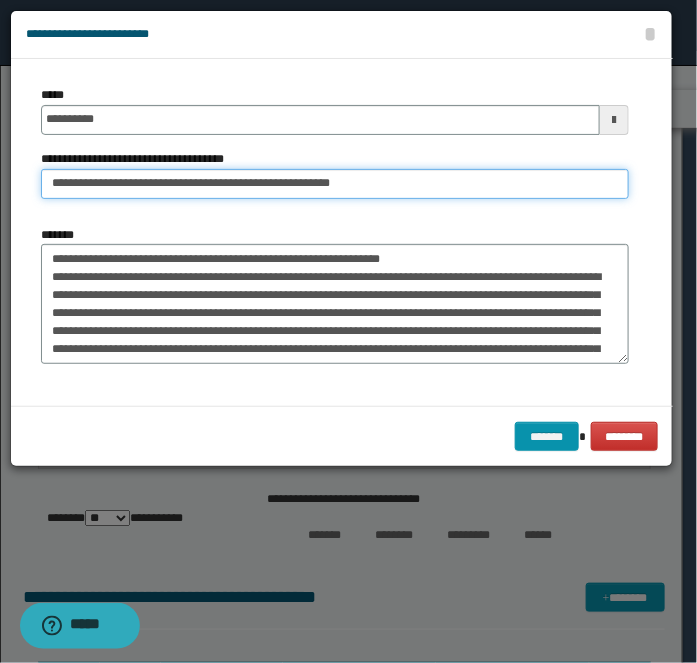 type on "**********" 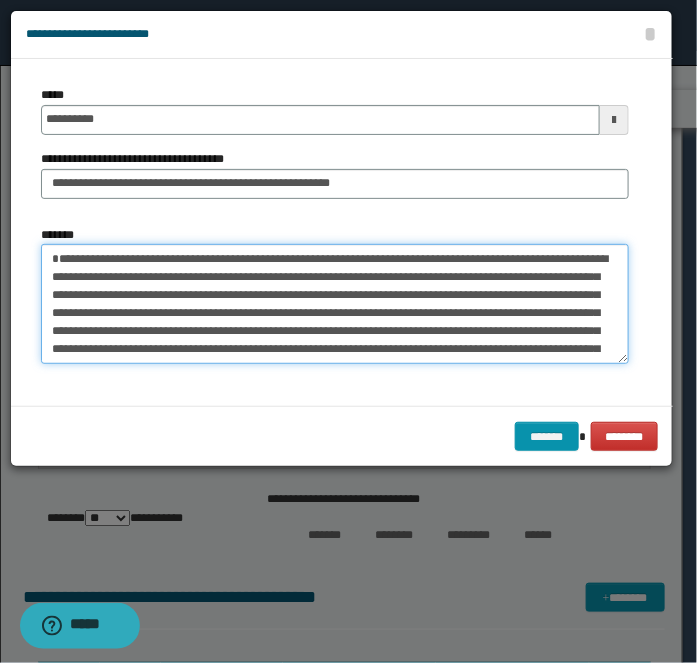 type on "**********" 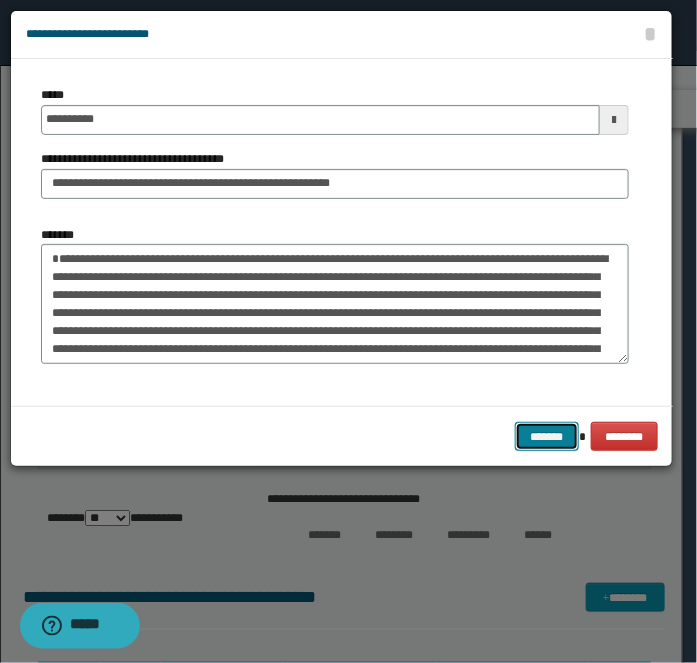 type 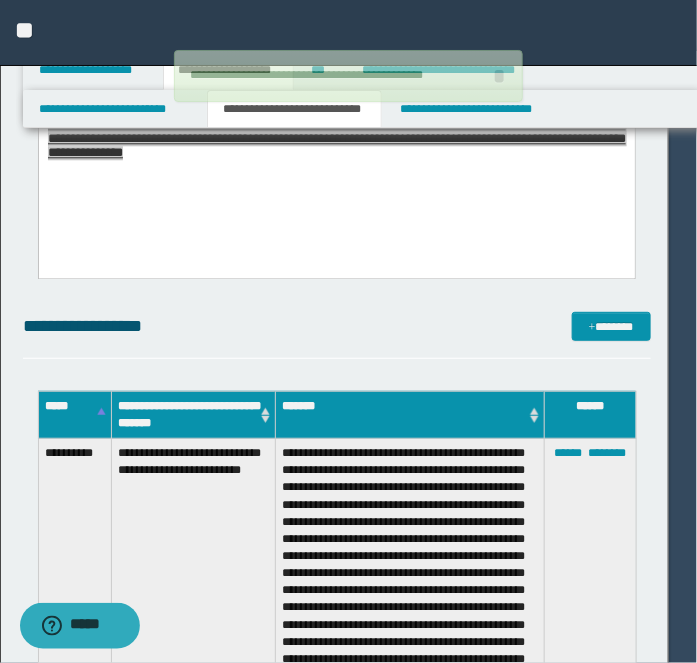 type 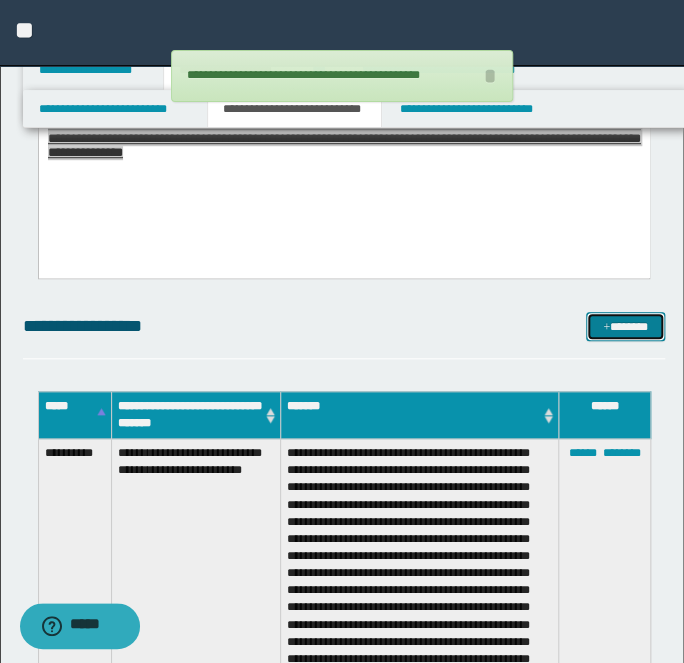 click on "*******" at bounding box center [625, 326] 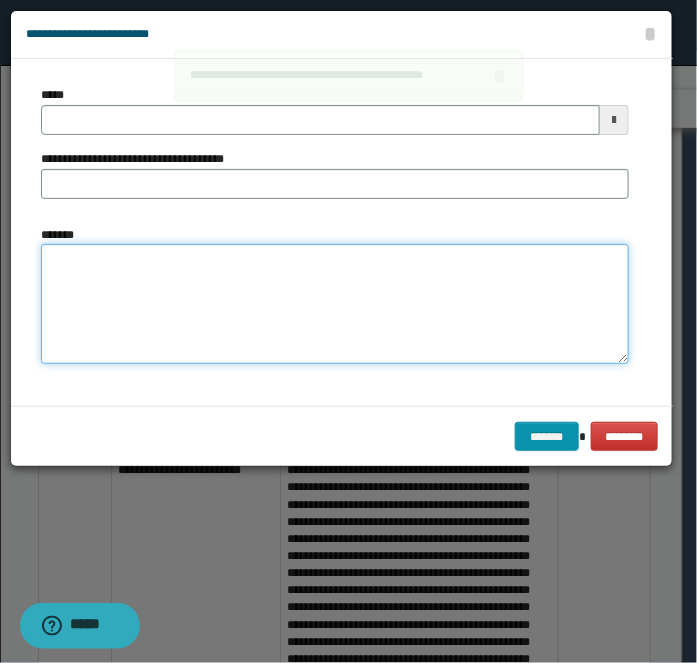 click on "*******" at bounding box center (335, 303) 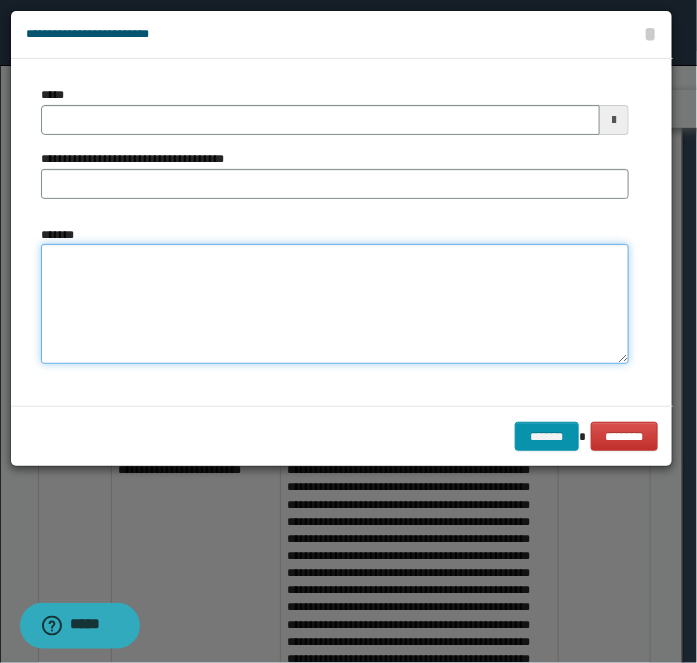paste on "**********" 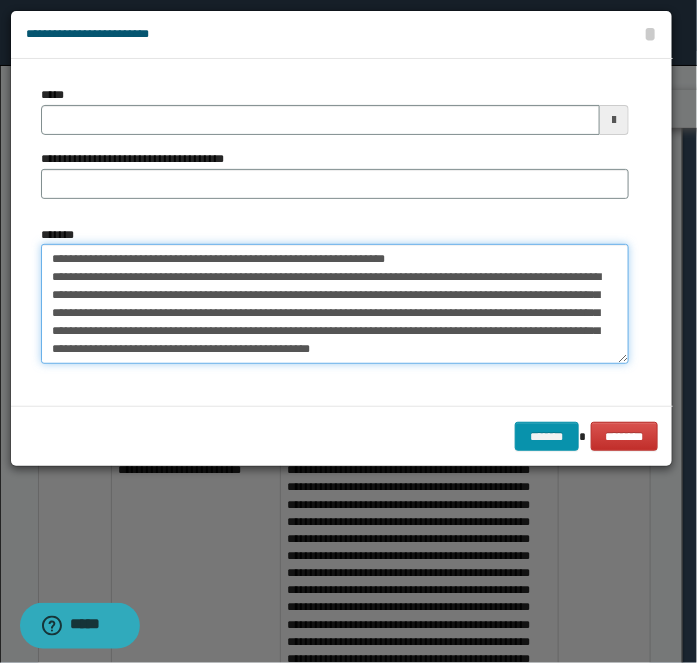 type 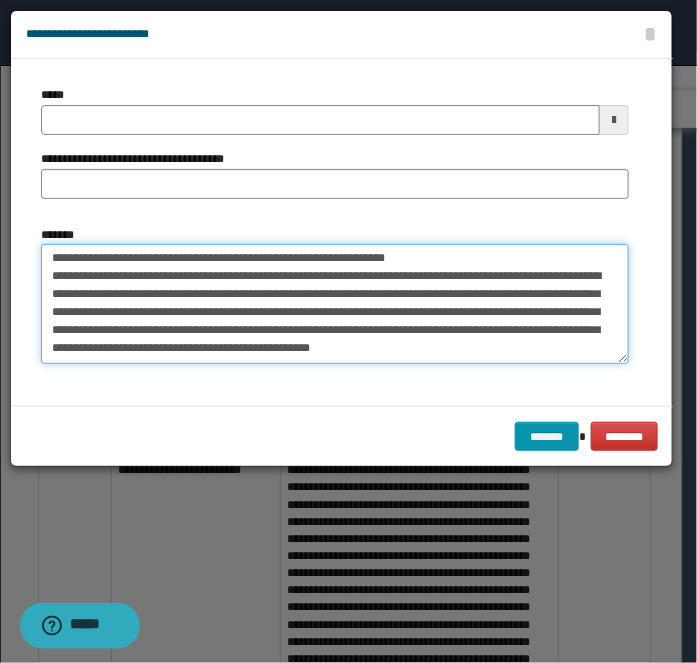 type on "**********" 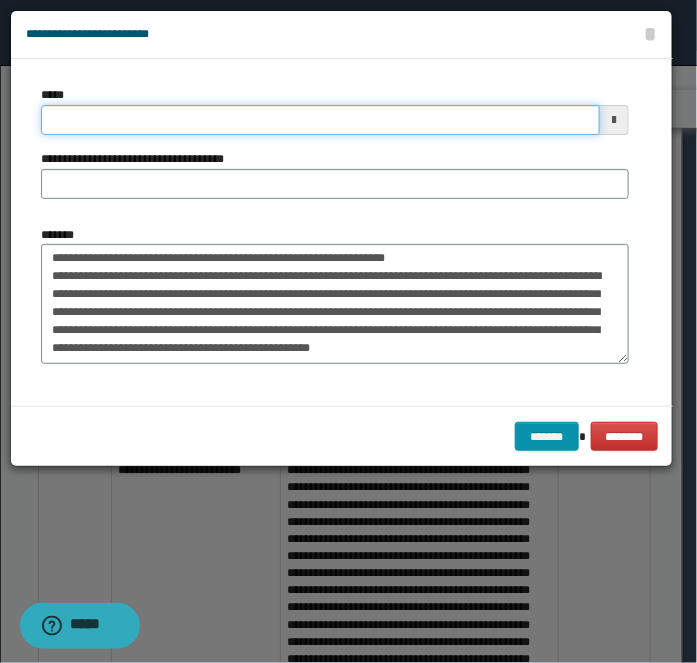 click on "*****" at bounding box center [320, 120] 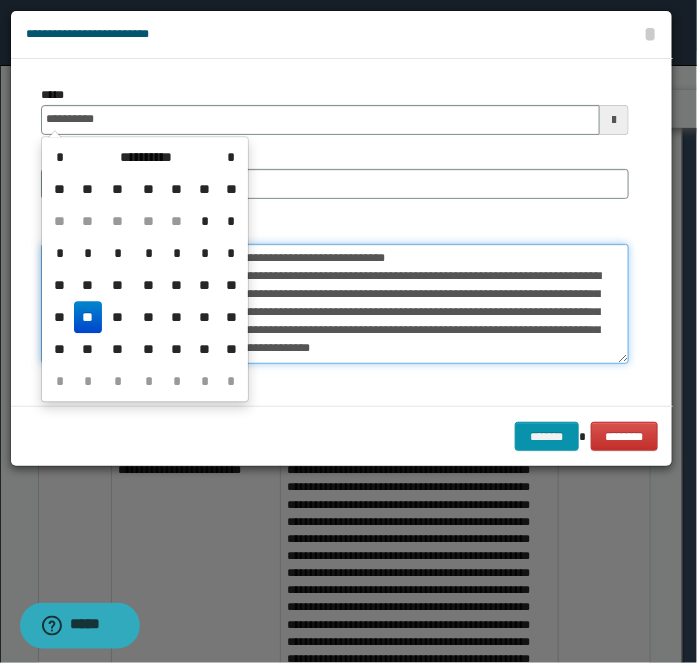 type on "**********" 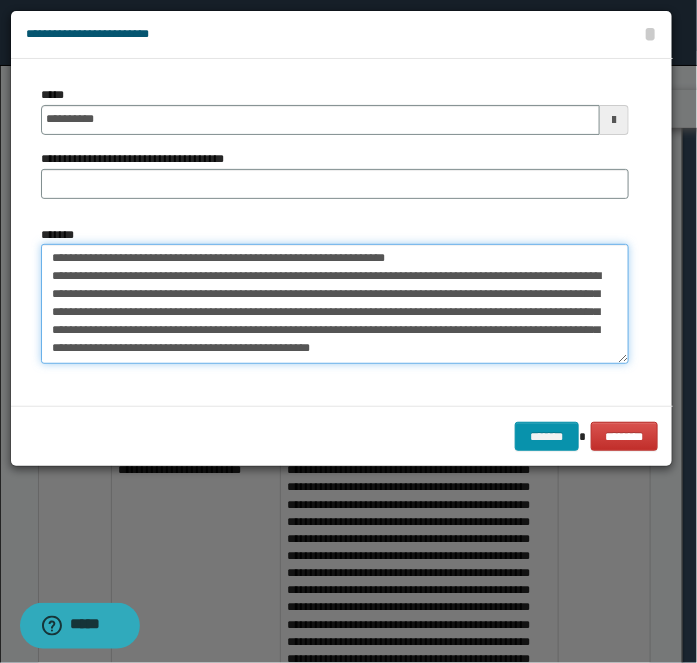click on "**********" at bounding box center [335, 303] 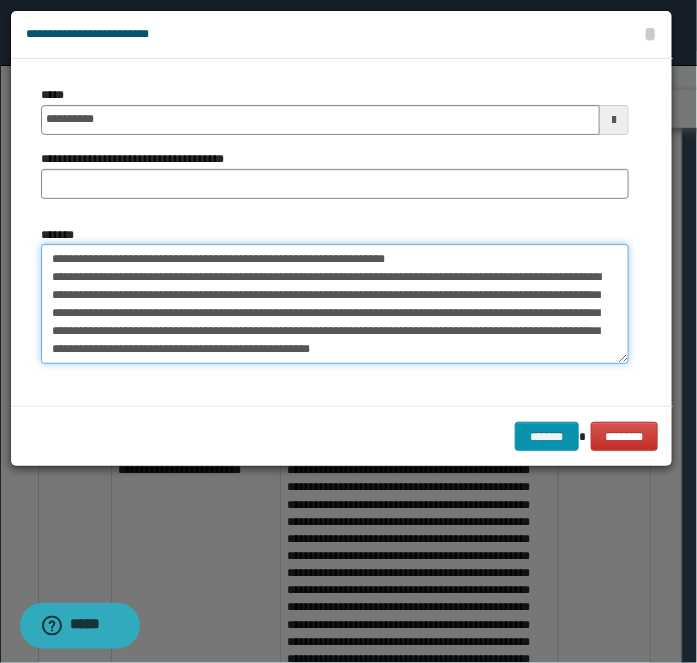 drag, startPoint x: 450, startPoint y: 252, endPoint x: 111, endPoint y: 252, distance: 339 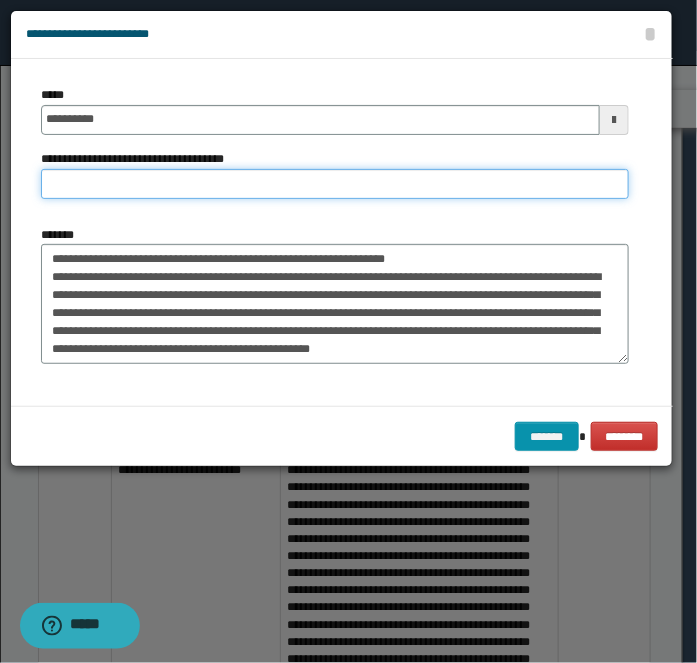 paste on "**********" 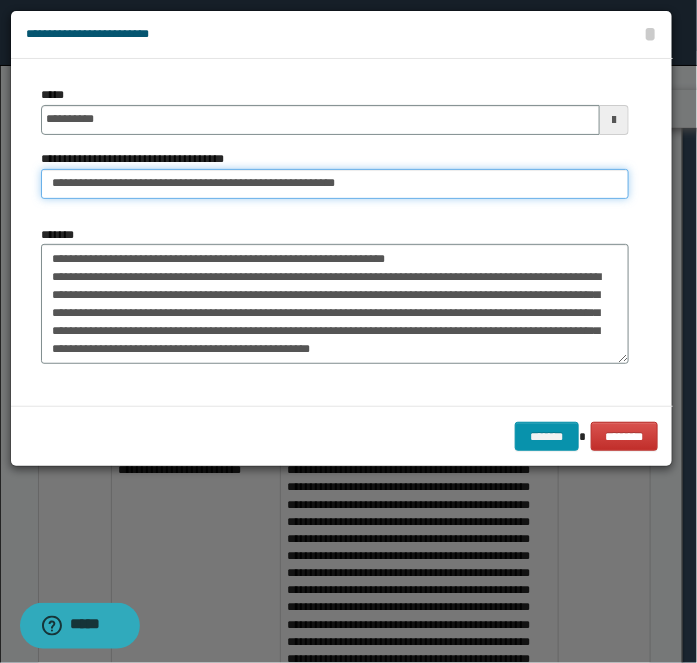 click on "**********" at bounding box center [335, 184] 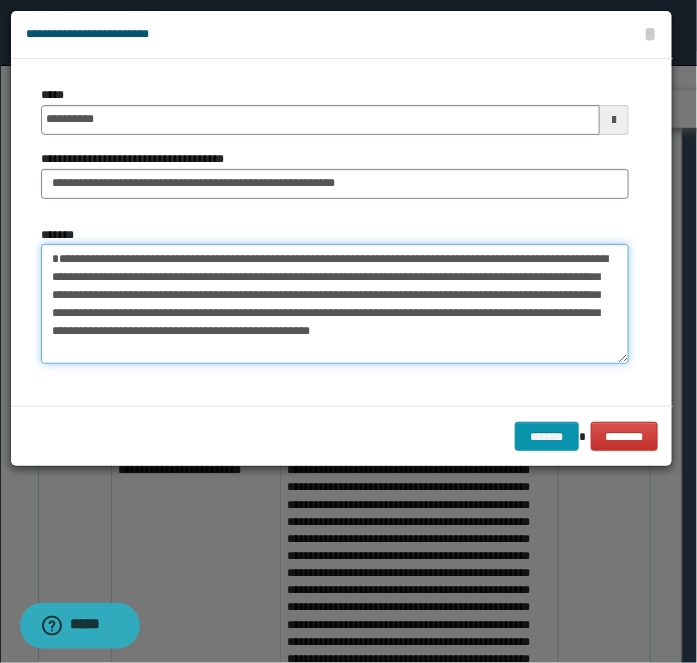 type on "**********" 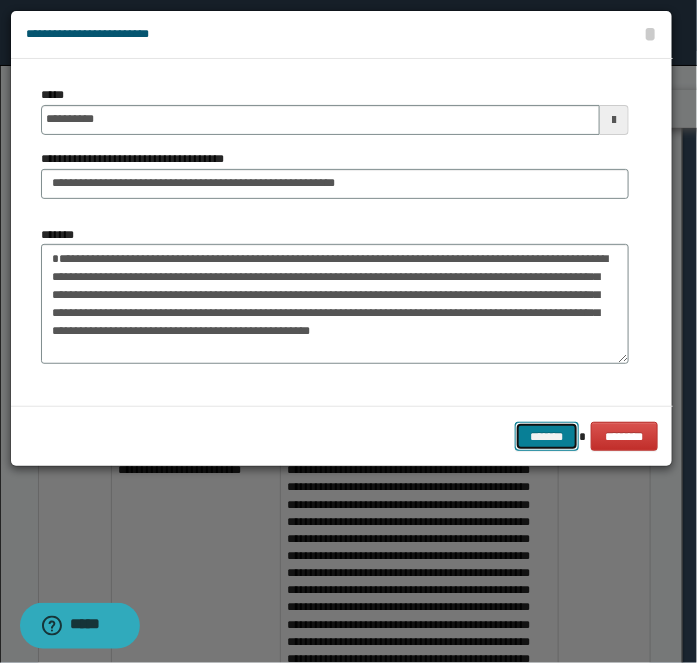 click on "*******" at bounding box center (547, 436) 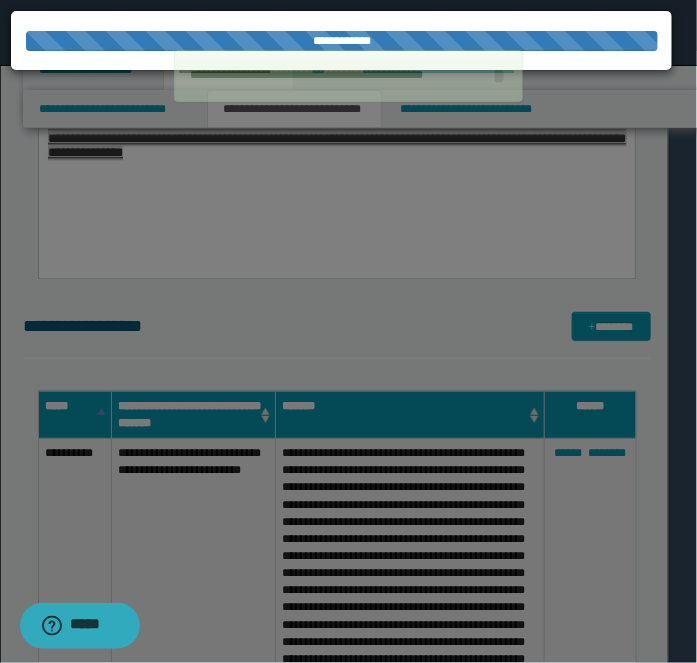 type 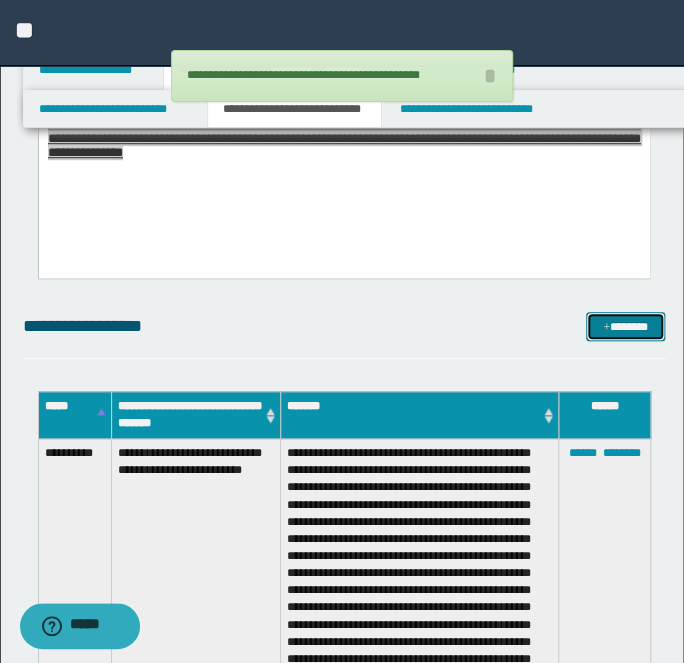 click on "*******" at bounding box center [625, 326] 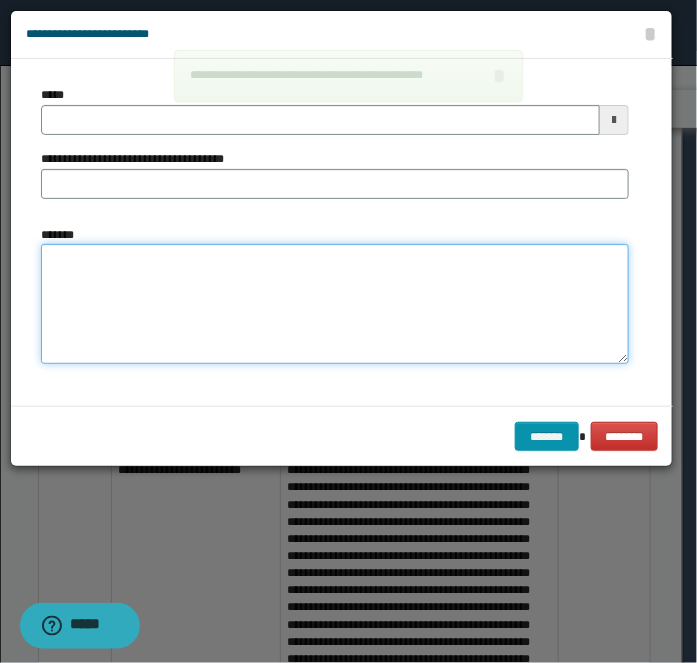 click on "*******" at bounding box center (335, 303) 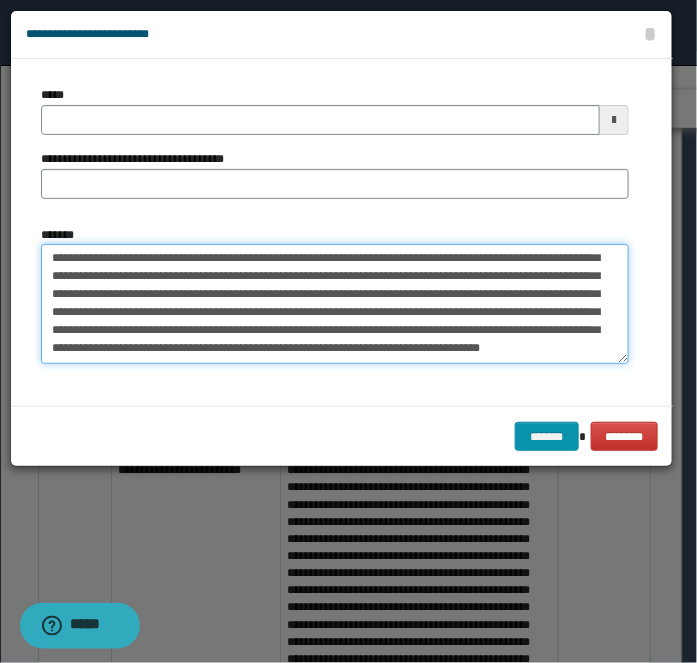 type 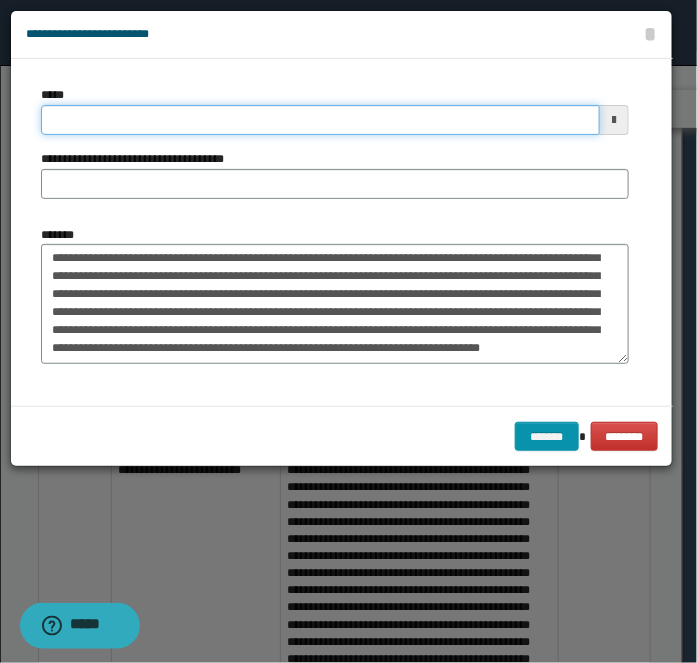 click on "*****" at bounding box center [320, 120] 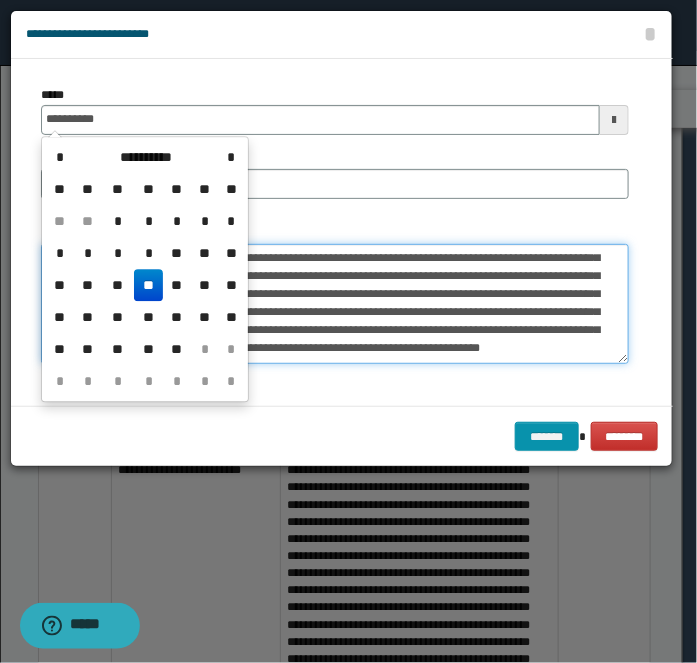 type on "**********" 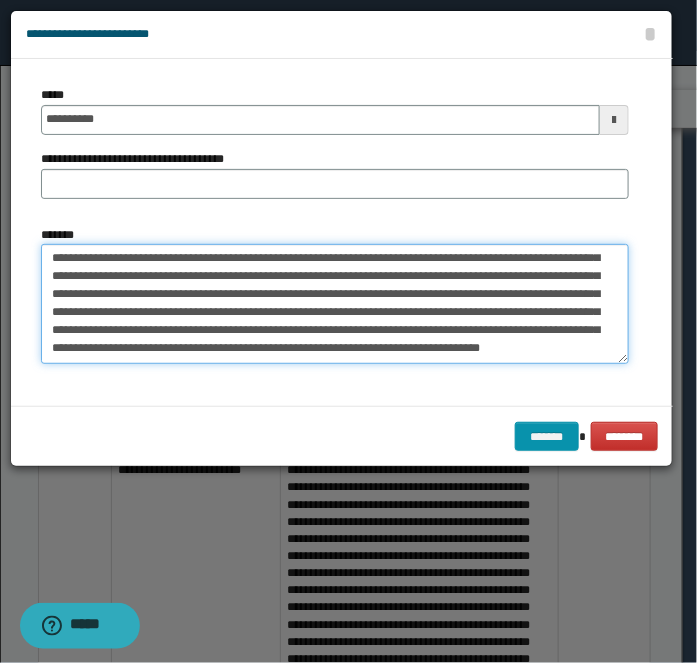 drag, startPoint x: 386, startPoint y: 267, endPoint x: 178, endPoint y: 285, distance: 208.77739 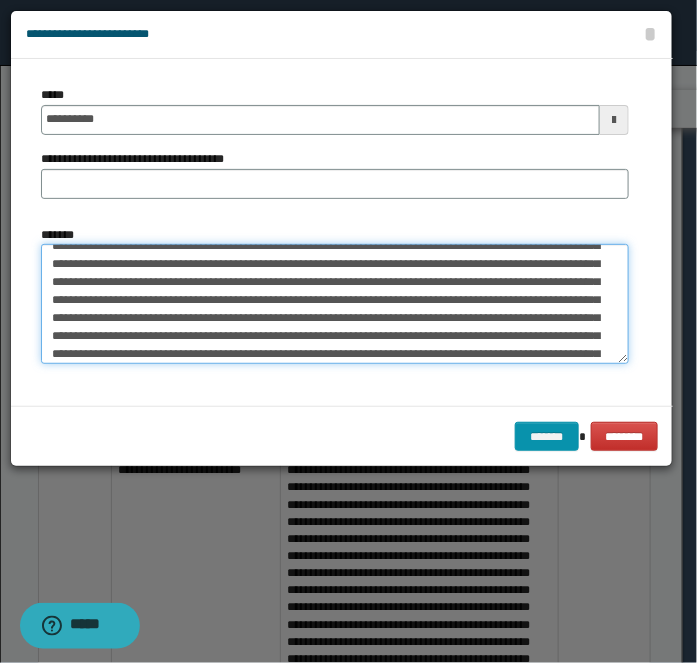 scroll, scrollTop: 0, scrollLeft: 0, axis: both 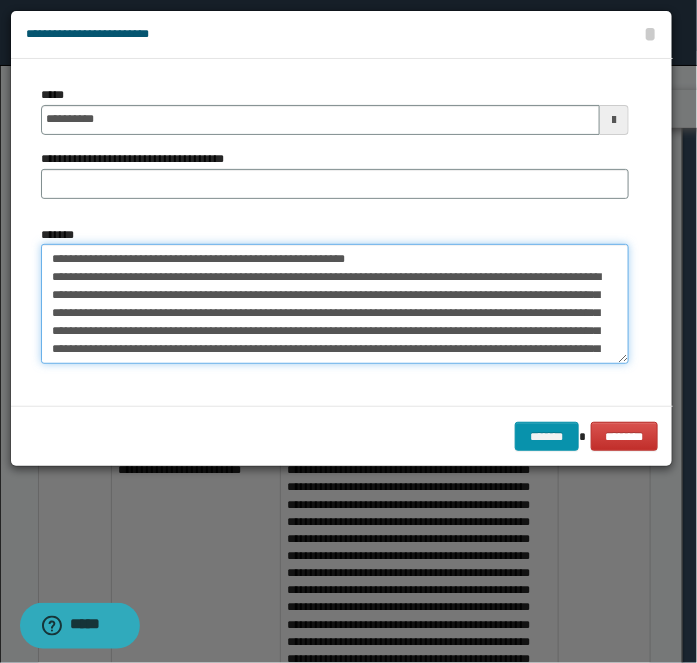 drag, startPoint x: 111, startPoint y: 256, endPoint x: 613, endPoint y: 205, distance: 504.58398 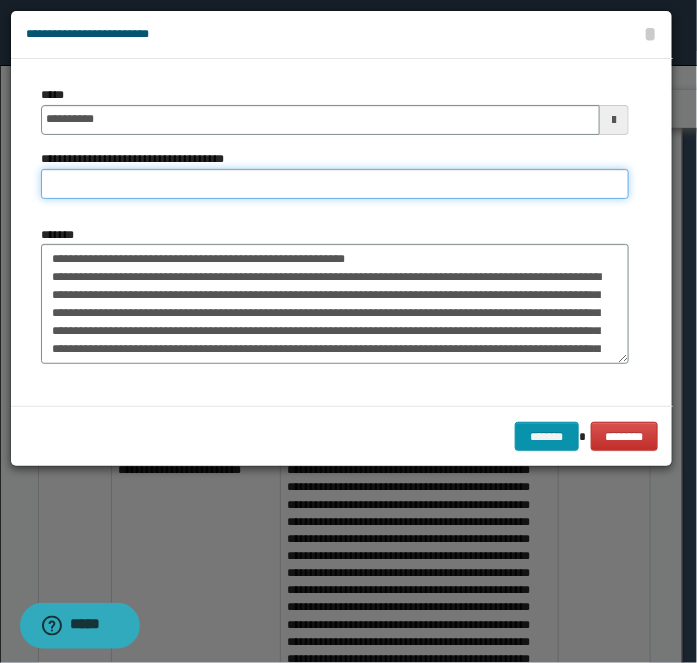 click on "**********" at bounding box center (335, 184) 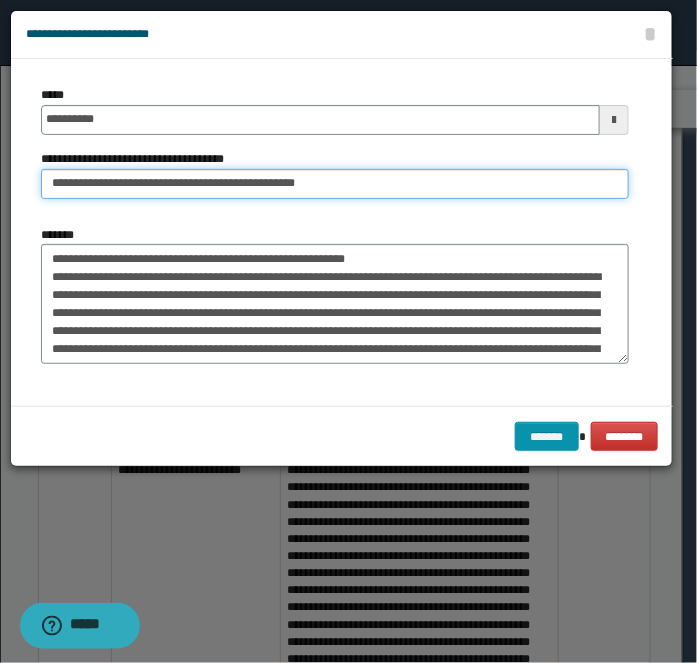 type on "**********" 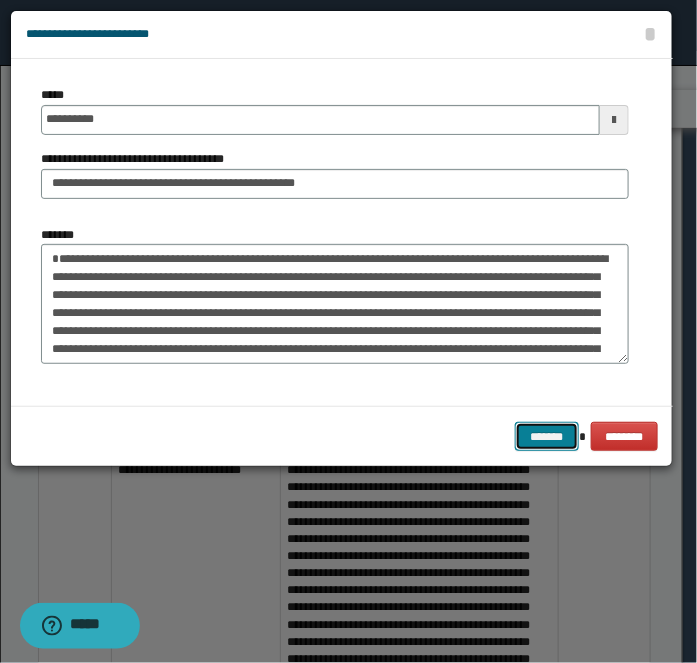 click on "*******" at bounding box center [547, 436] 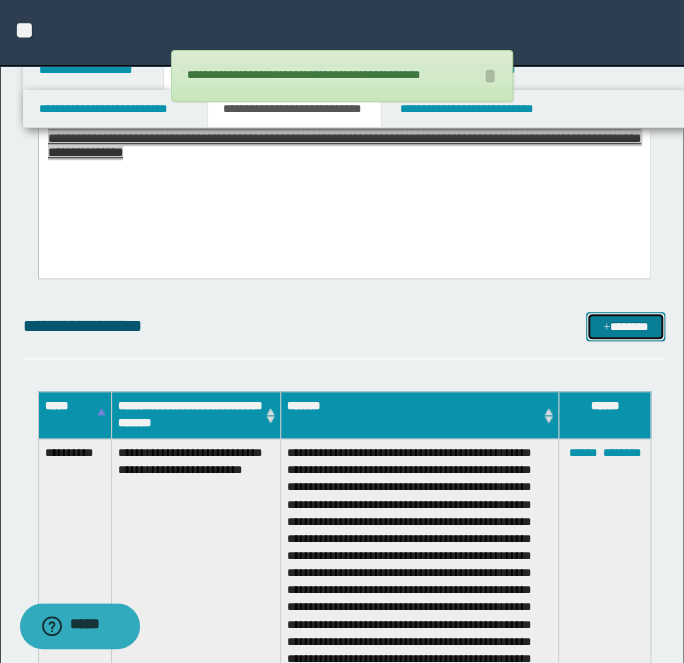 click on "*******" at bounding box center (625, 326) 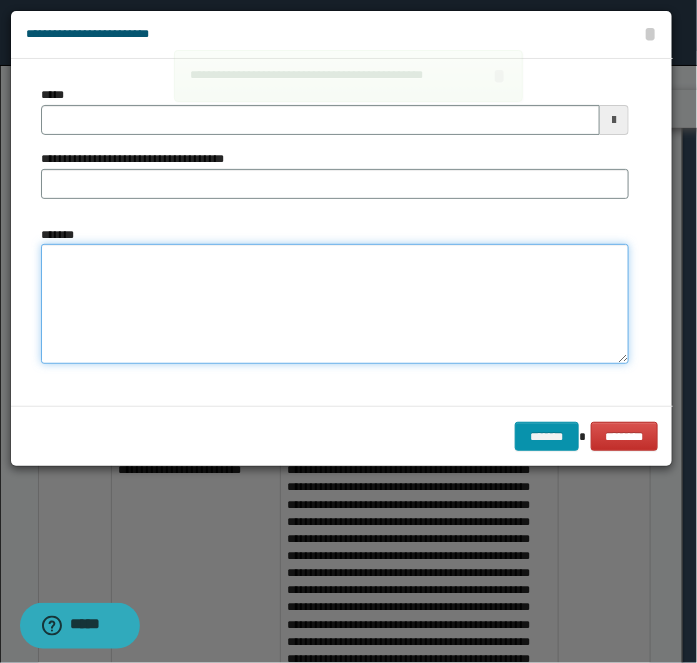 drag, startPoint x: 296, startPoint y: 296, endPoint x: 177, endPoint y: 162, distance: 179.21216 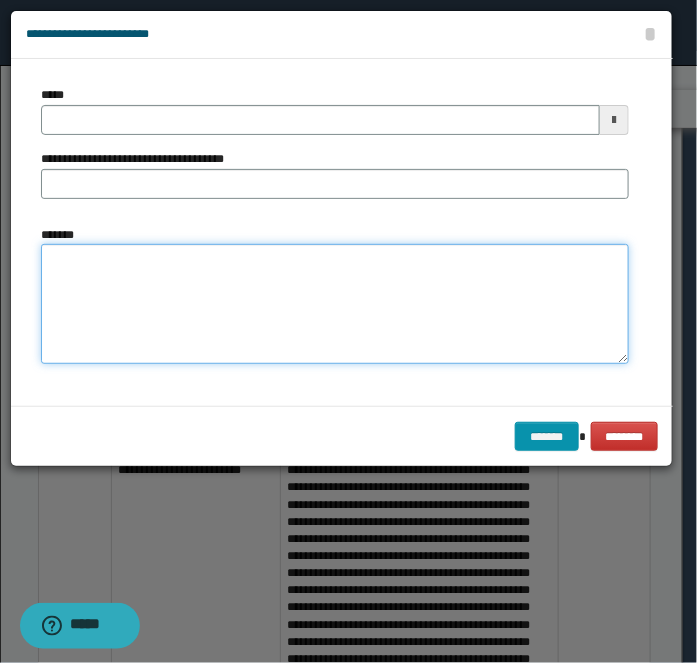 paste on "**********" 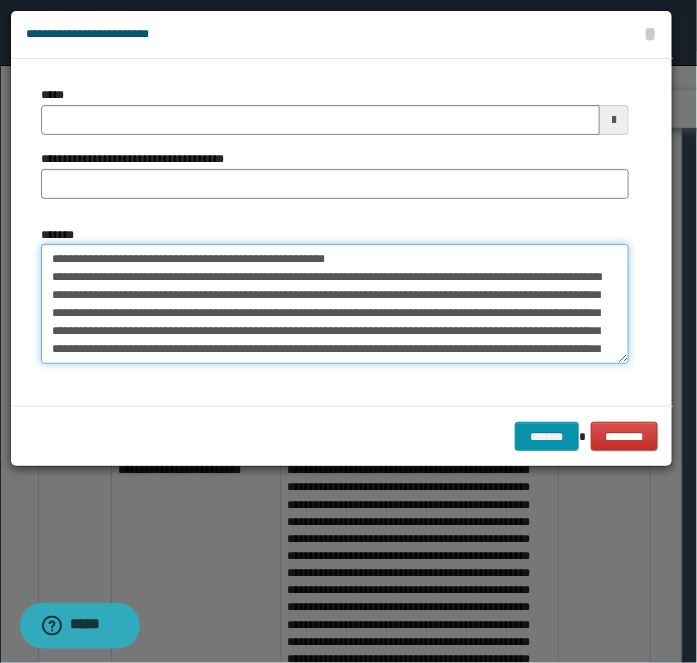 type 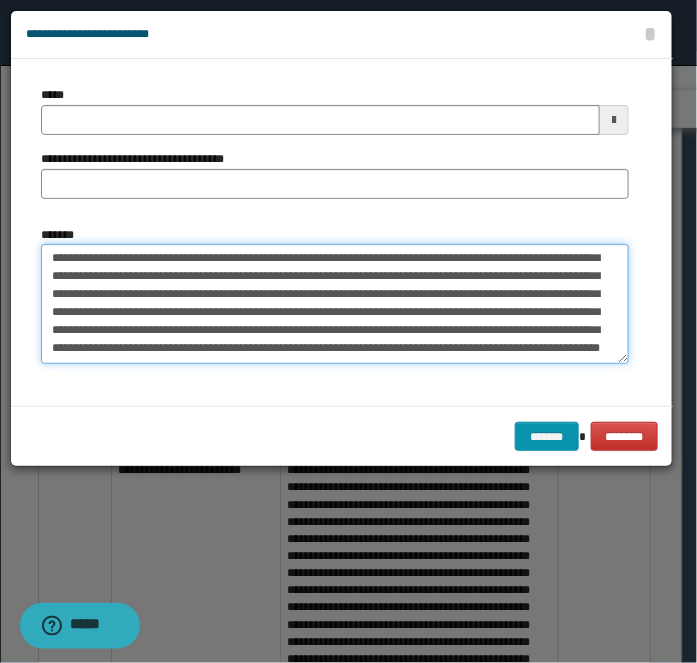 type on "**********" 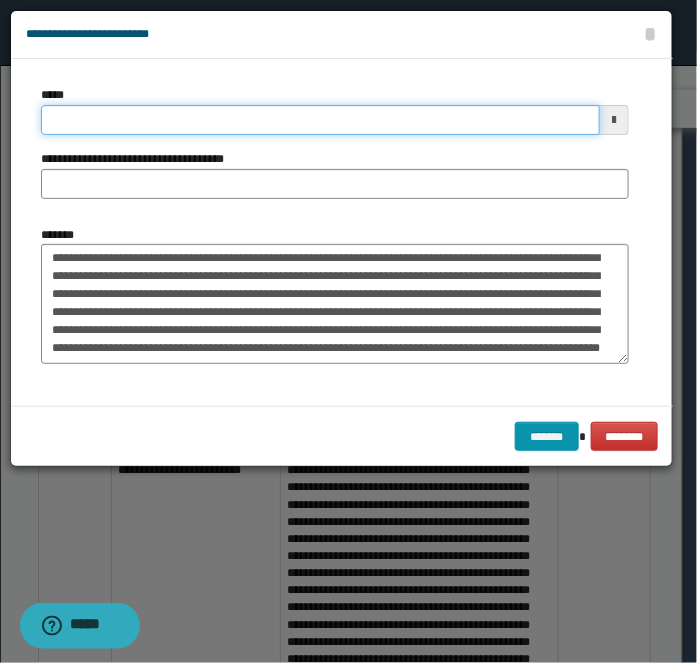 click on "*****" at bounding box center (320, 120) 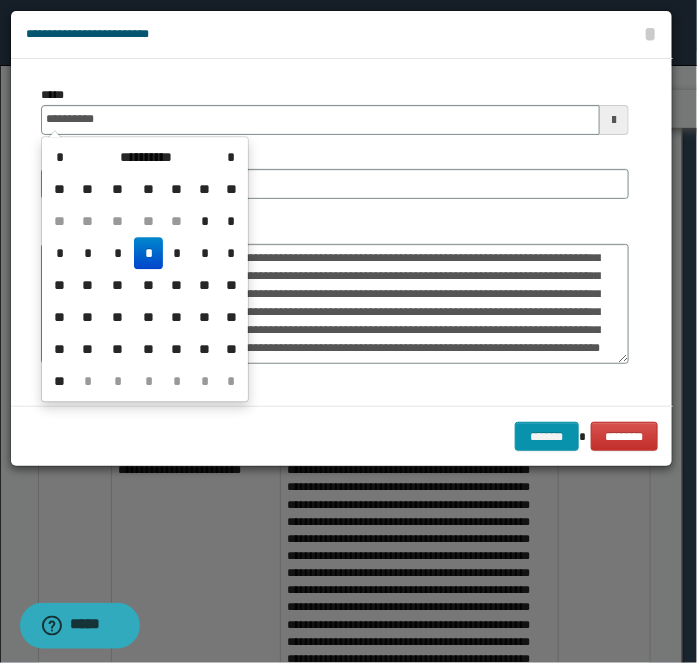 type on "**********" 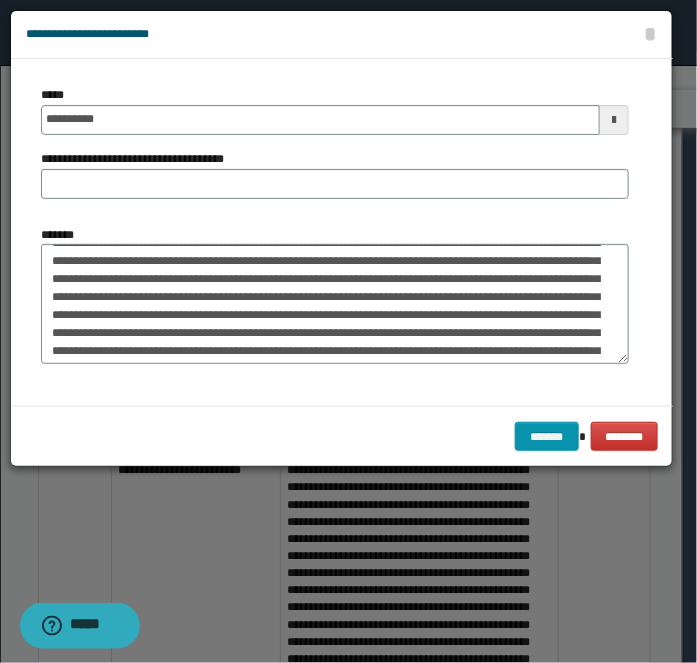 scroll, scrollTop: 0, scrollLeft: 0, axis: both 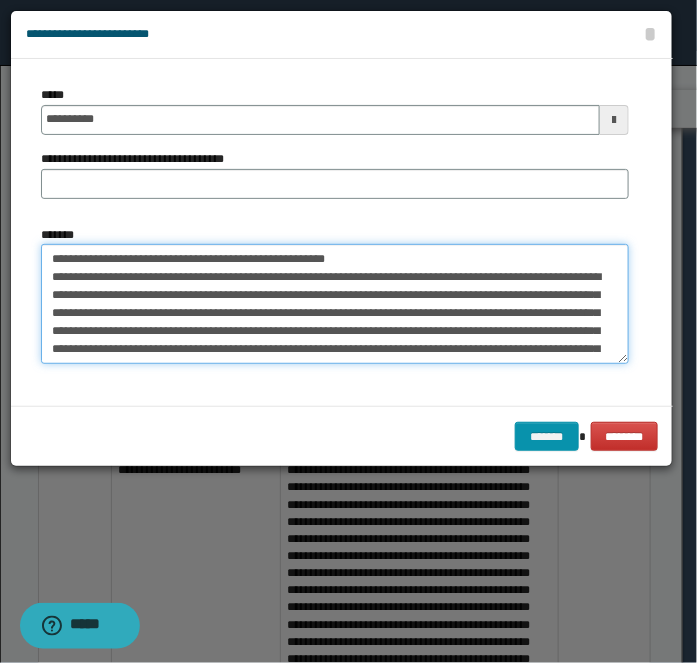 drag, startPoint x: 109, startPoint y: 255, endPoint x: 501, endPoint y: 236, distance: 392.46017 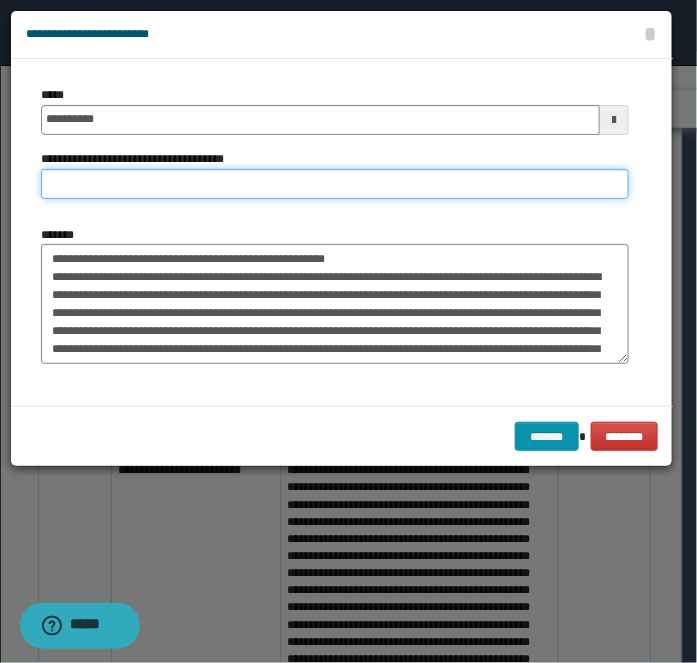 click on "**********" at bounding box center [335, 184] 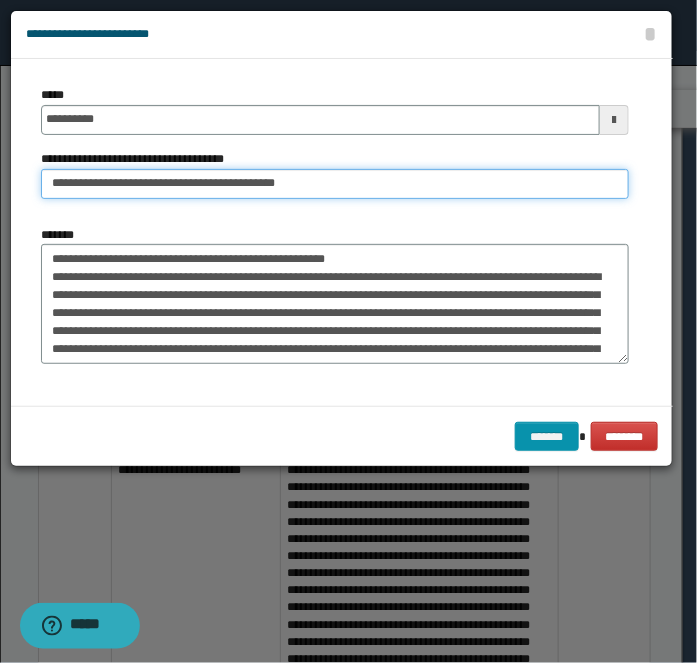 type on "**********" 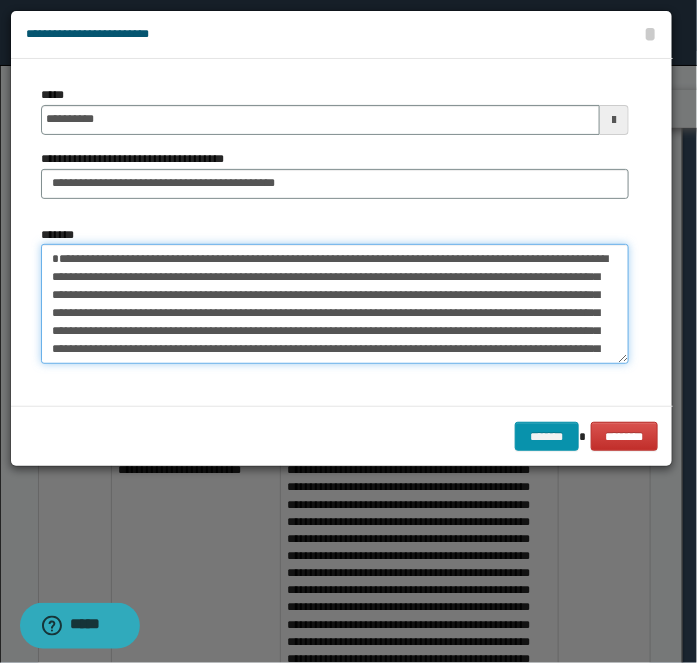 type on "**********" 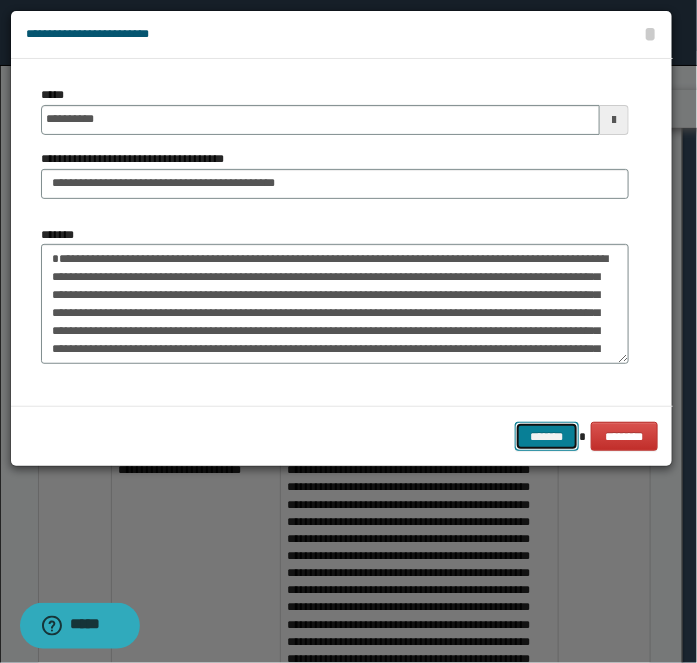 click on "*******" at bounding box center [547, 436] 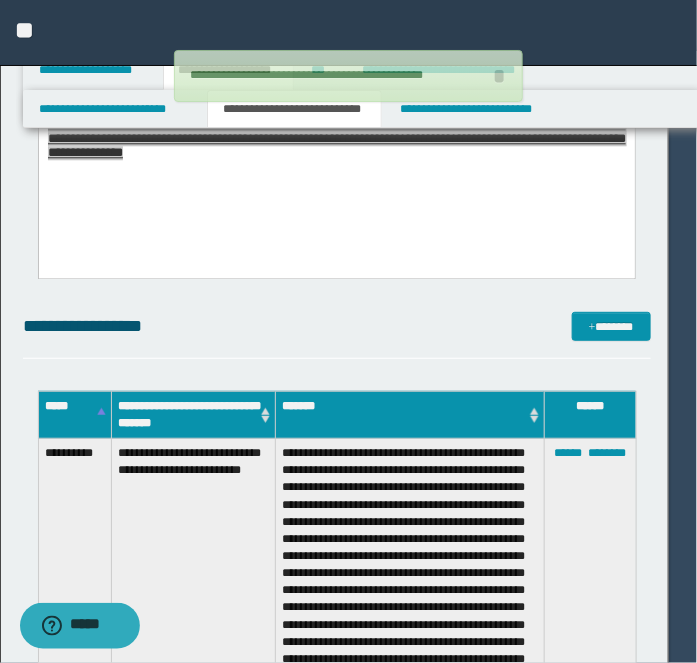 type 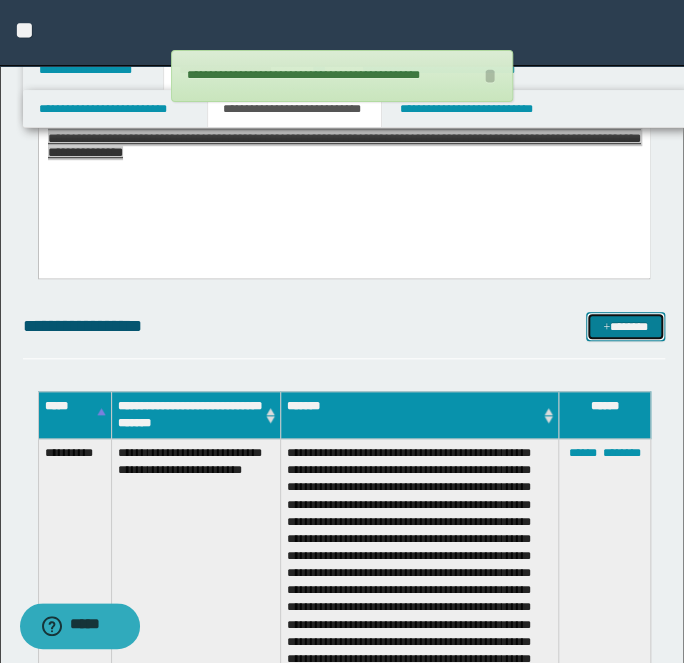 click on "*******" at bounding box center [625, 326] 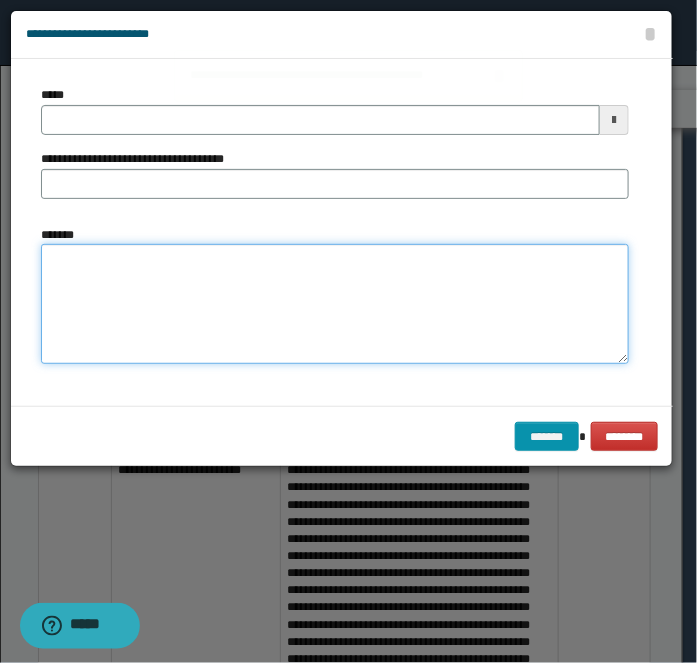 drag, startPoint x: 186, startPoint y: 265, endPoint x: 173, endPoint y: 163, distance: 102.825096 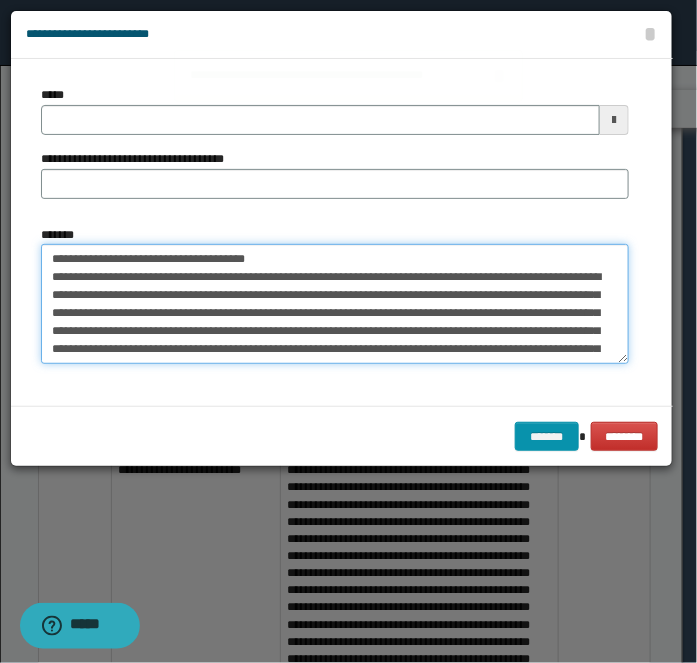 type 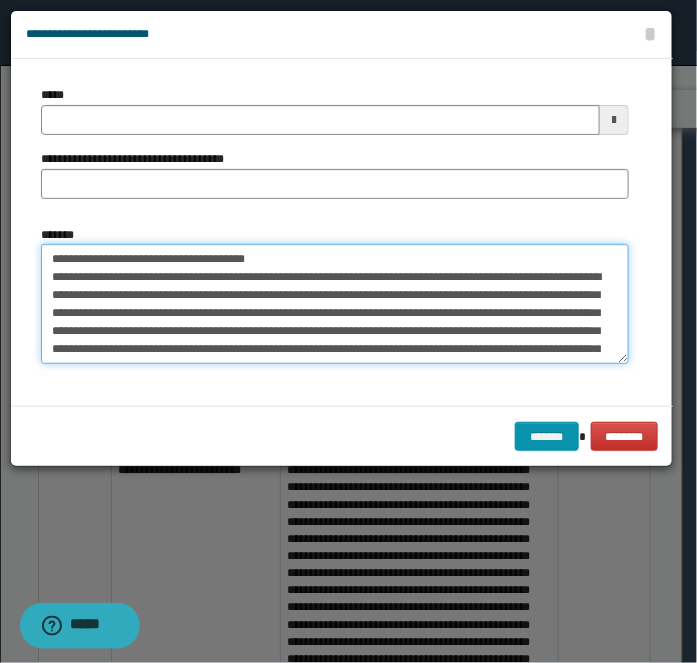 scroll, scrollTop: 300, scrollLeft: 0, axis: vertical 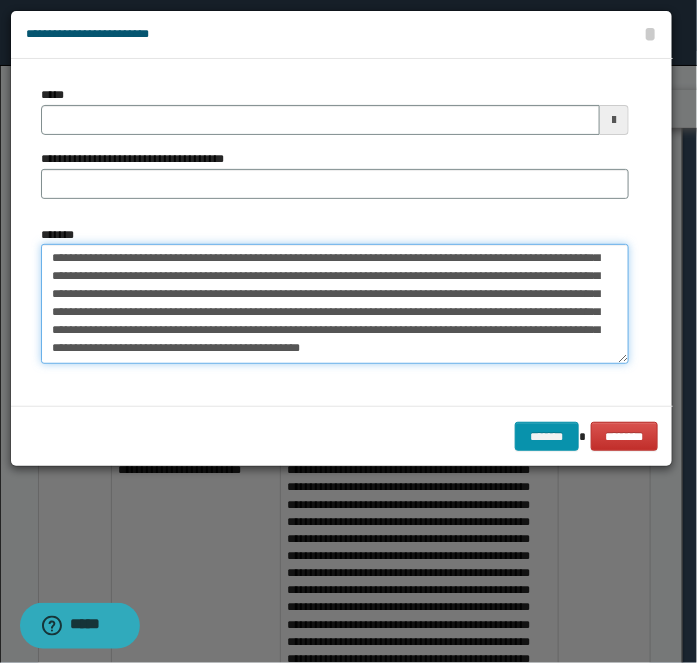 type on "**********" 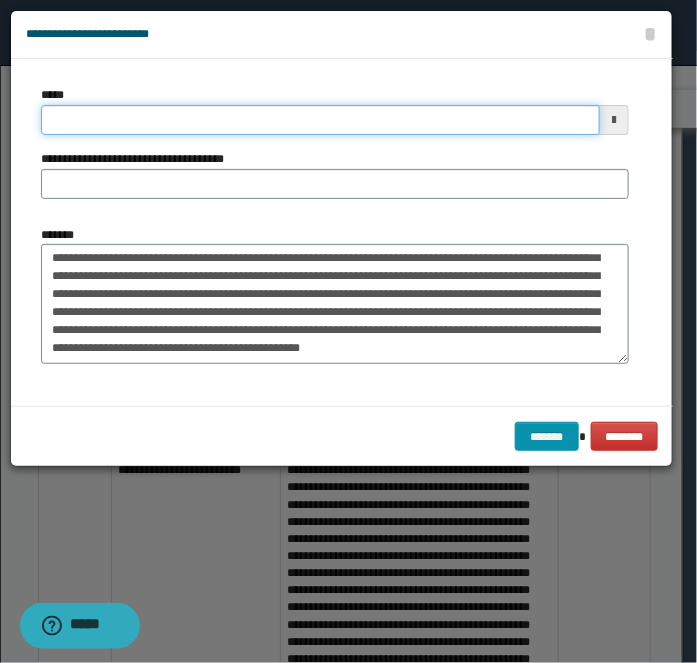 click on "*****" at bounding box center (320, 120) 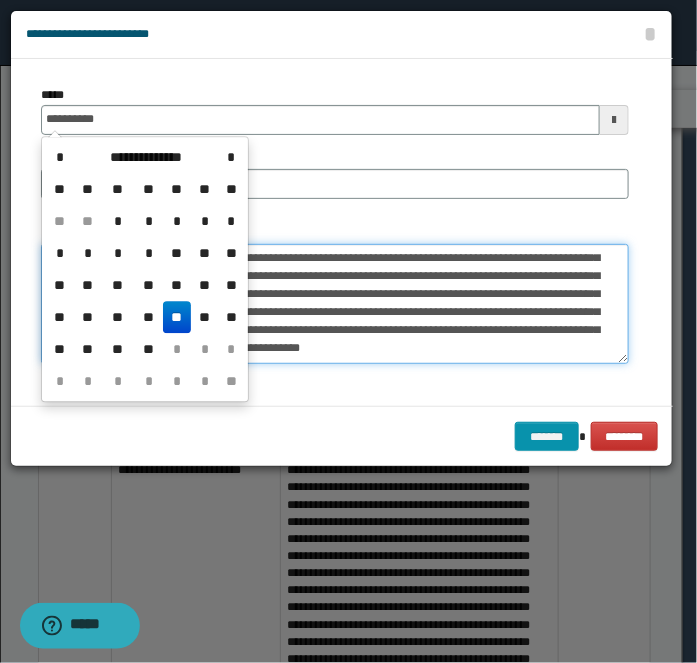 type on "**********" 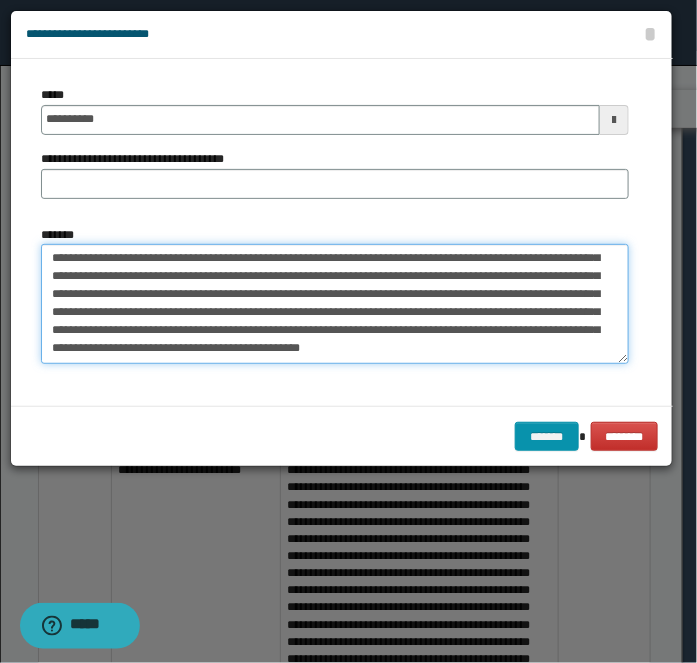 drag, startPoint x: 296, startPoint y: 260, endPoint x: 81, endPoint y: 291, distance: 217.22339 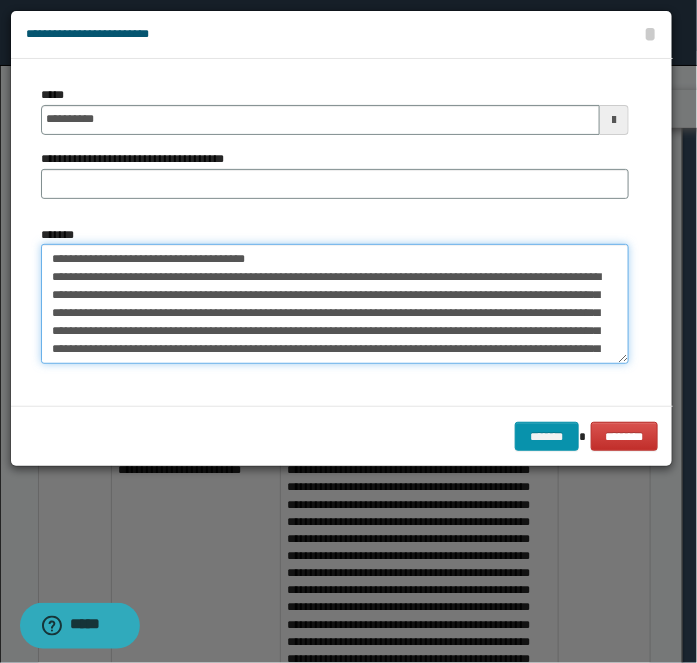 drag, startPoint x: 113, startPoint y: 257, endPoint x: 348, endPoint y: 231, distance: 236.43393 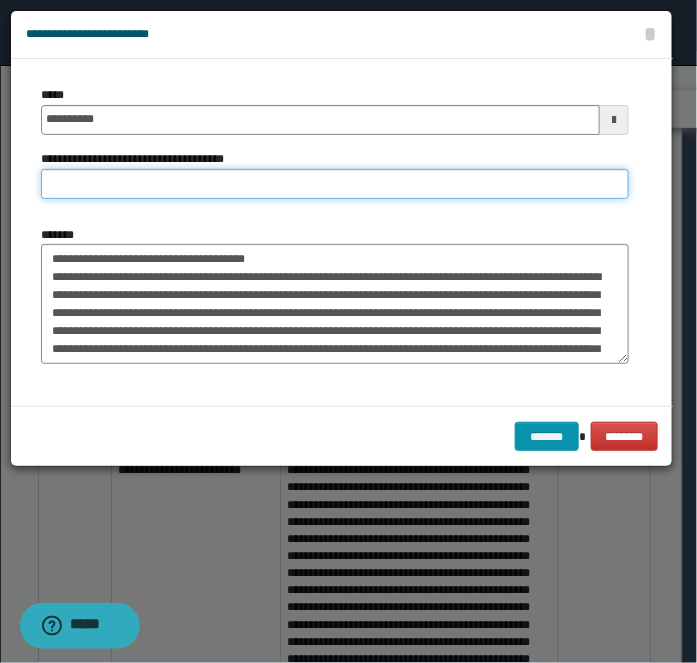 click on "**********" at bounding box center [335, 184] 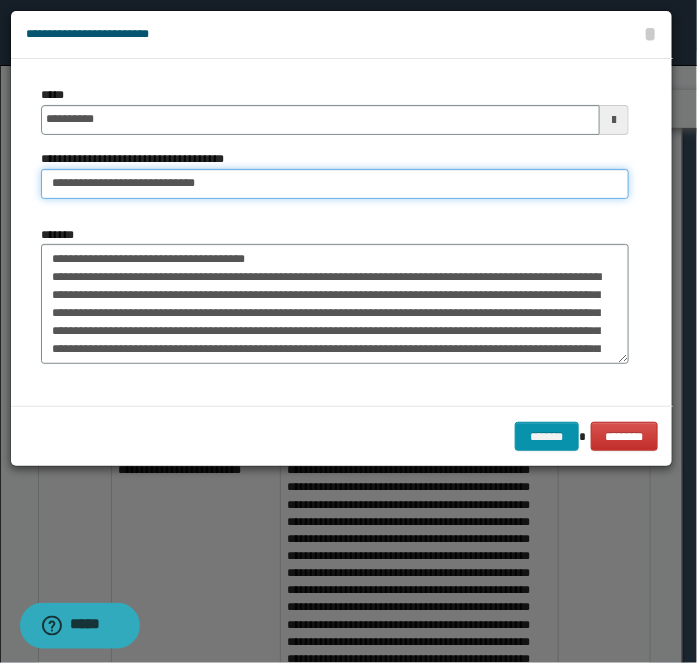 type on "**********" 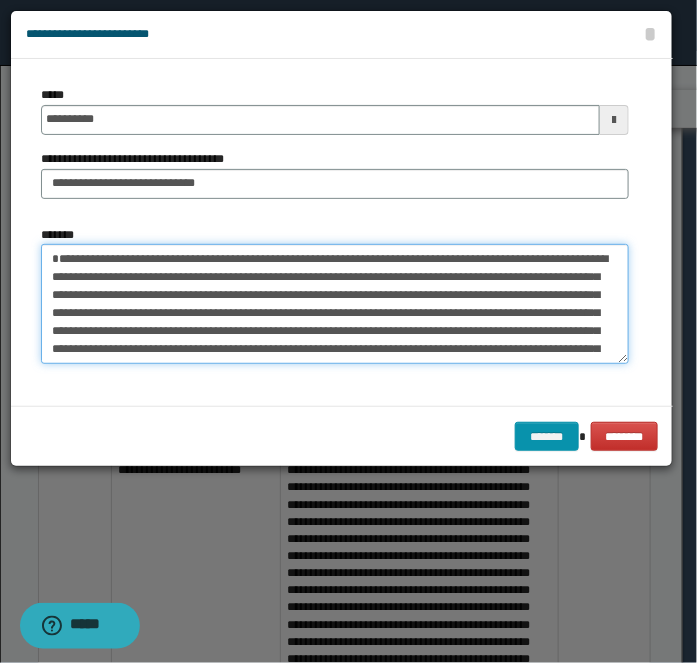 type on "**********" 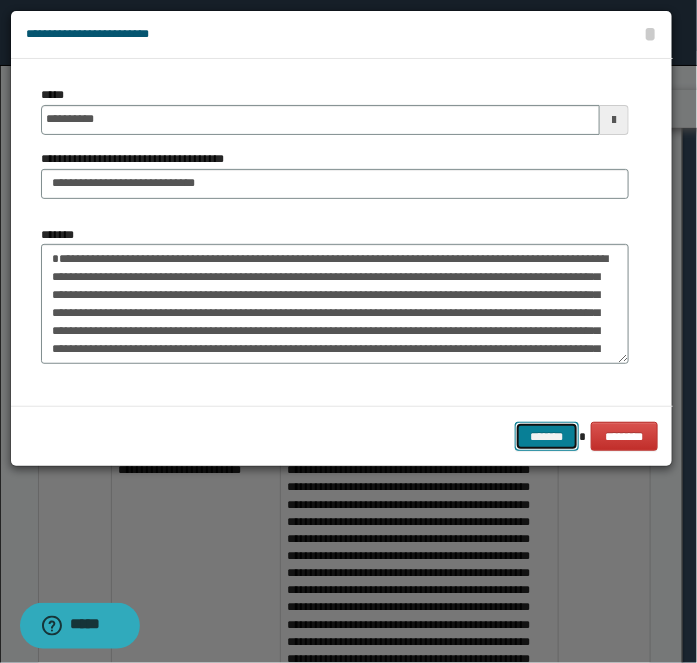 click on "*******" at bounding box center [547, 436] 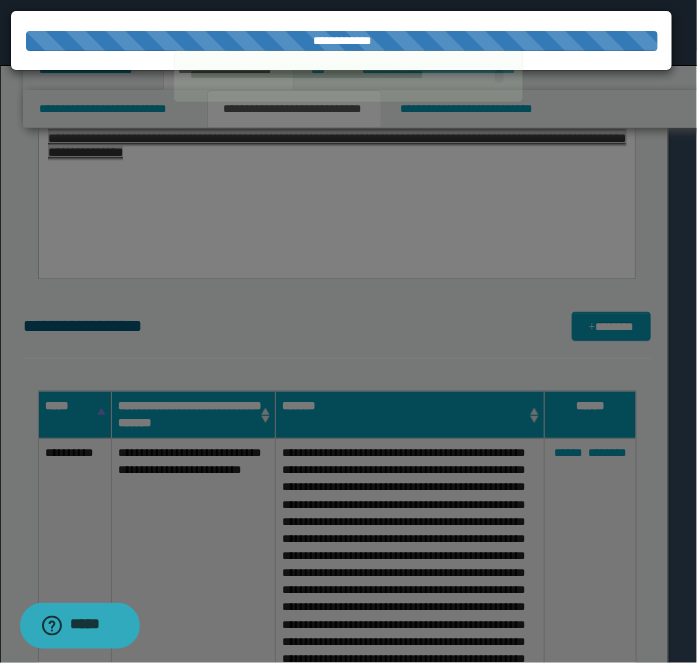 type 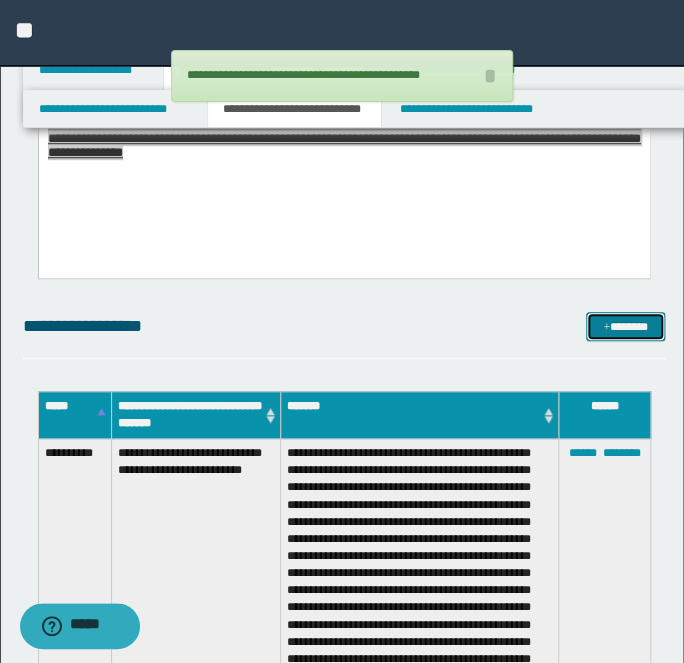 click on "*******" at bounding box center (625, 326) 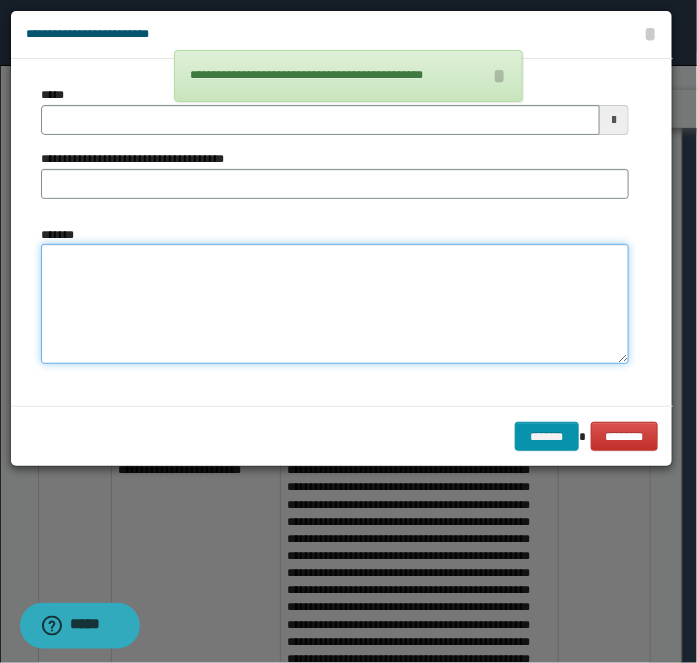 click on "*******" at bounding box center (335, 303) 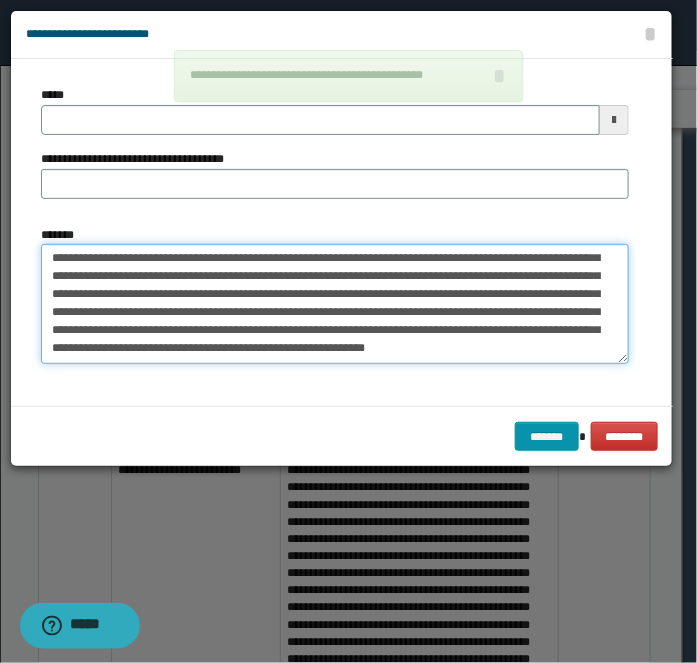 type on "**********" 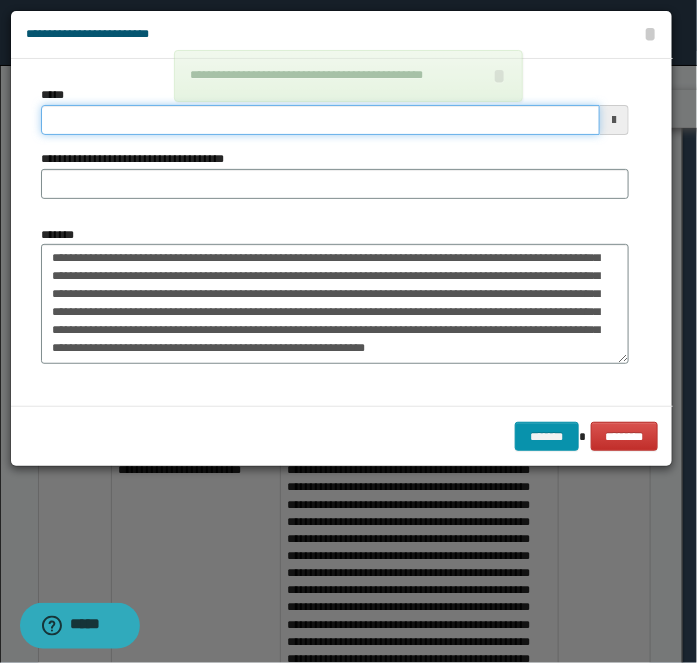 click on "*****" at bounding box center [320, 120] 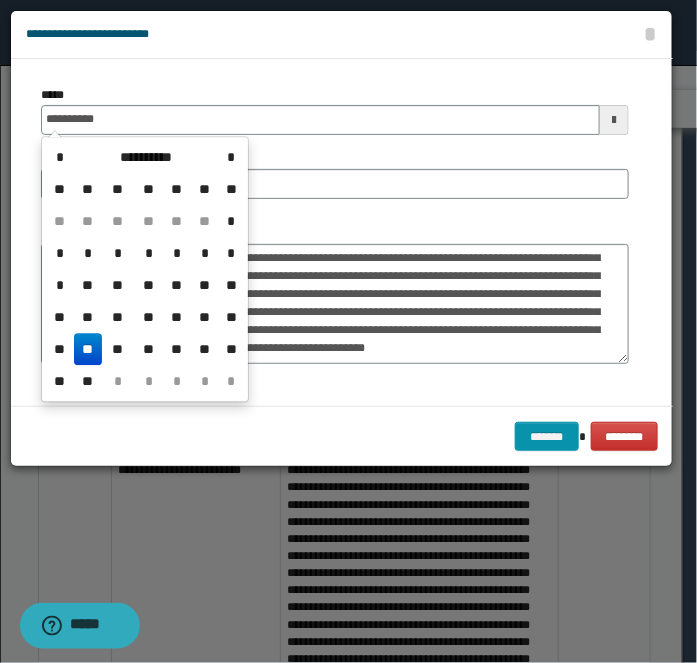 type on "**********" 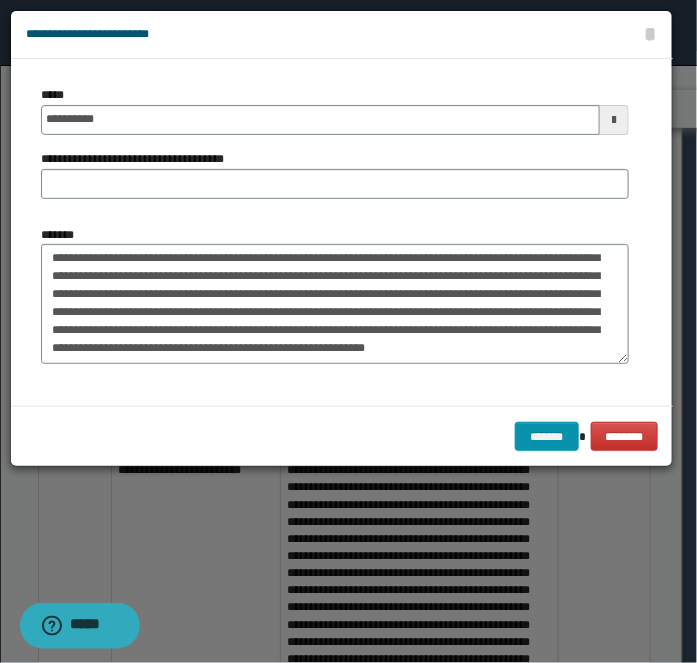 click on "*******" at bounding box center (335, 295) 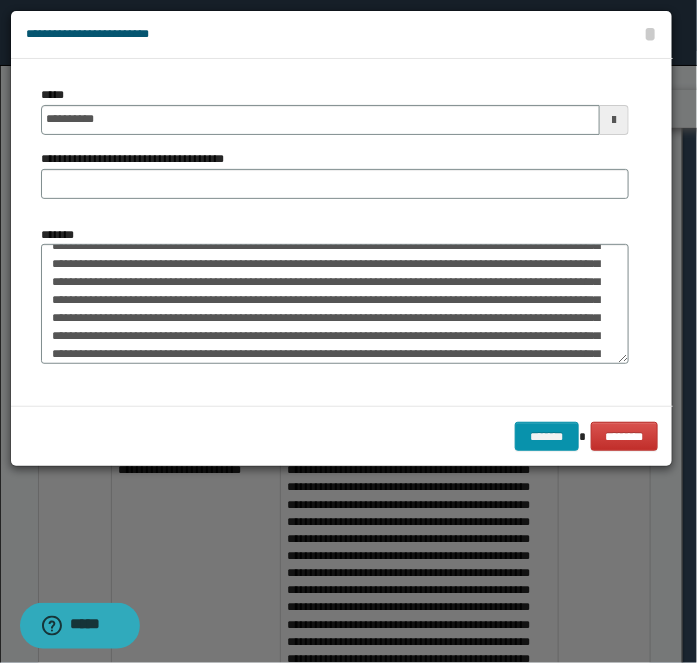 scroll, scrollTop: 0, scrollLeft: 0, axis: both 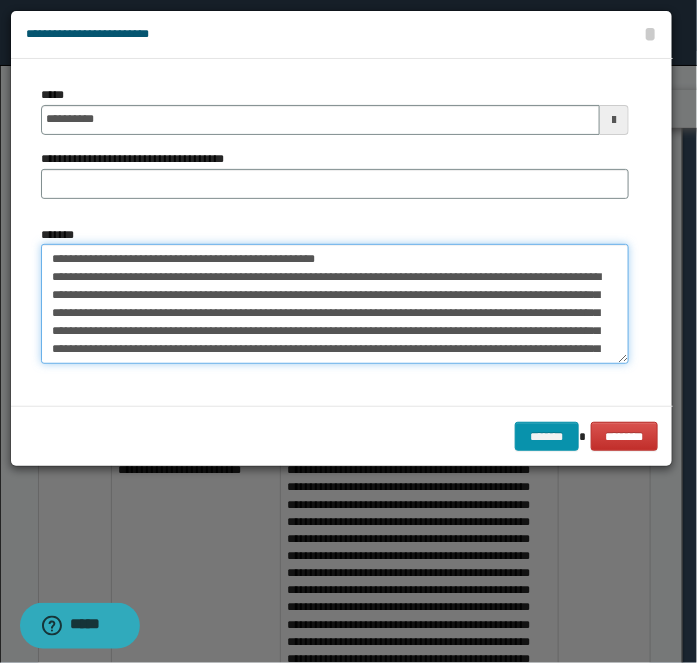 drag, startPoint x: 118, startPoint y: 258, endPoint x: 423, endPoint y: 195, distance: 311.4386 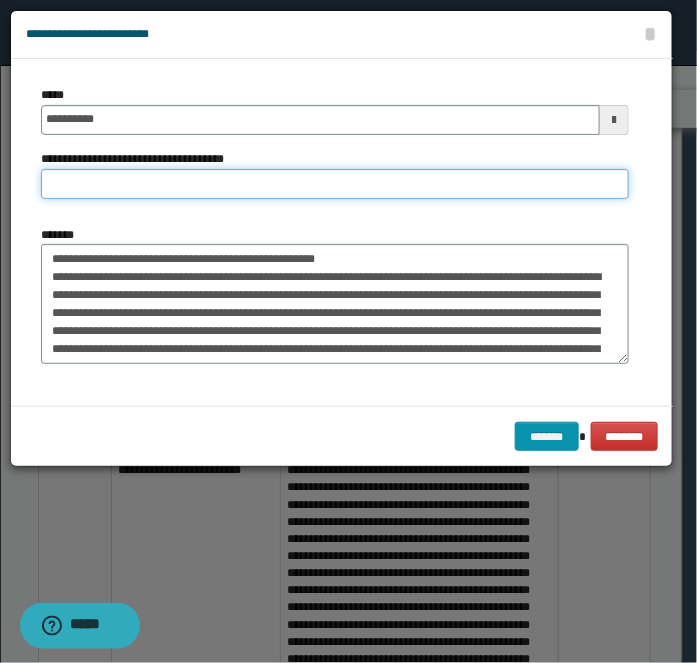 paste on "**********" 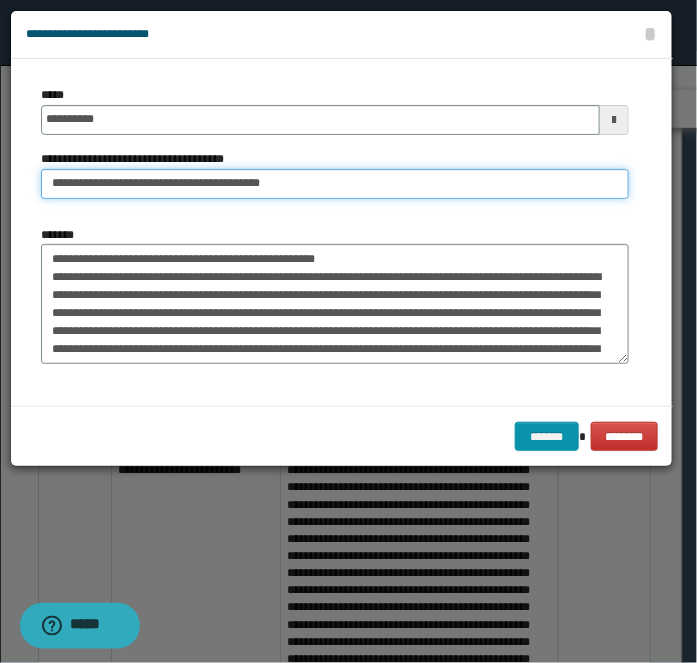 type on "**********" 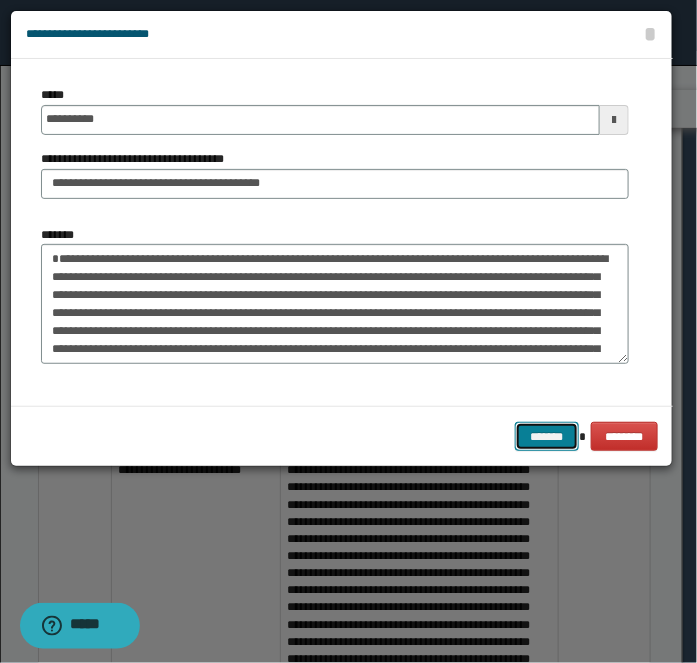 click on "*******" at bounding box center (547, 436) 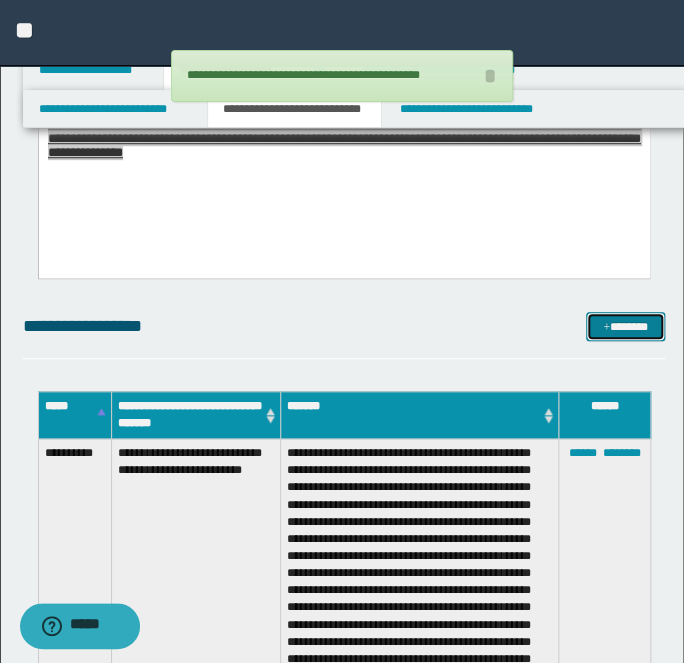 click on "*******" at bounding box center (625, 326) 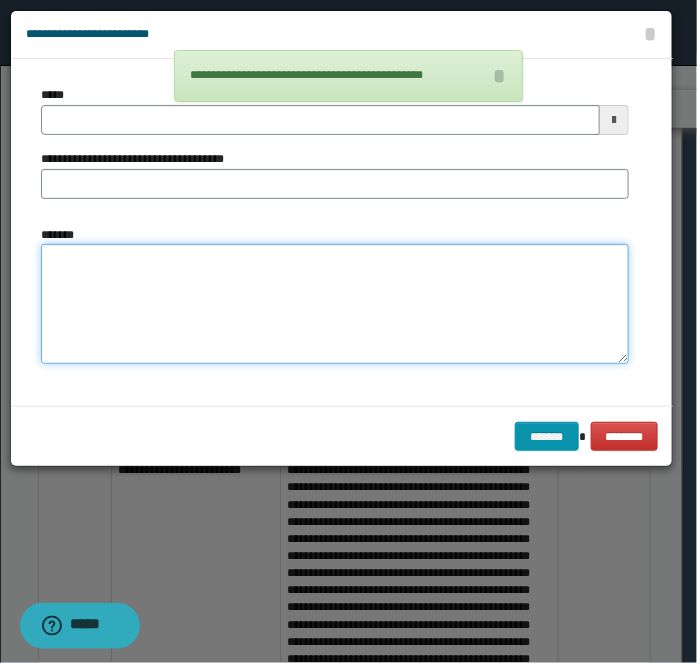 drag, startPoint x: 216, startPoint y: 345, endPoint x: 140, endPoint y: 207, distance: 157.54364 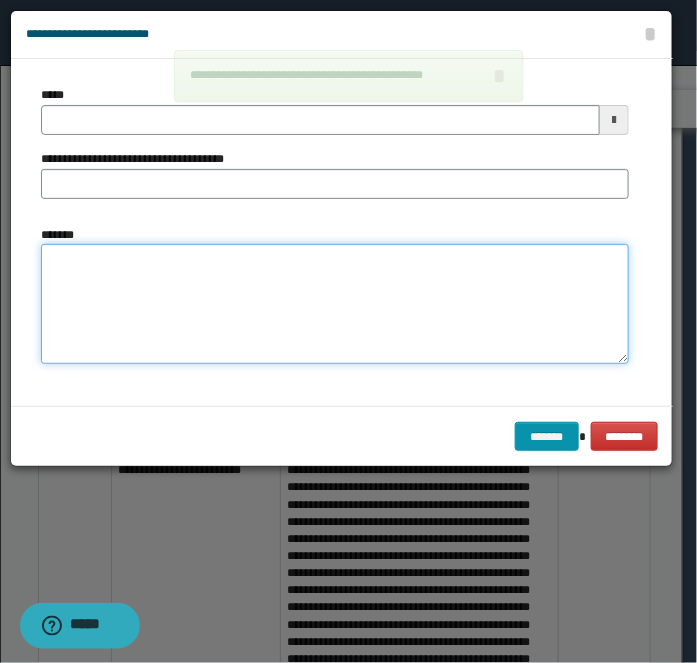 paste on "**********" 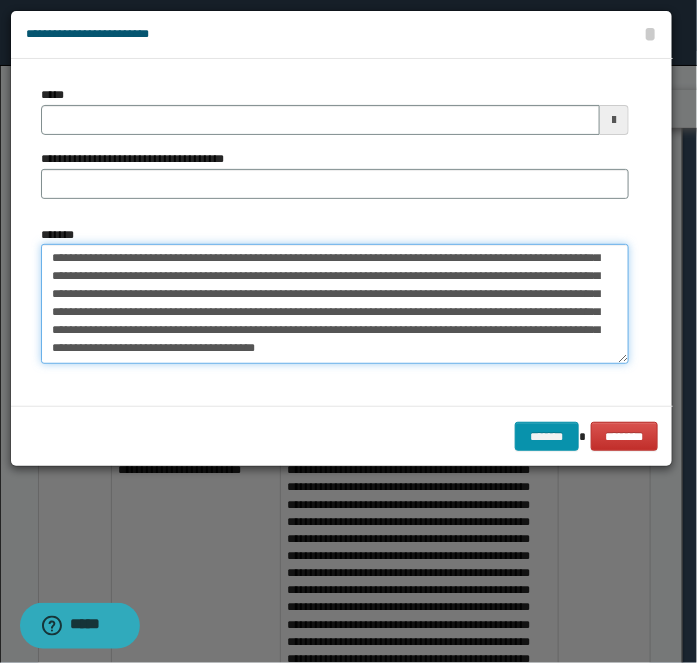 type 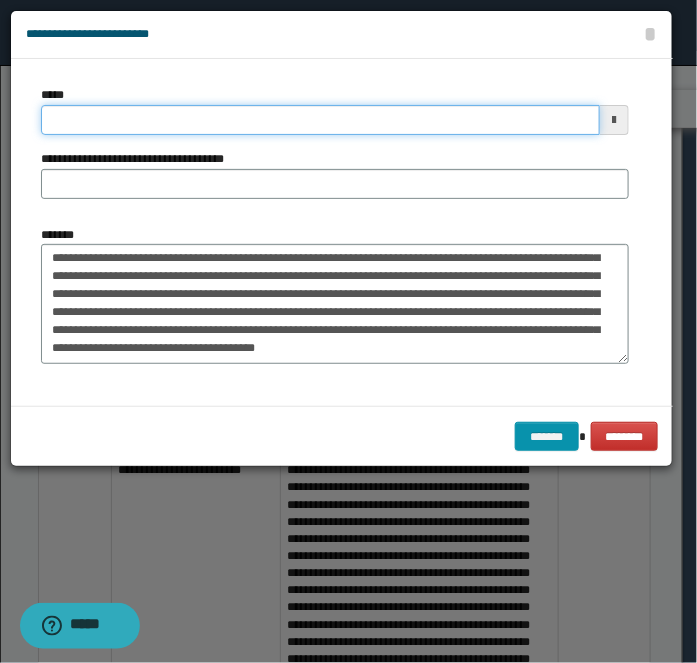 click on "*****" at bounding box center (320, 120) 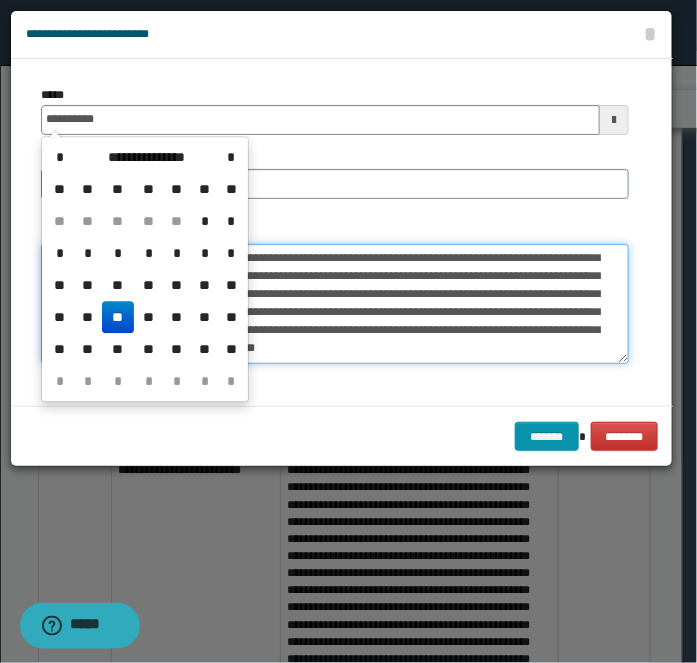 type on "**********" 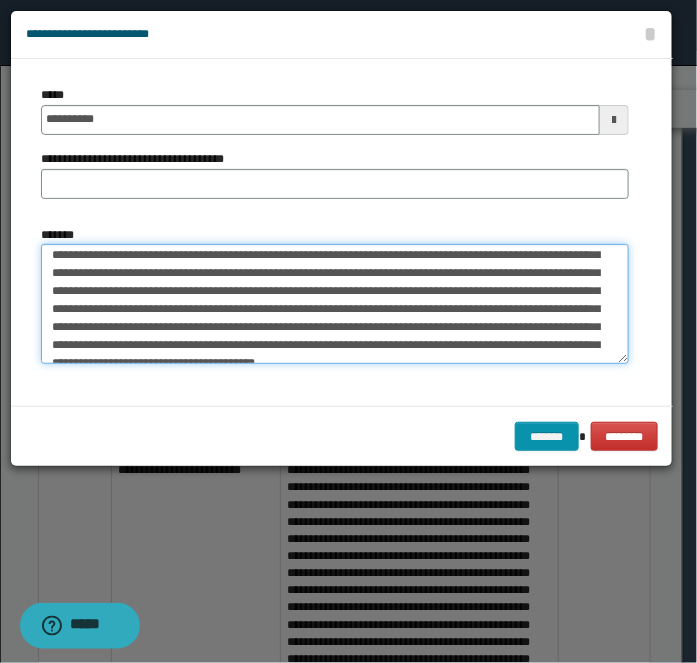 scroll, scrollTop: 0, scrollLeft: 0, axis: both 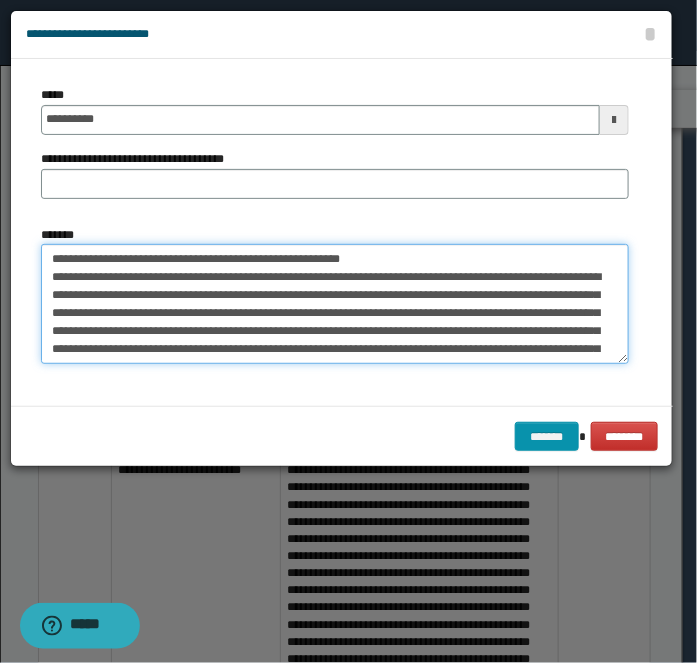 drag, startPoint x: 114, startPoint y: 260, endPoint x: 426, endPoint y: 215, distance: 315.2285 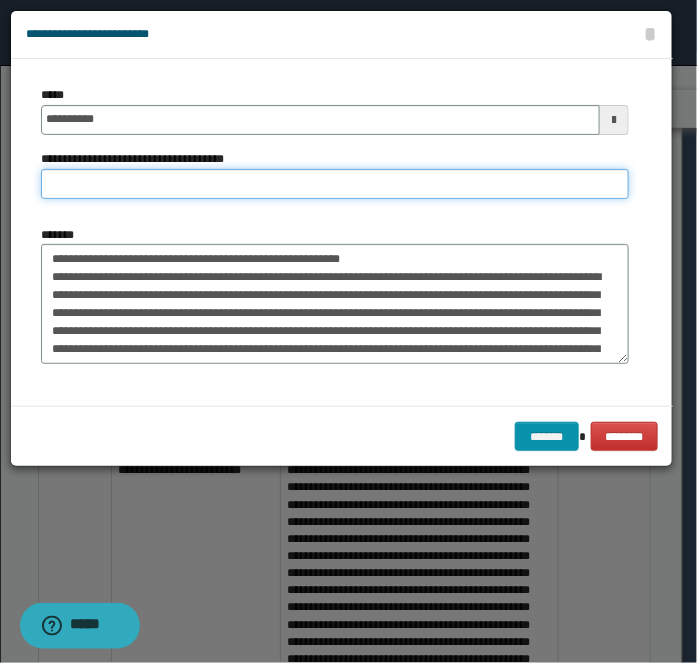 click on "**********" at bounding box center [335, 184] 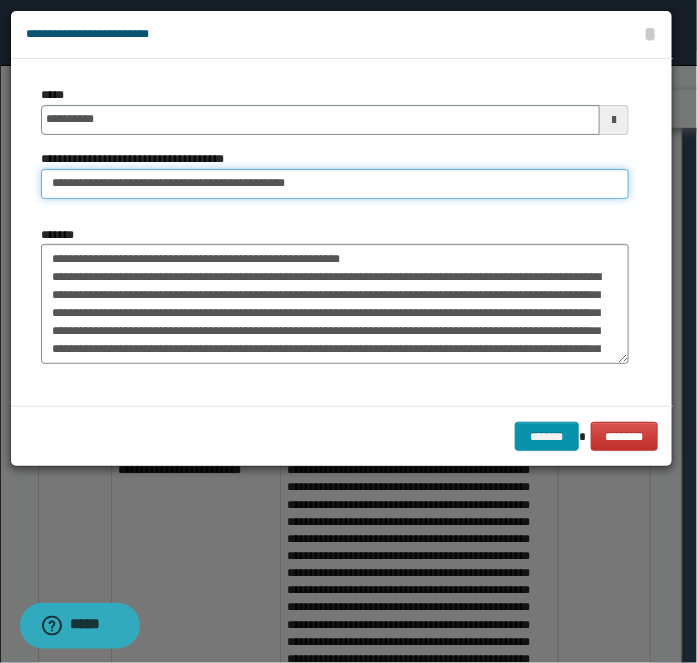 type on "**********" 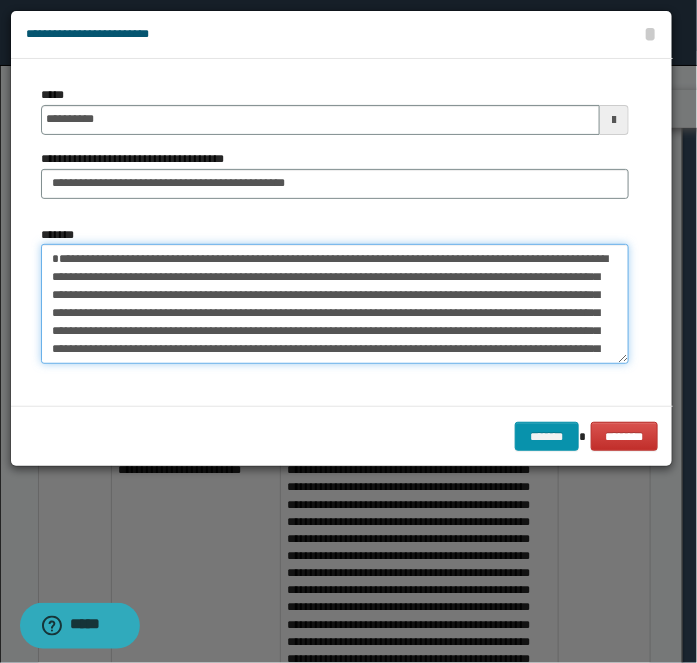 type on "**********" 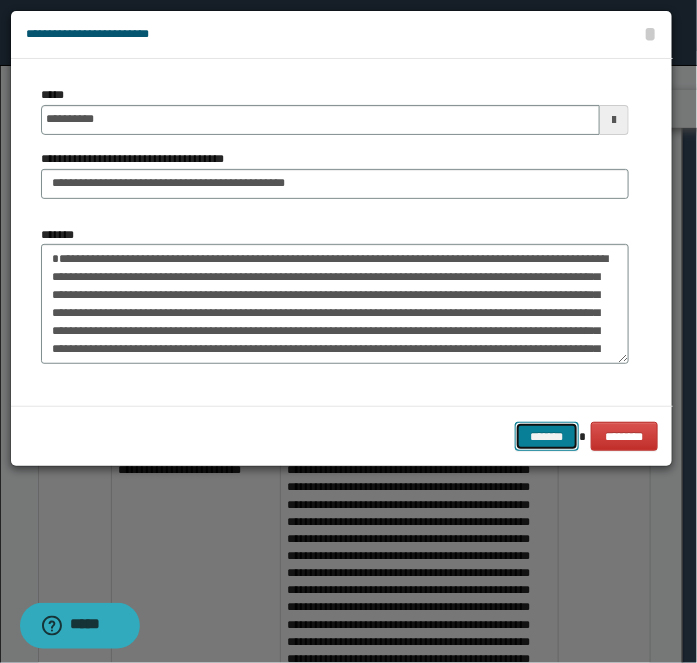 click on "*******" at bounding box center [547, 436] 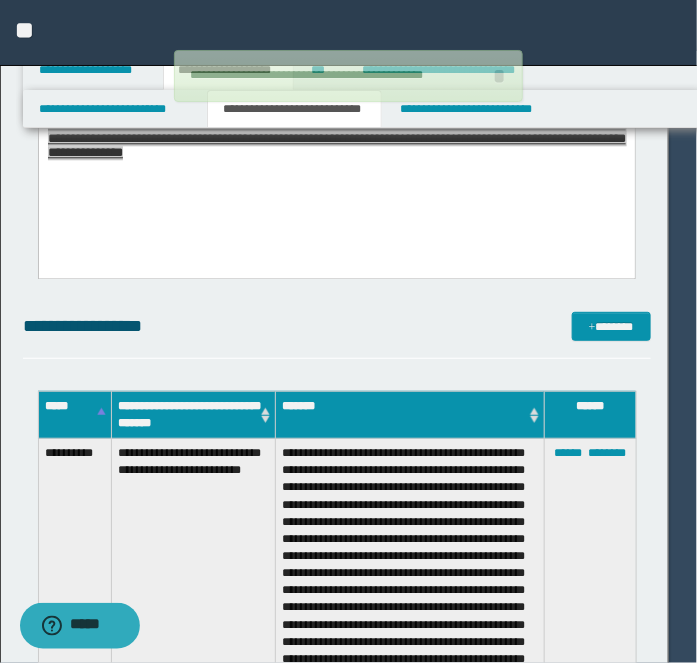 type 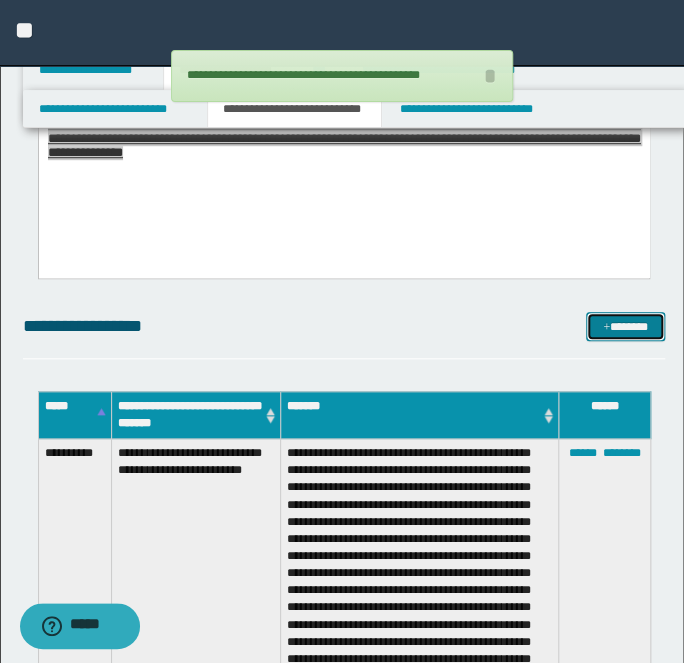 click on "*******" at bounding box center [625, 326] 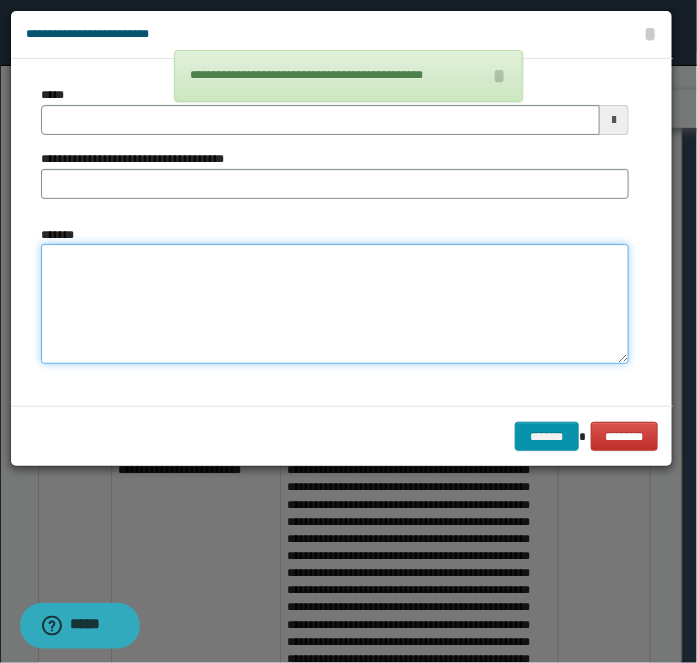 click on "*******" at bounding box center [335, 303] 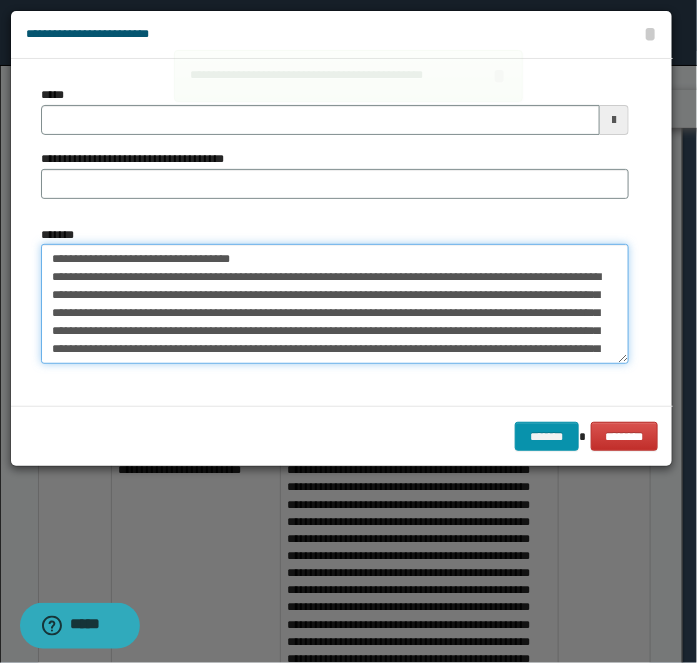 scroll, scrollTop: 192, scrollLeft: 0, axis: vertical 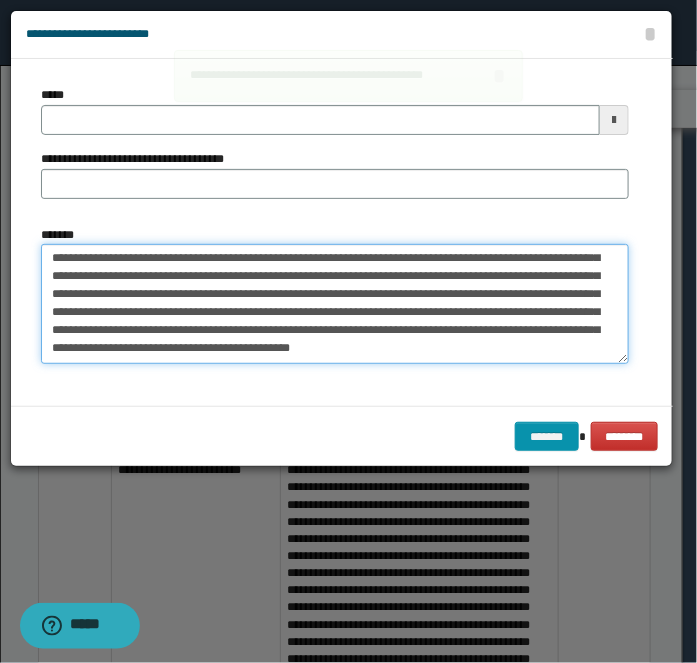 type 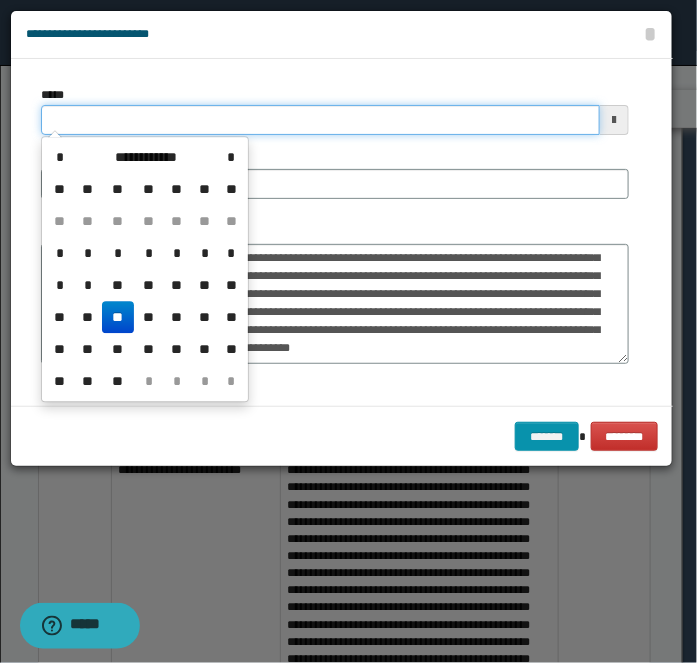 click on "*****" at bounding box center [320, 120] 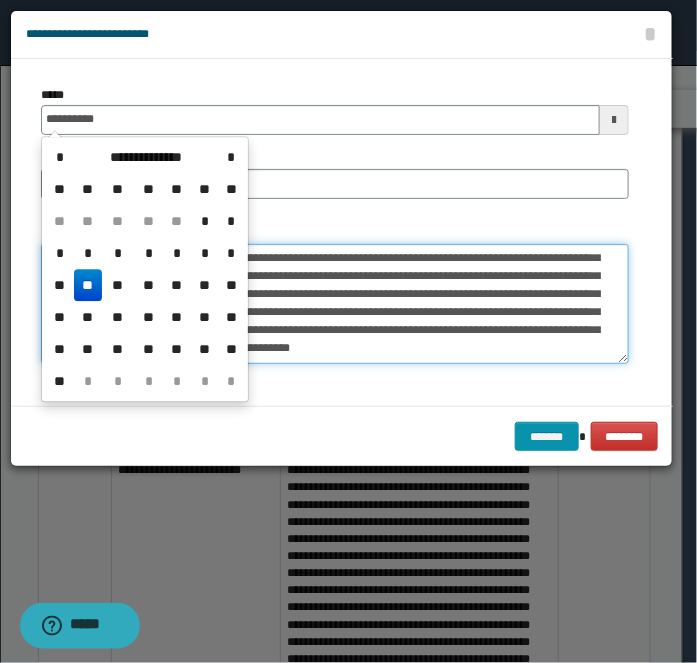 type on "**********" 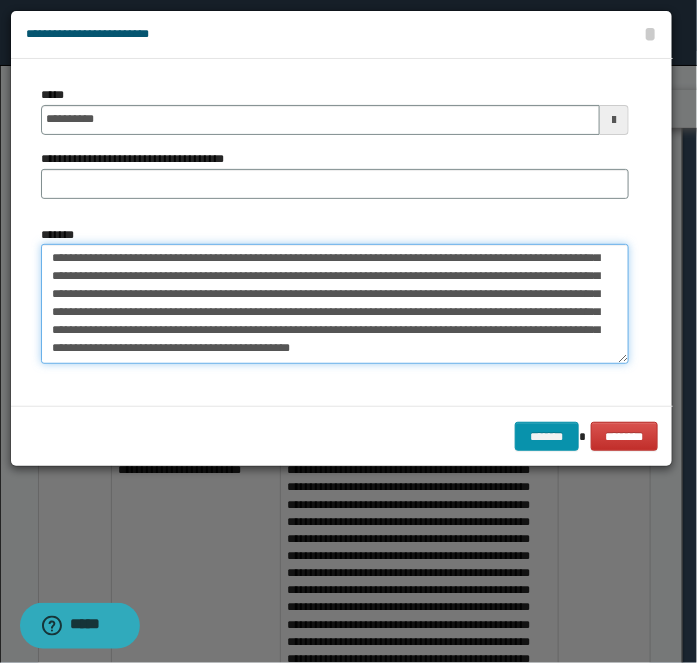 scroll, scrollTop: 0, scrollLeft: 0, axis: both 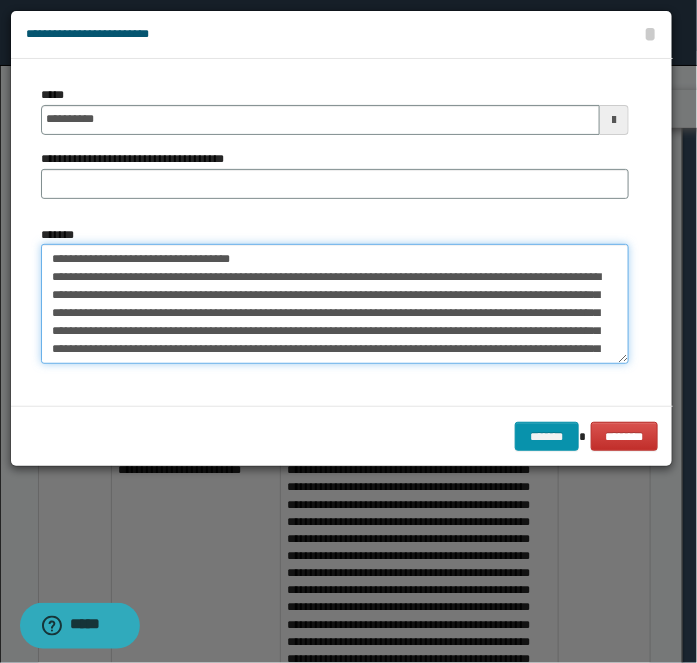 drag, startPoint x: 113, startPoint y: 257, endPoint x: 408, endPoint y: 179, distance: 305.13766 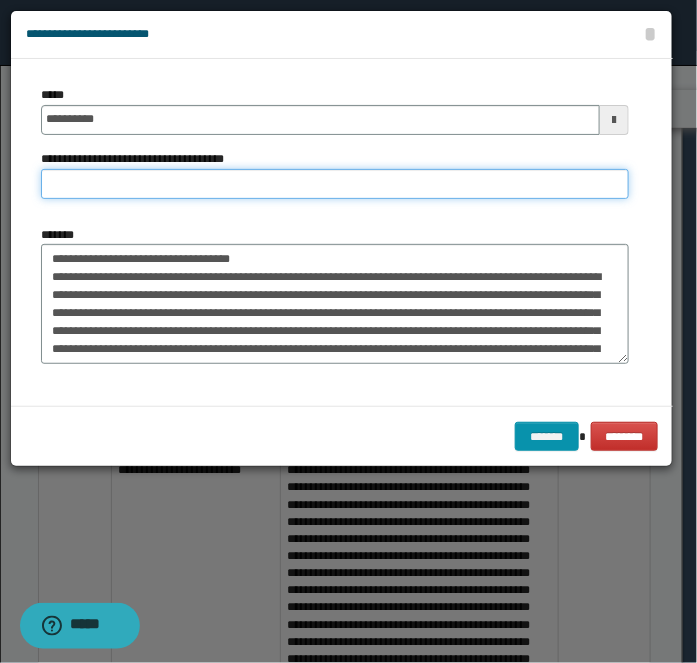 paste on "**********" 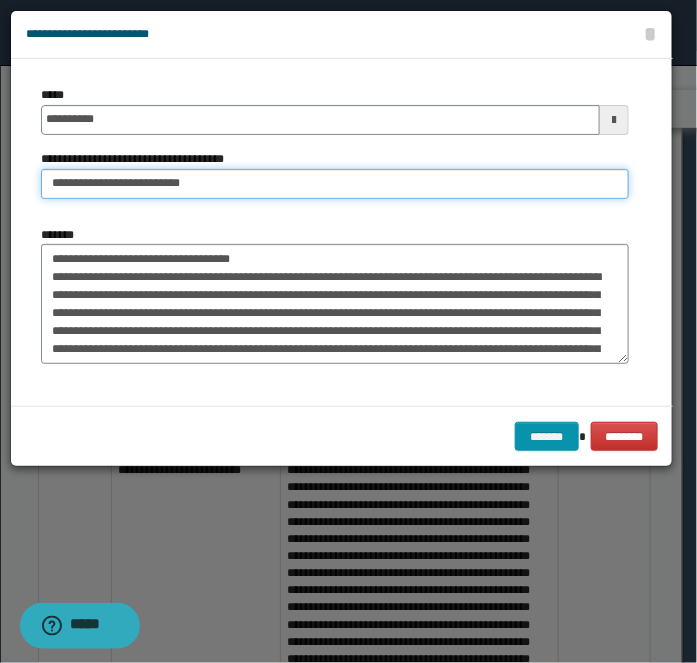 click on "**********" at bounding box center (335, 184) 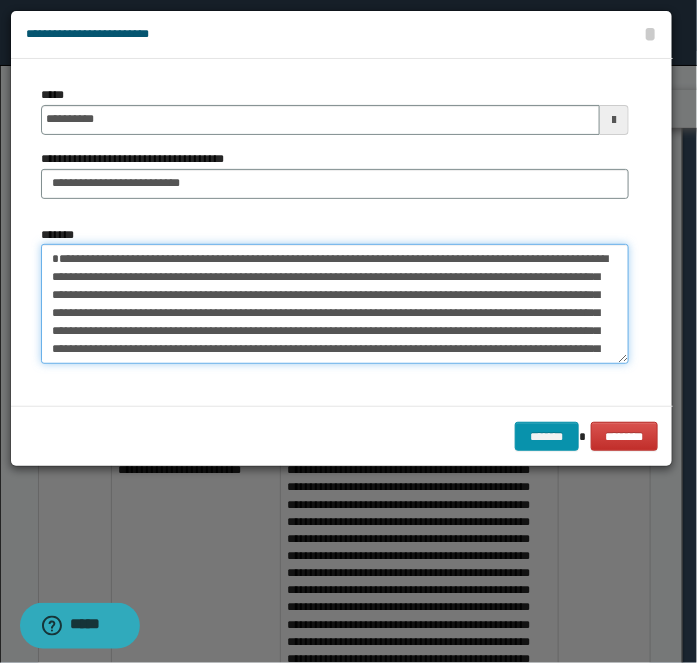 type on "**********" 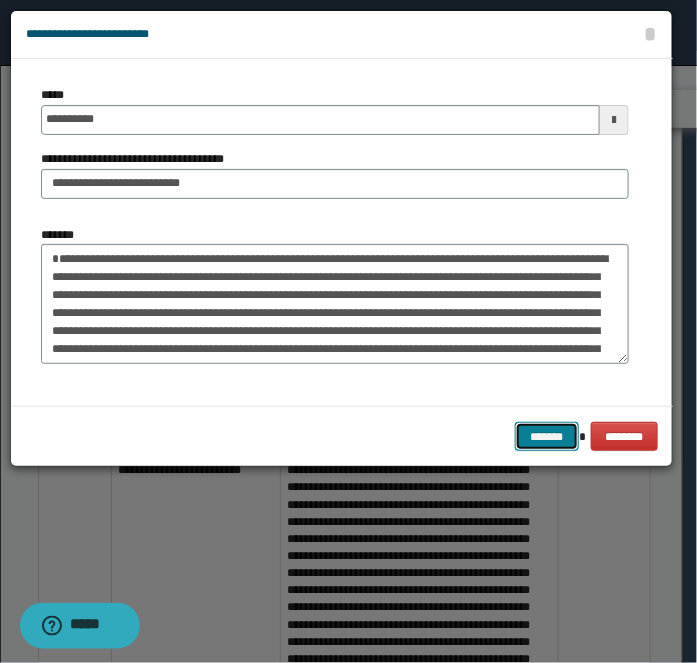 click on "*******" at bounding box center [547, 436] 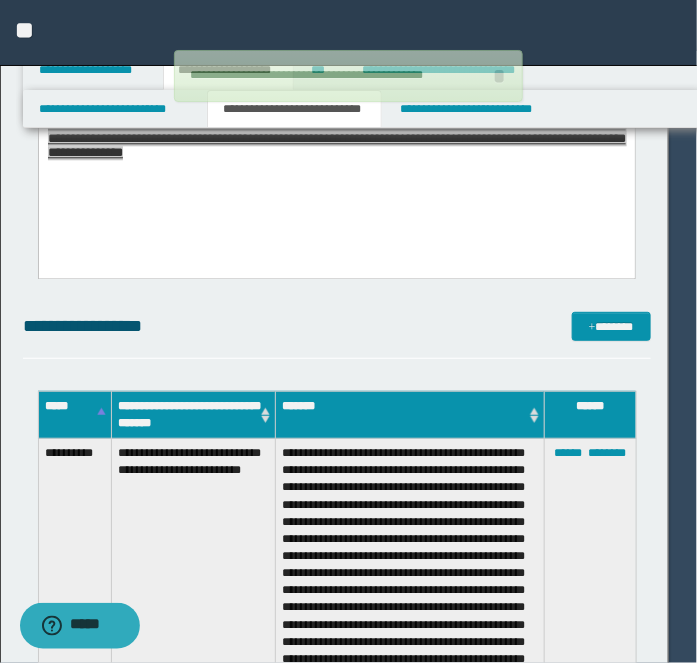 type 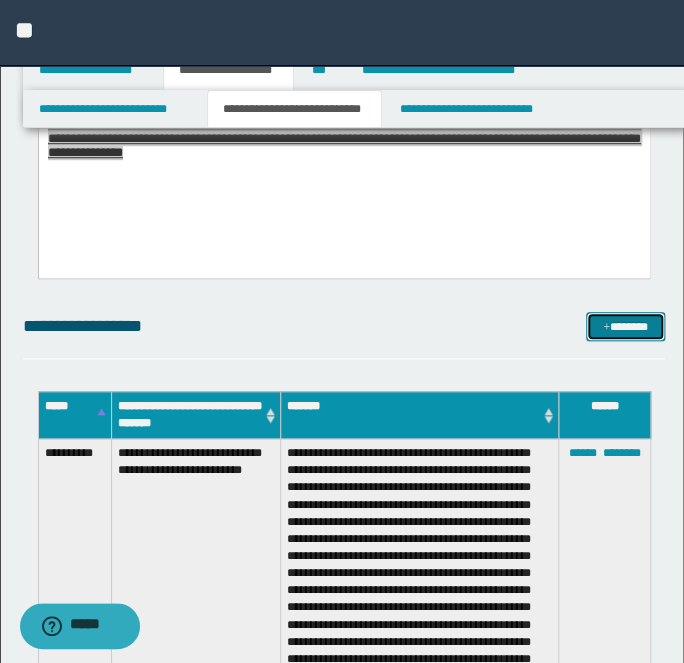 click on "*******" at bounding box center [625, 326] 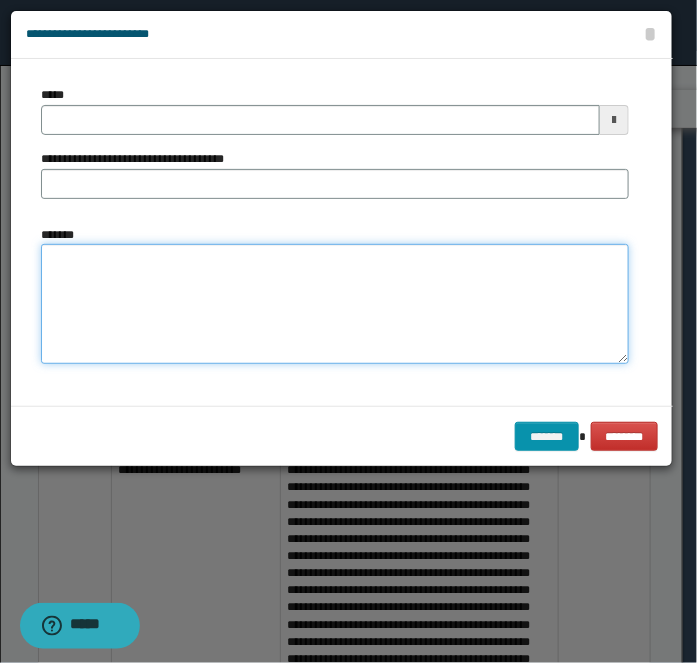 drag, startPoint x: 114, startPoint y: 306, endPoint x: 114, endPoint y: 269, distance: 37 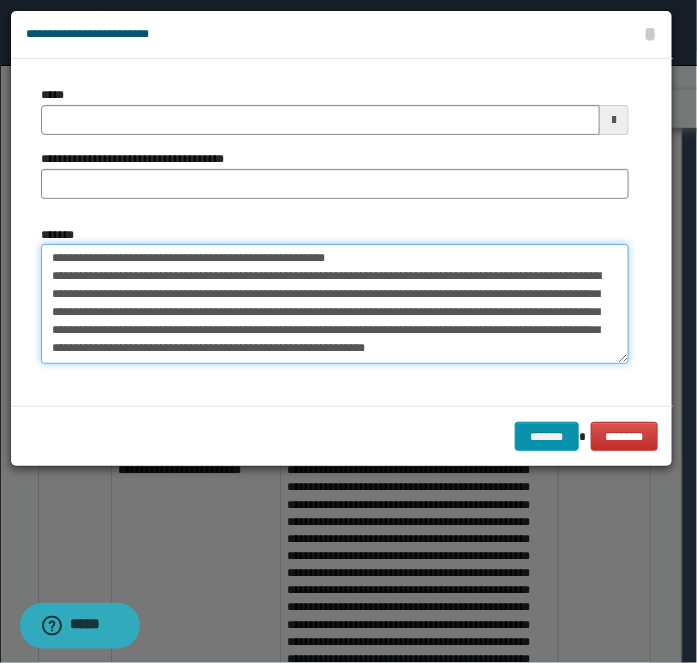 type 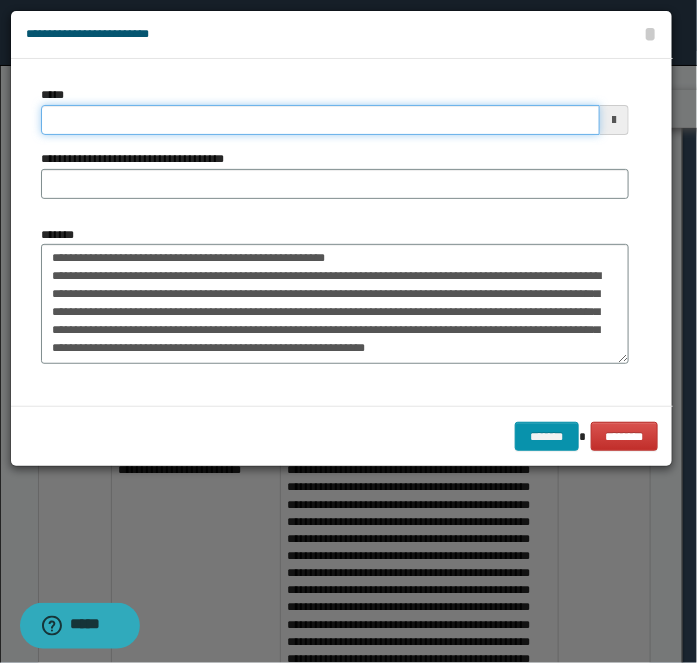 click on "*****" at bounding box center (320, 120) 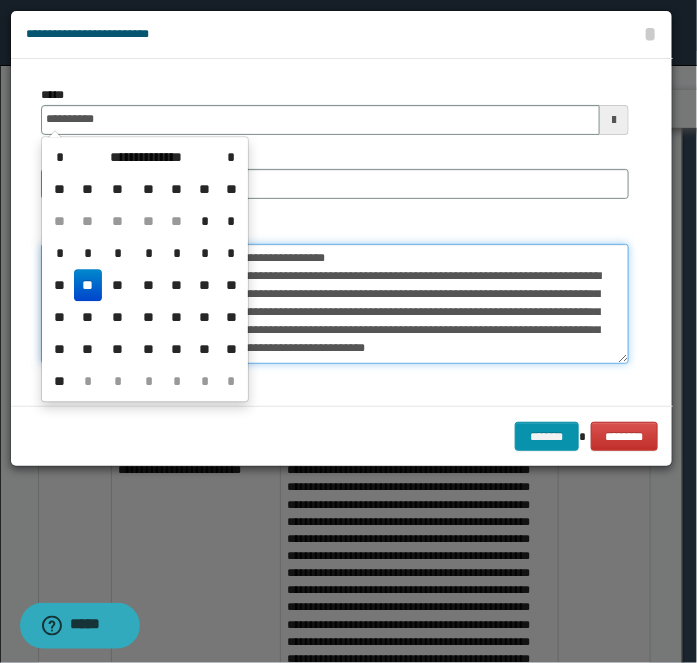 type on "**********" 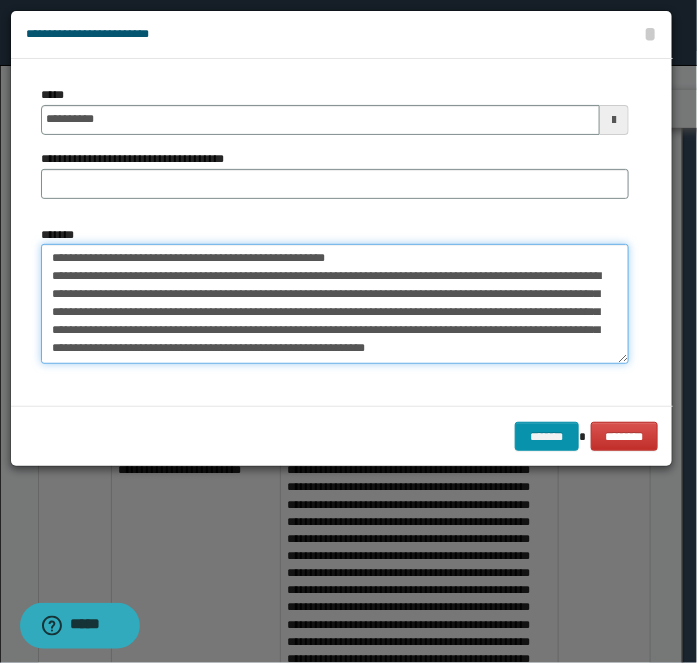 drag, startPoint x: 421, startPoint y: 286, endPoint x: 114, endPoint y: 307, distance: 307.7174 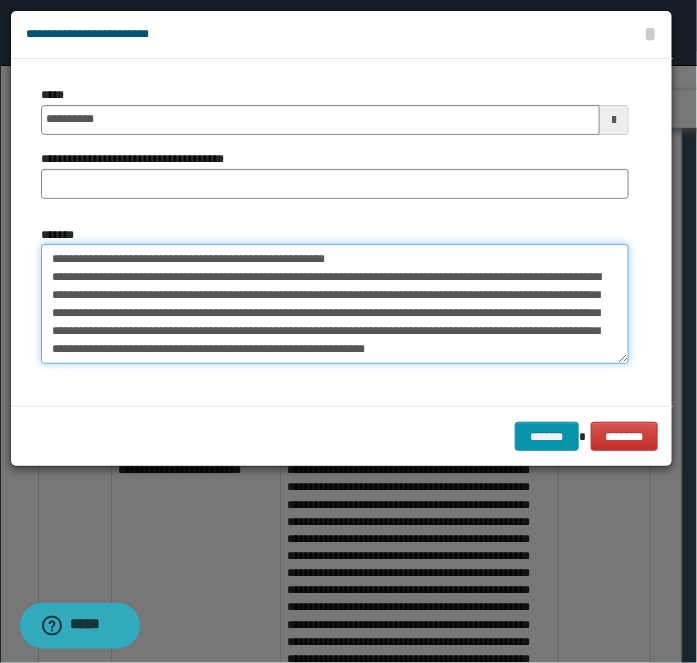 drag, startPoint x: 110, startPoint y: 254, endPoint x: 403, endPoint y: 206, distance: 296.9057 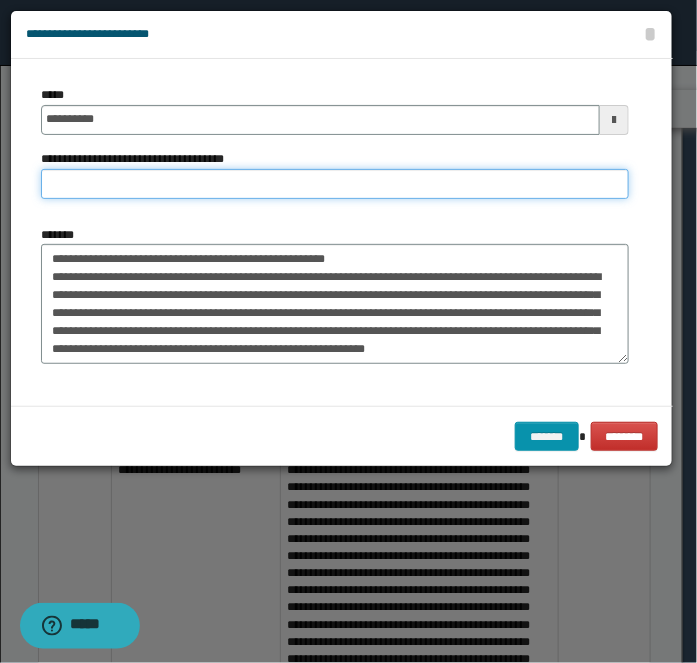 paste on "**********" 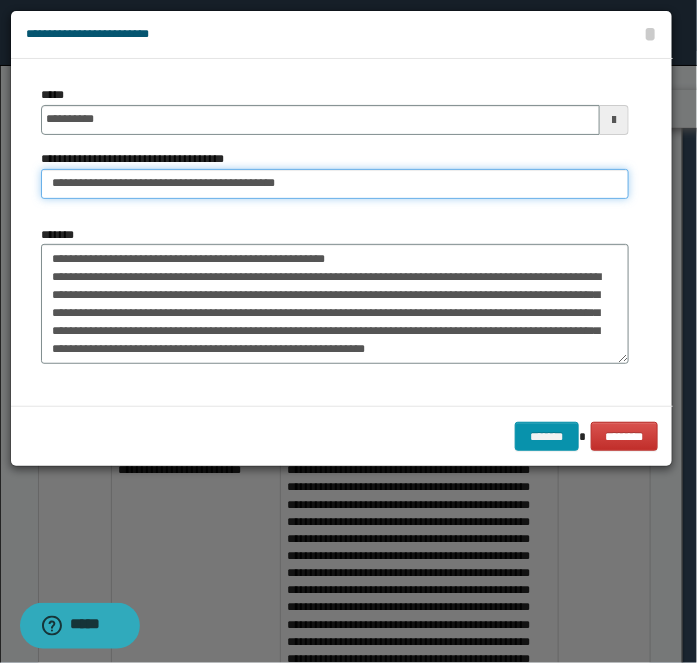 click on "**********" at bounding box center [335, 184] 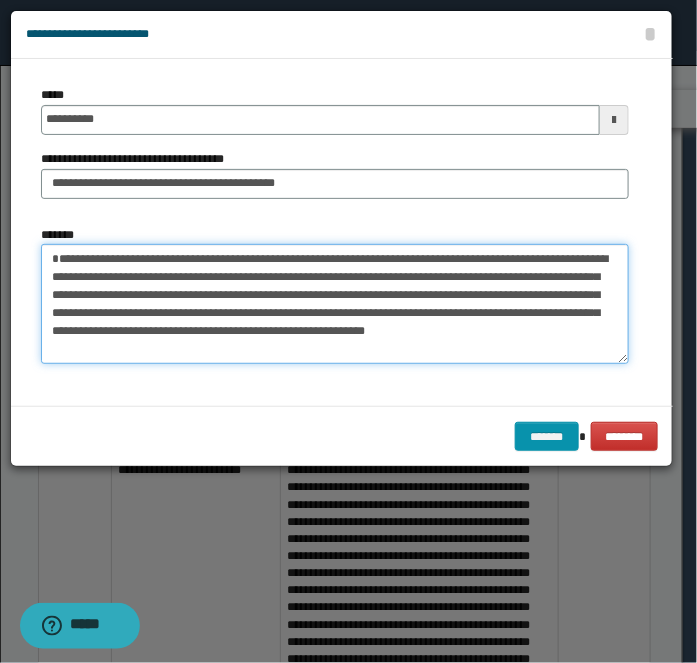 type on "**********" 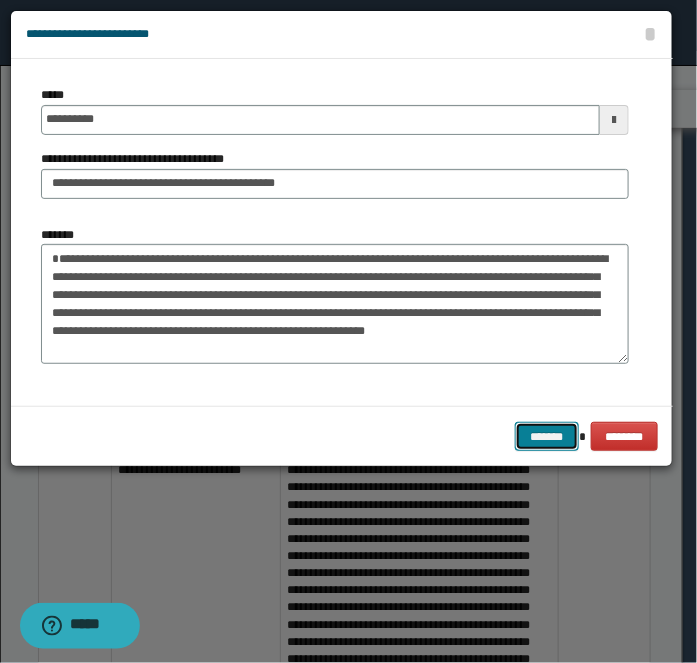 click on "*******" at bounding box center (547, 436) 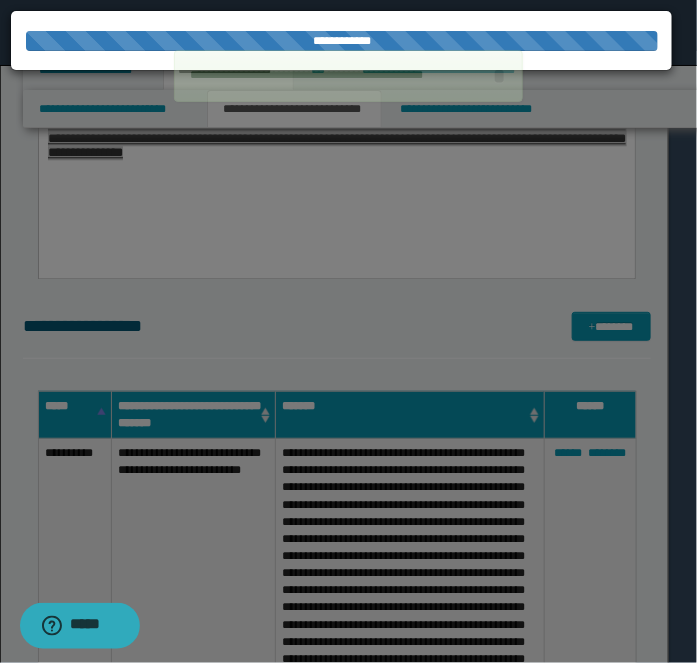 type 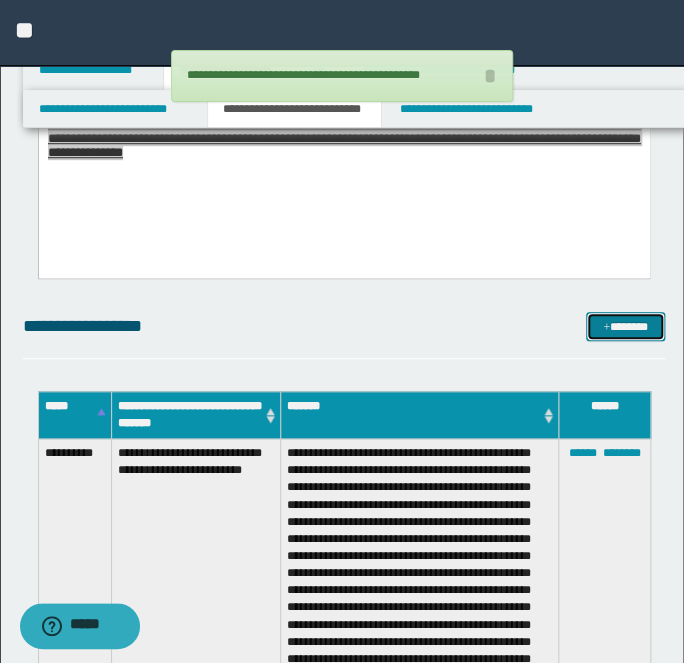 click on "*******" at bounding box center [625, 326] 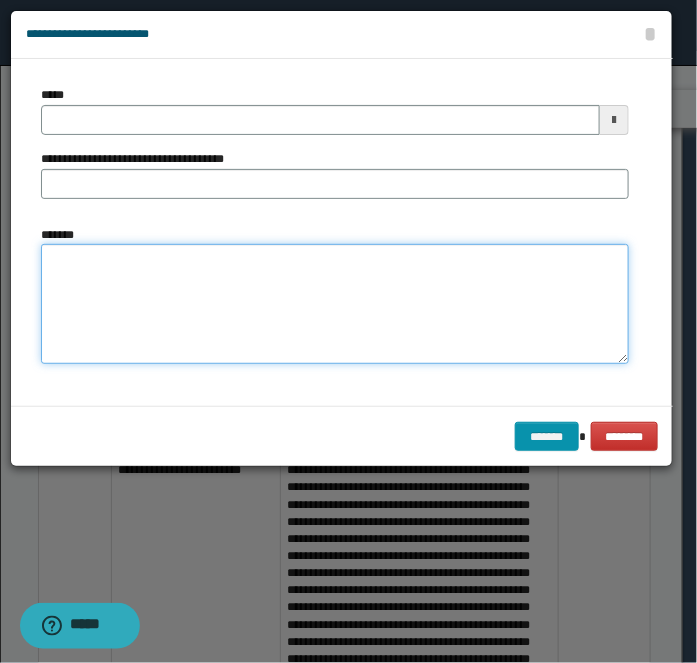drag, startPoint x: 302, startPoint y: 296, endPoint x: 200, endPoint y: 160, distance: 170 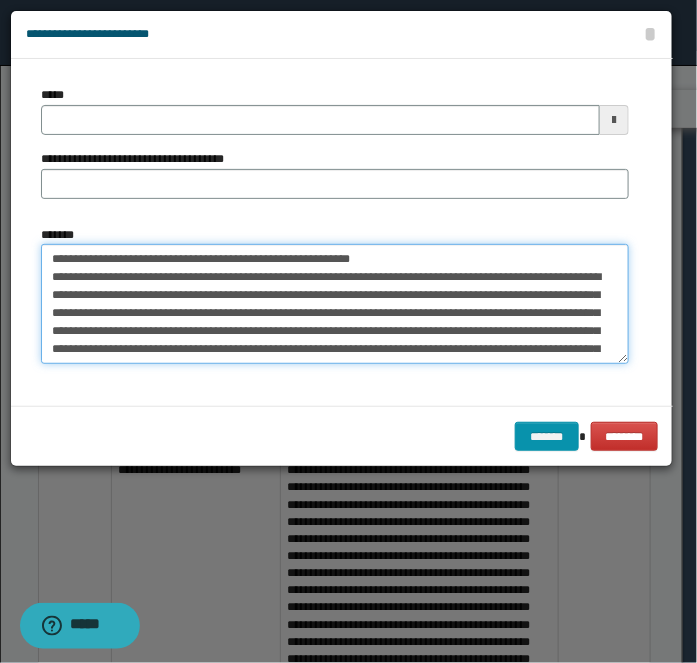 scroll, scrollTop: 101, scrollLeft: 0, axis: vertical 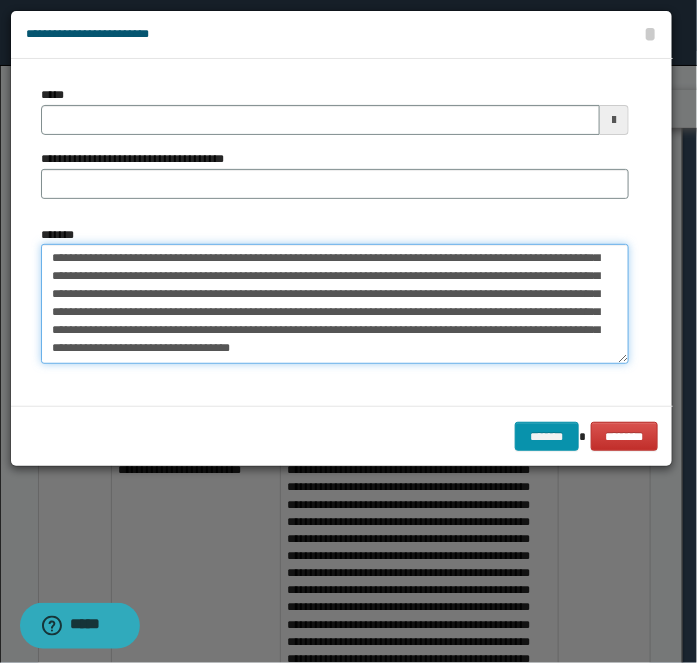 type on "**********" 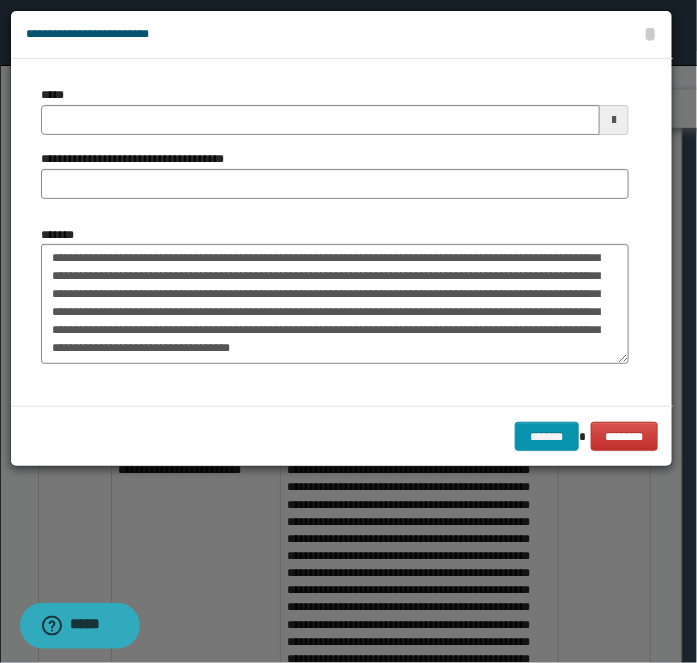 drag, startPoint x: 186, startPoint y: 136, endPoint x: 222, endPoint y: 133, distance: 36.124783 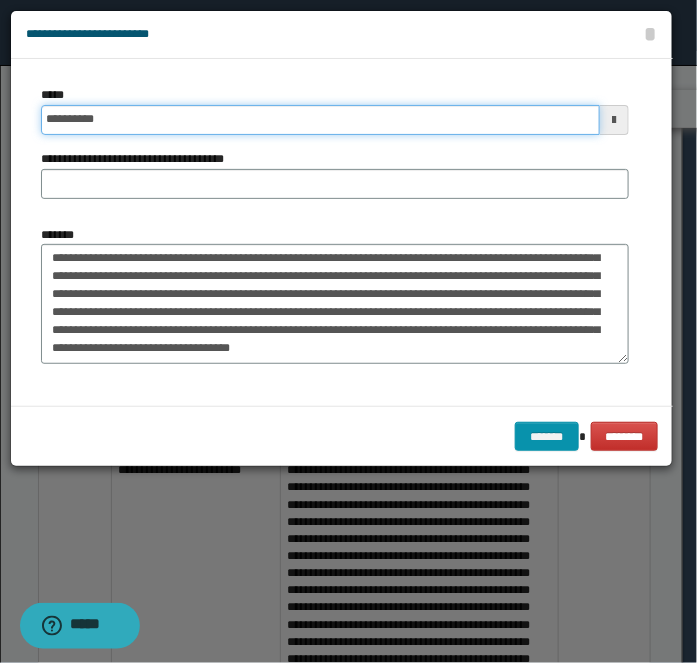 click on "**********" at bounding box center (320, 120) 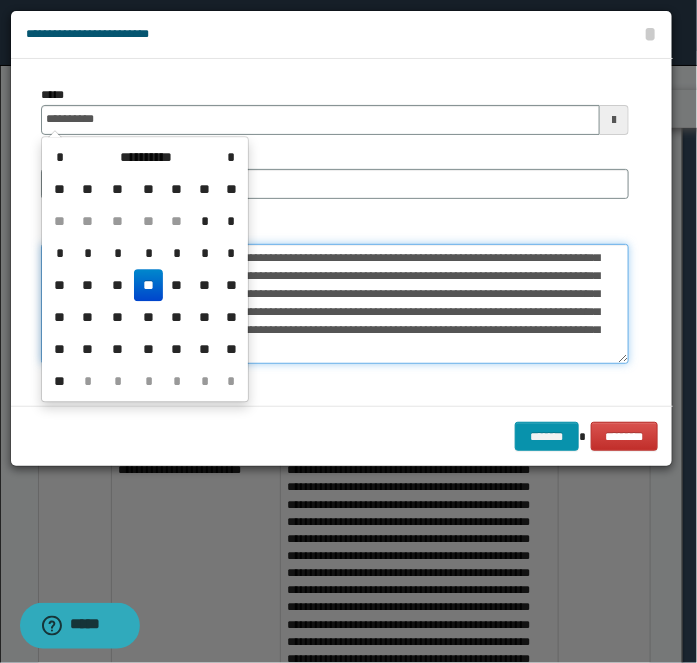 type on "**********" 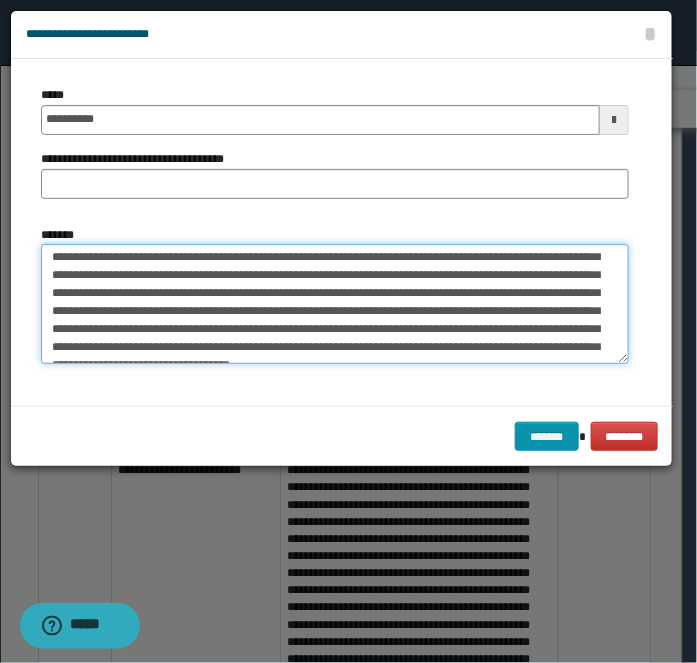 scroll, scrollTop: 0, scrollLeft: 0, axis: both 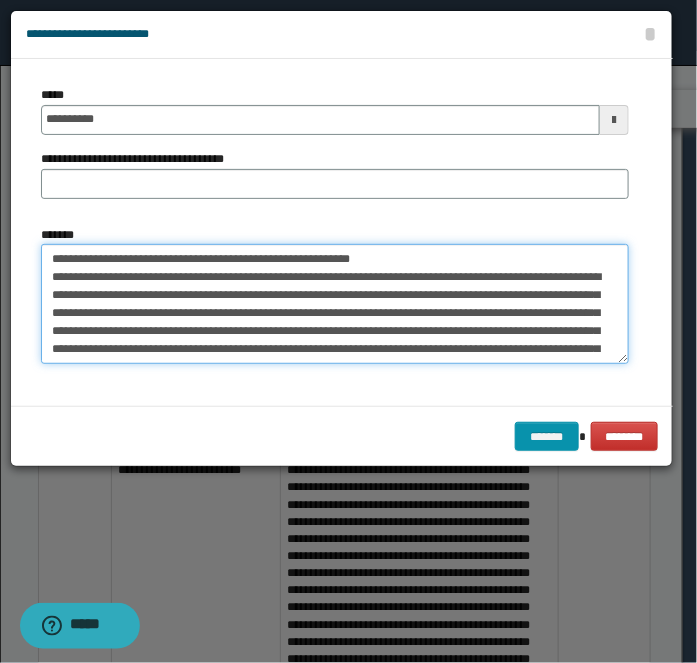drag, startPoint x: 115, startPoint y: 260, endPoint x: 518, endPoint y: 191, distance: 408.8643 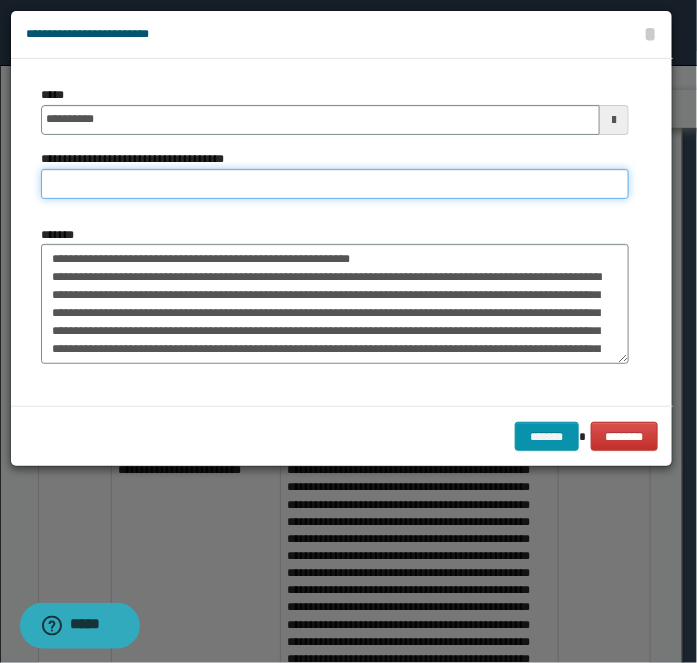 click on "**********" at bounding box center [335, 184] 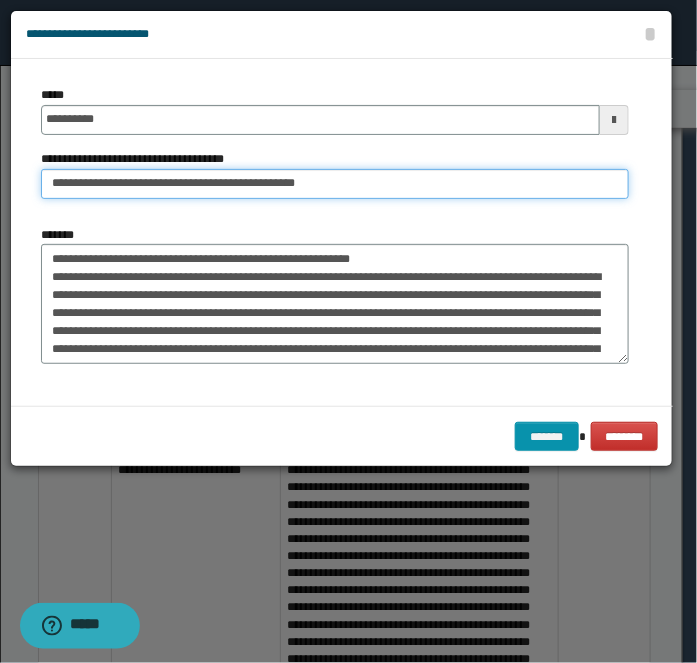 type on "**********" 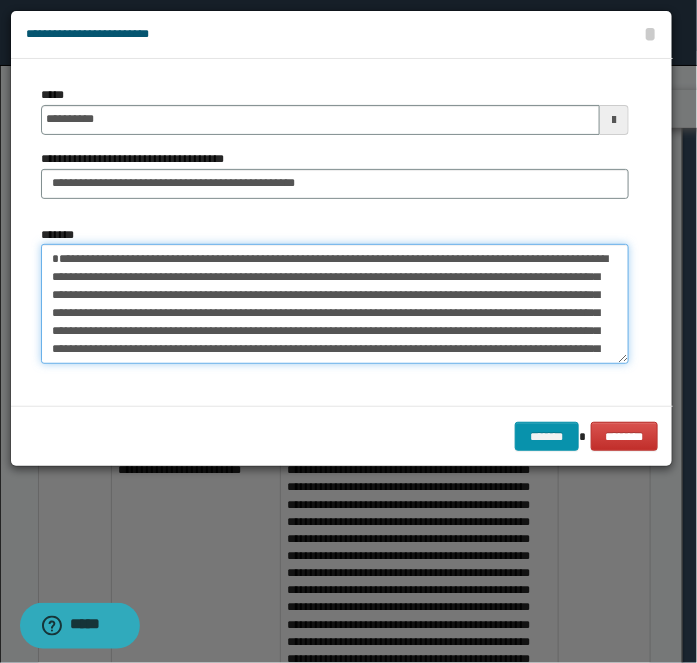 type on "**********" 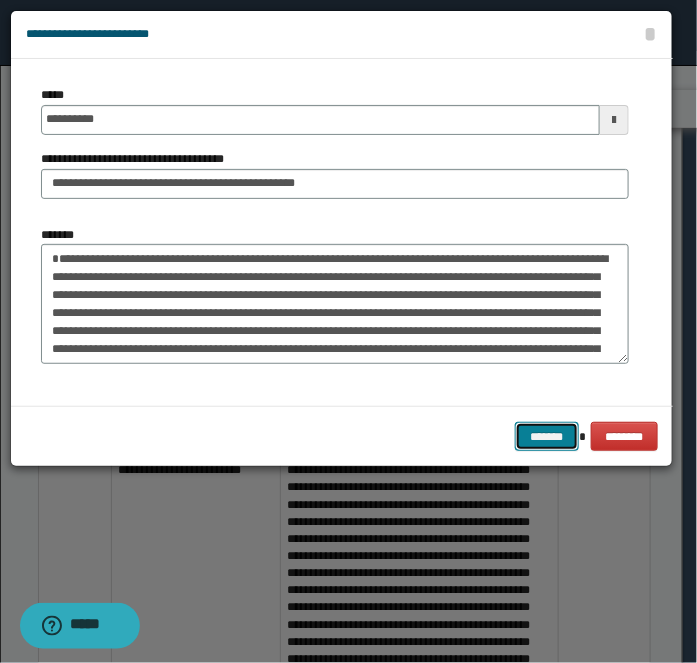 click on "*******" at bounding box center [547, 436] 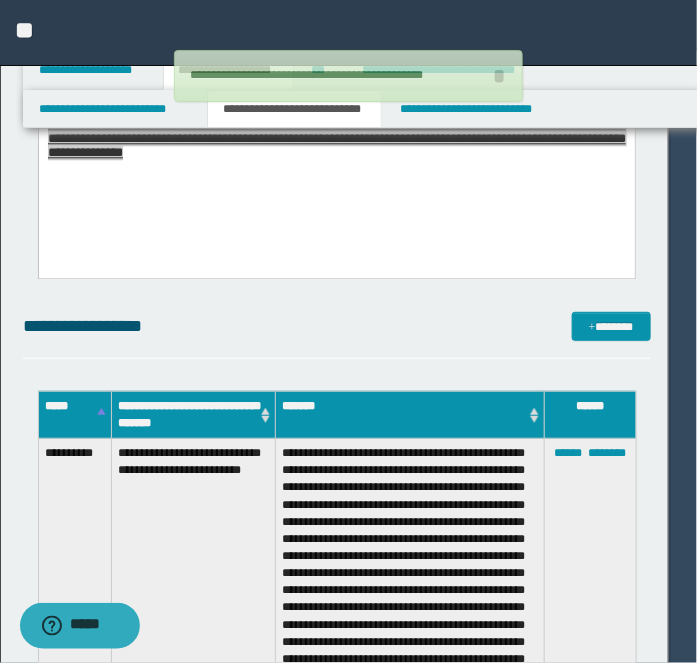 type 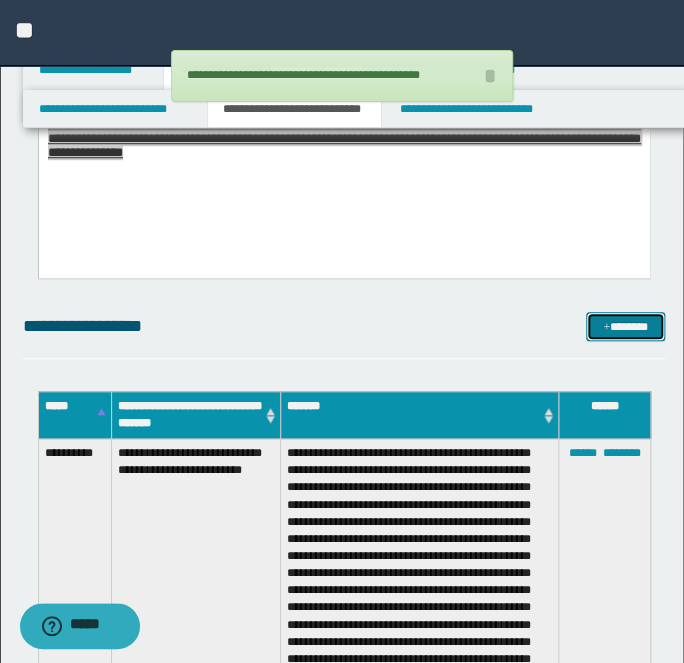 click on "*******" at bounding box center [625, 326] 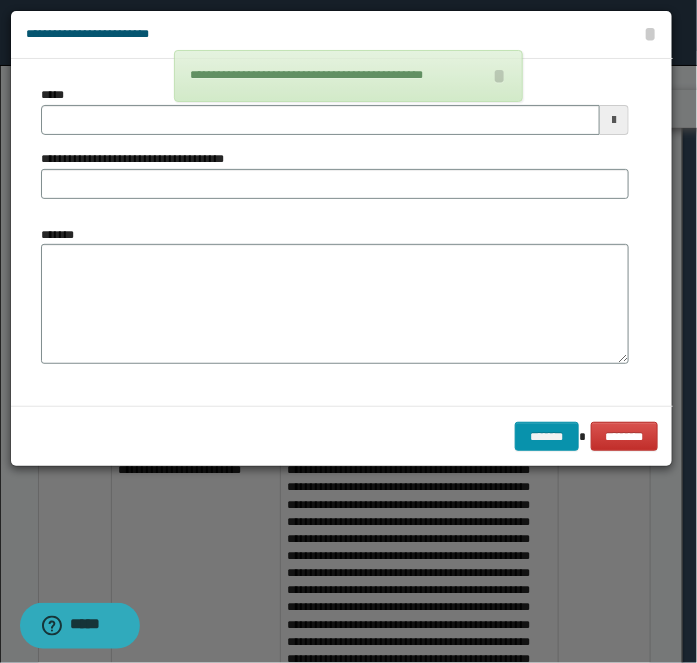 type 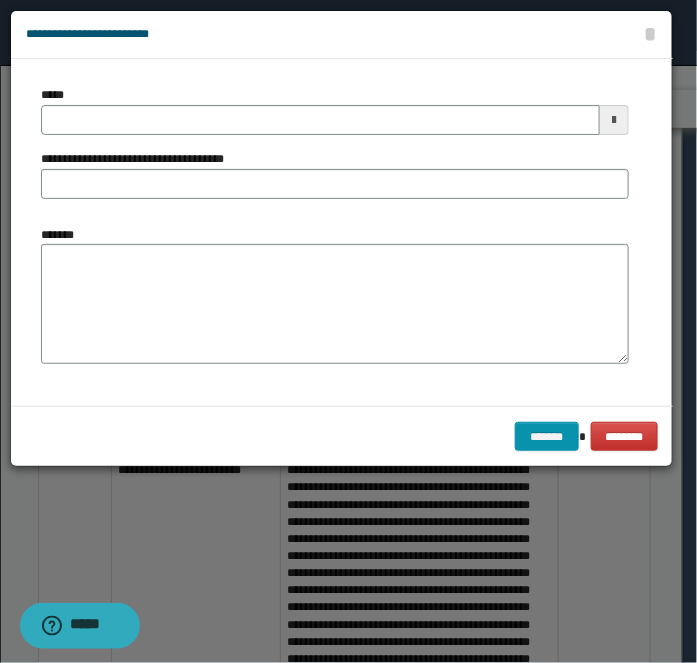 click on "*******" at bounding box center (335, 295) 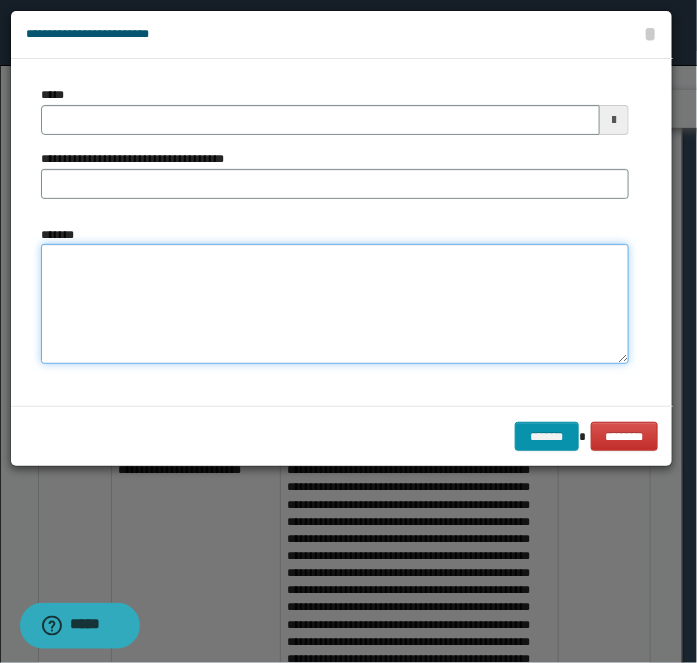 click on "*******" at bounding box center (335, 303) 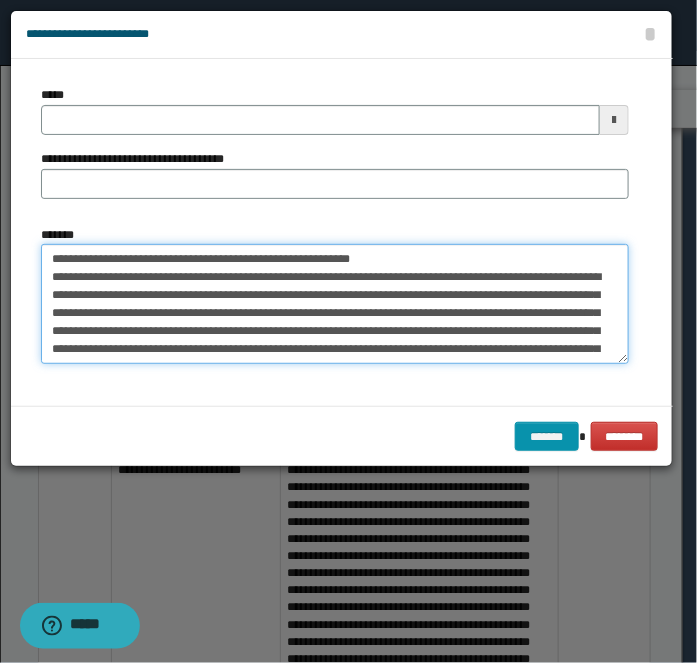 scroll, scrollTop: 101, scrollLeft: 0, axis: vertical 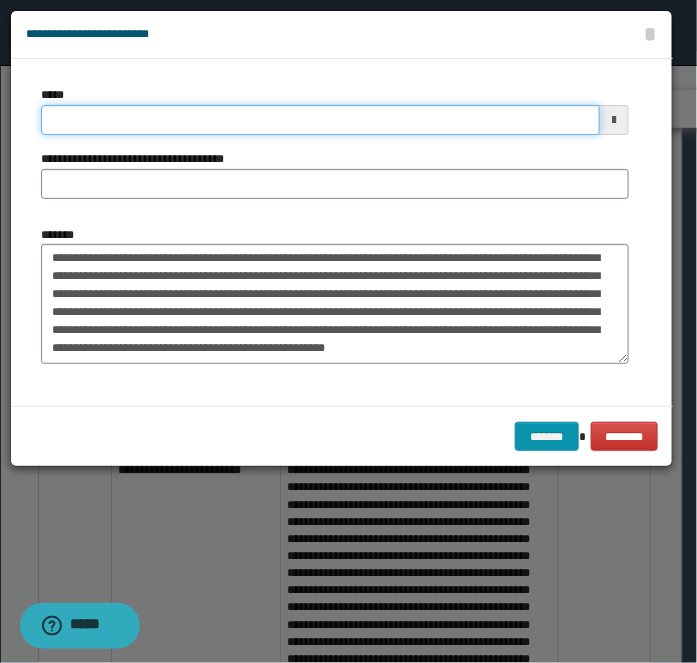 click on "*****" at bounding box center (320, 120) 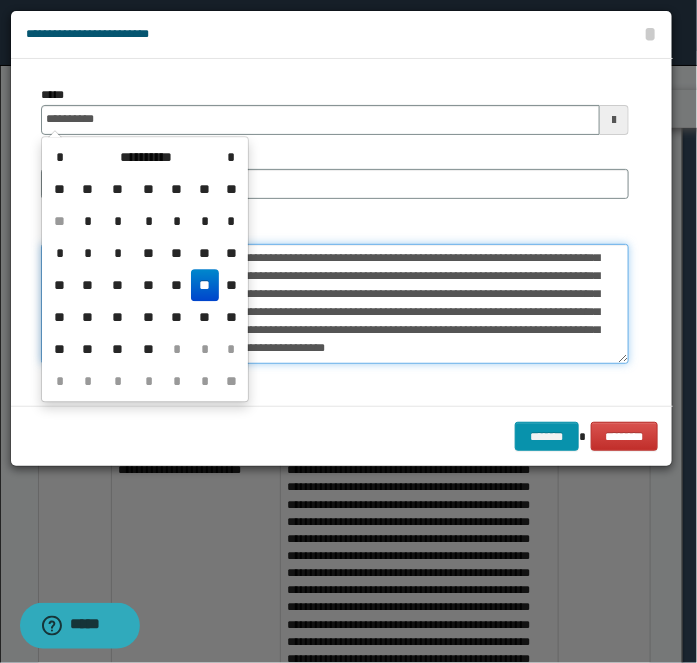 drag, startPoint x: 263, startPoint y: 257, endPoint x: 164, endPoint y: 296, distance: 106.404884 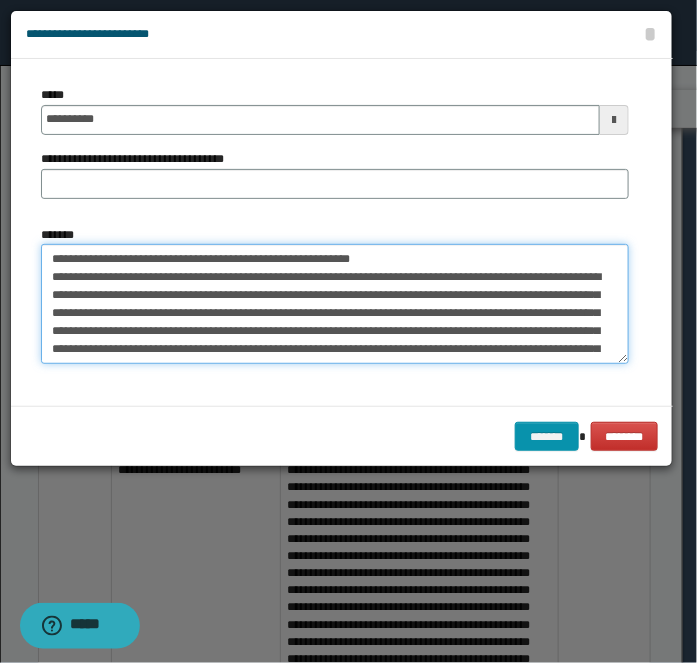 scroll, scrollTop: 0, scrollLeft: 0, axis: both 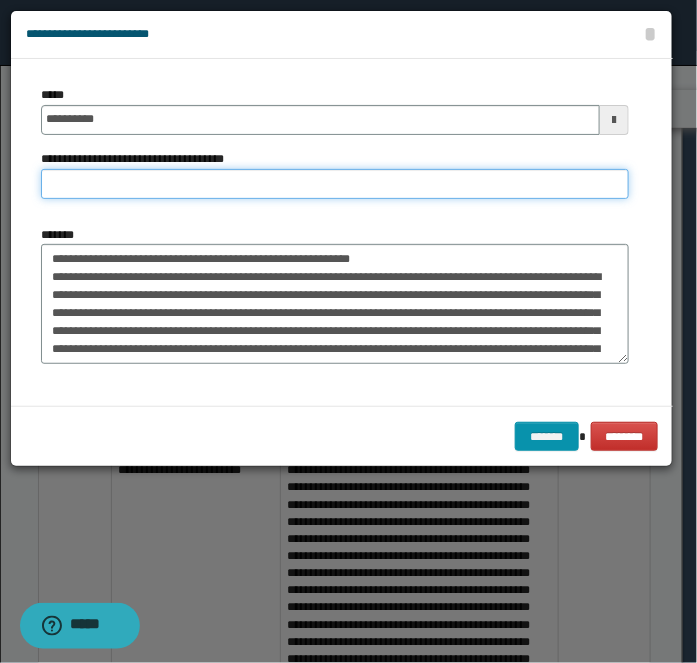 paste on "**********" 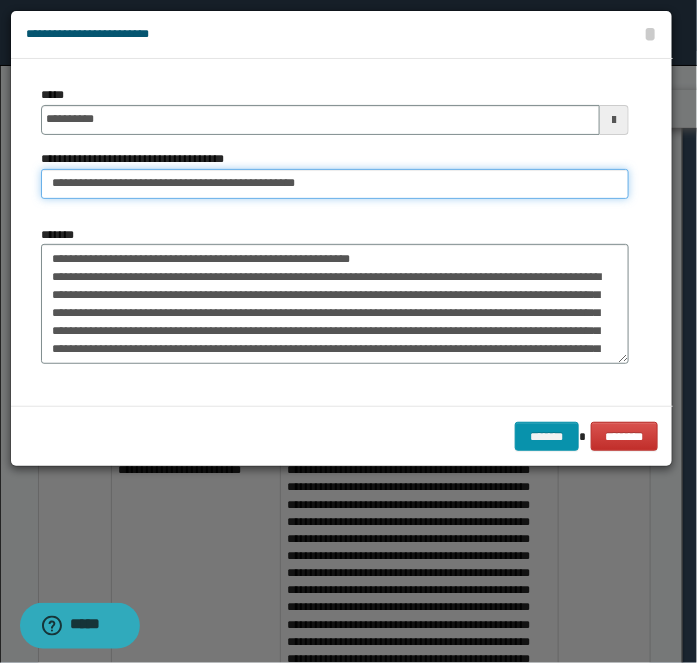 click on "**********" at bounding box center [335, 184] 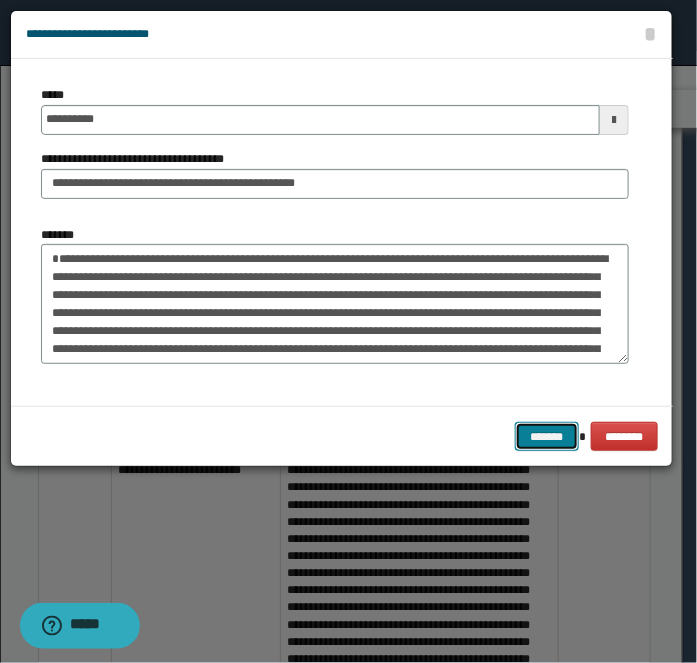 click on "*******" at bounding box center (547, 436) 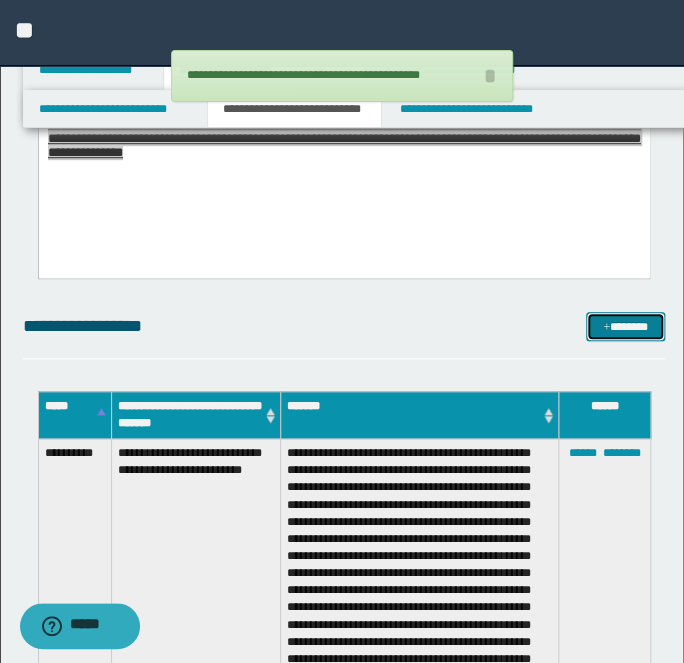 click on "*******" at bounding box center (625, 326) 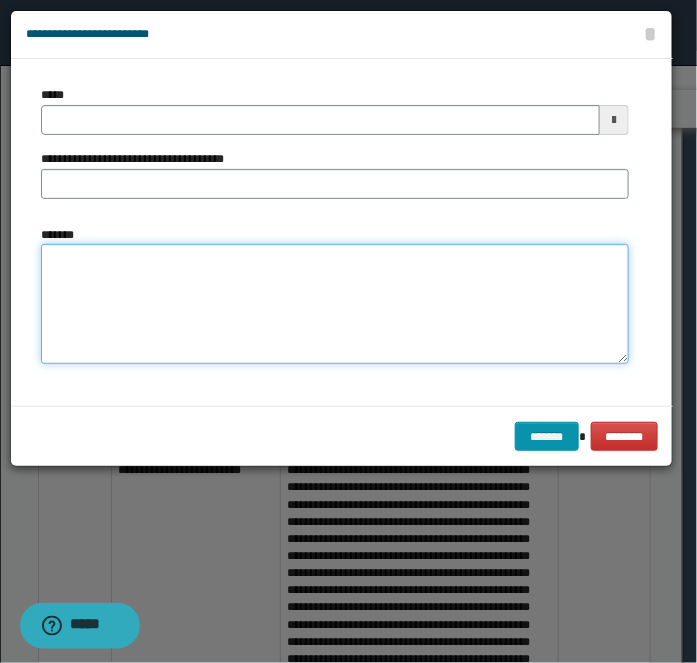 click on "*******" at bounding box center (335, 303) 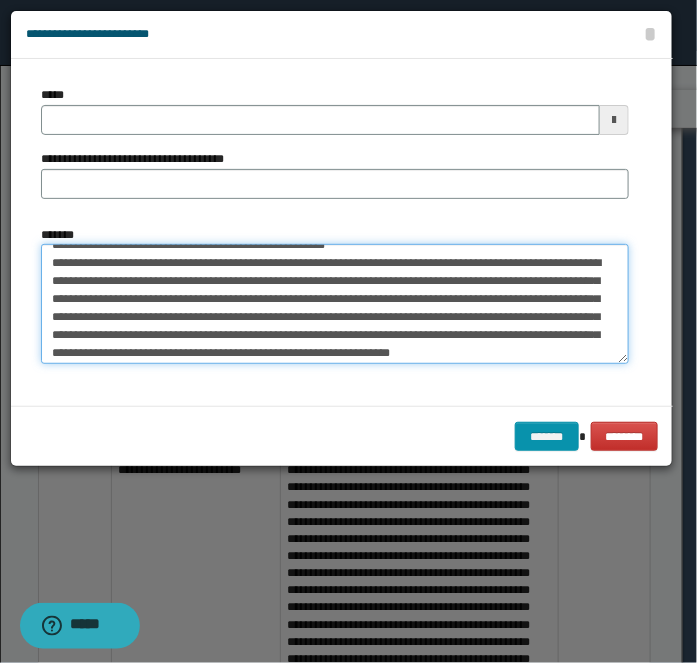 scroll, scrollTop: 0, scrollLeft: 0, axis: both 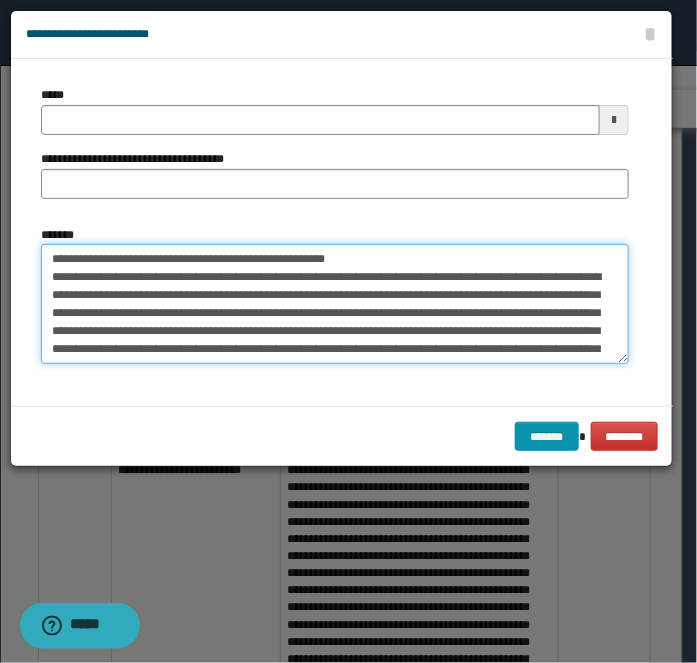 drag, startPoint x: 111, startPoint y: 255, endPoint x: 406, endPoint y: 230, distance: 296.05743 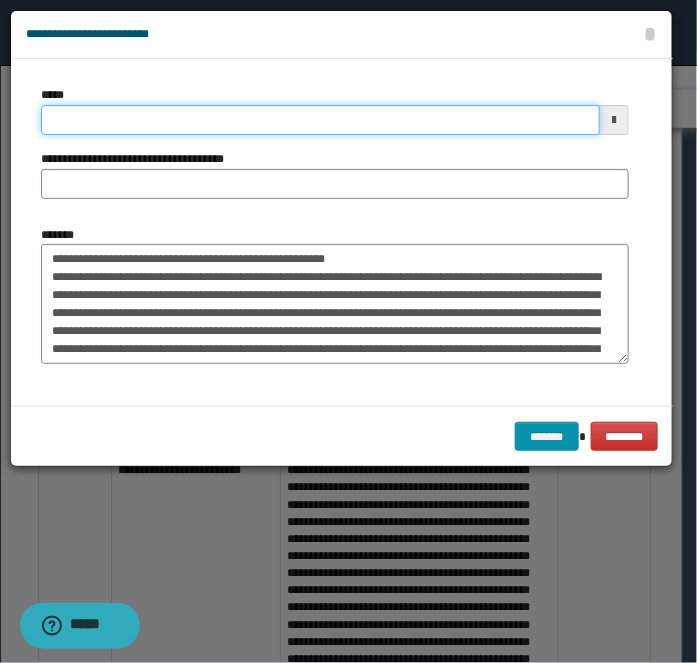 click on "*****" at bounding box center [320, 120] 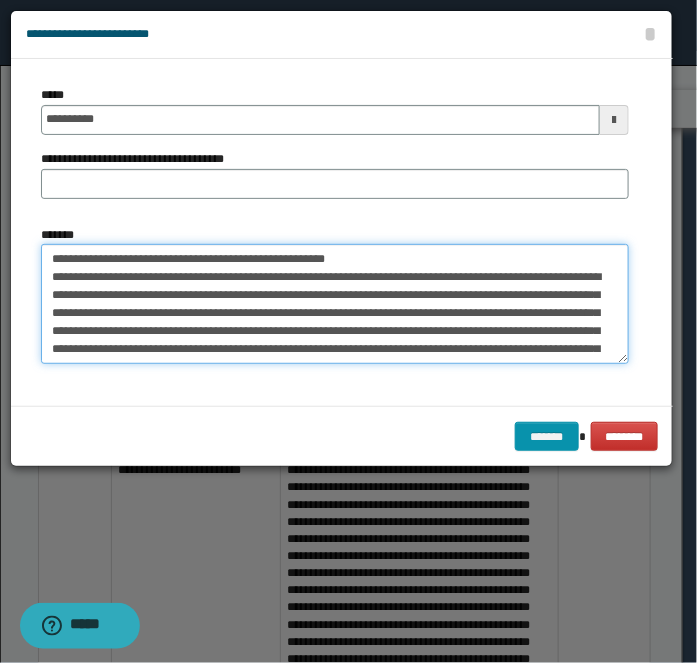 drag, startPoint x: 118, startPoint y: 256, endPoint x: 440, endPoint y: 222, distance: 323.79007 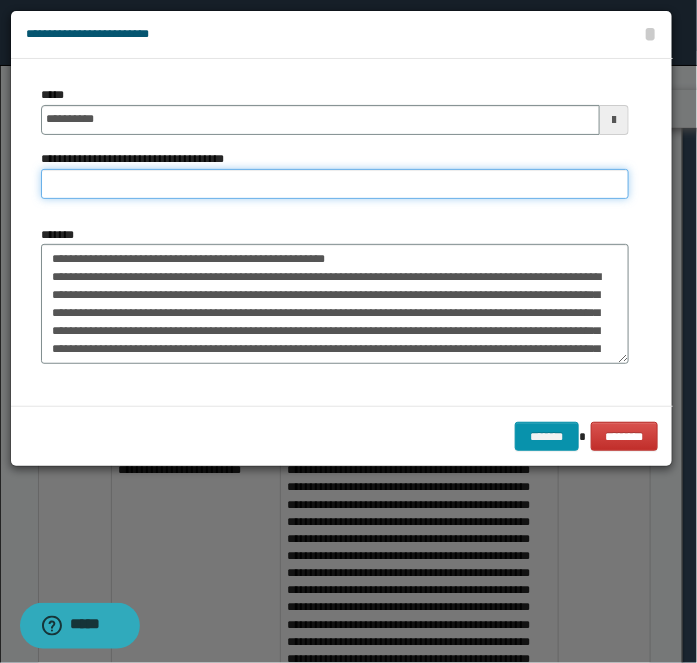 click on "**********" at bounding box center (335, 184) 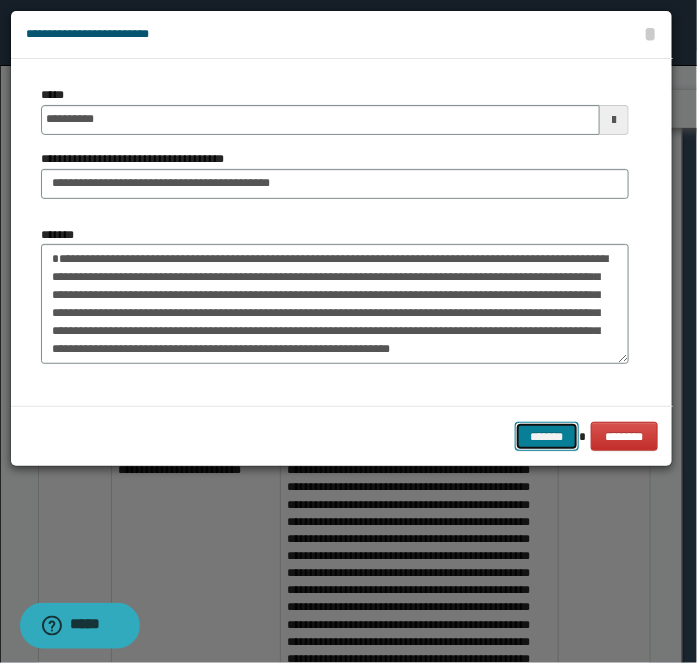 click on "*******" at bounding box center [547, 436] 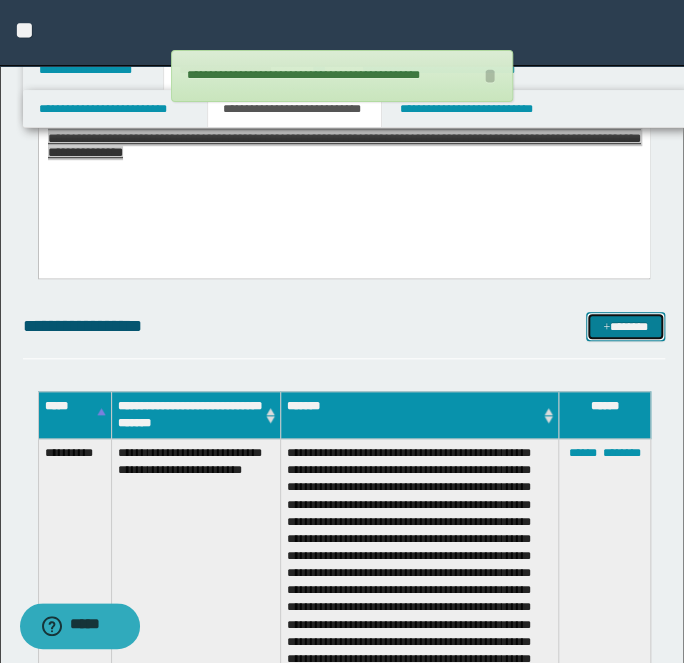 click on "*******" at bounding box center [625, 326] 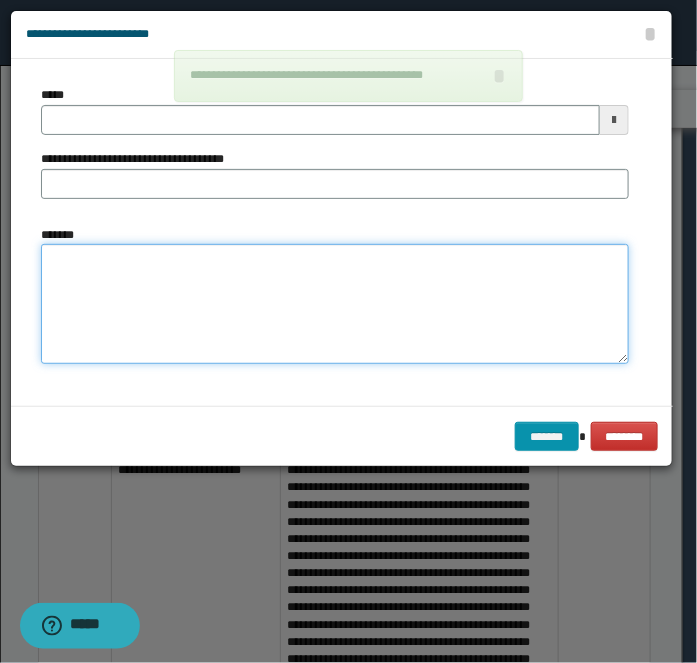 drag, startPoint x: 169, startPoint y: 308, endPoint x: 138, endPoint y: 136, distance: 174.77129 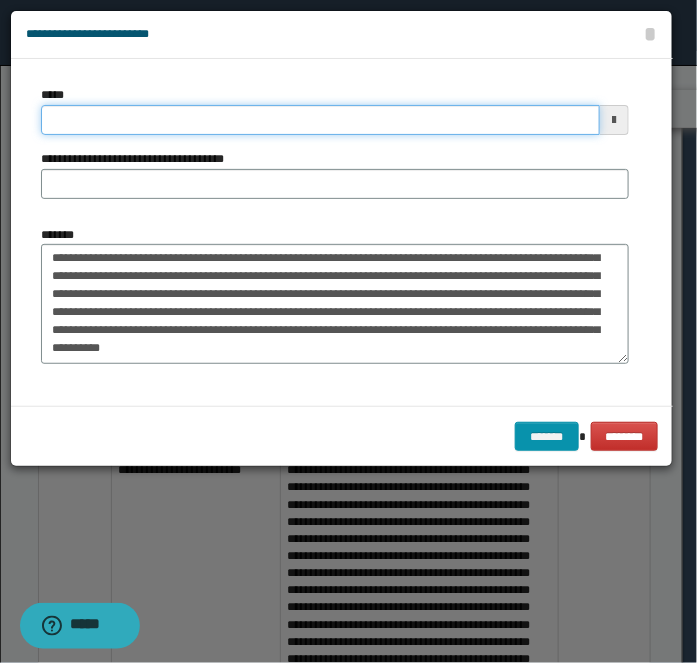 click on "*****" at bounding box center (320, 120) 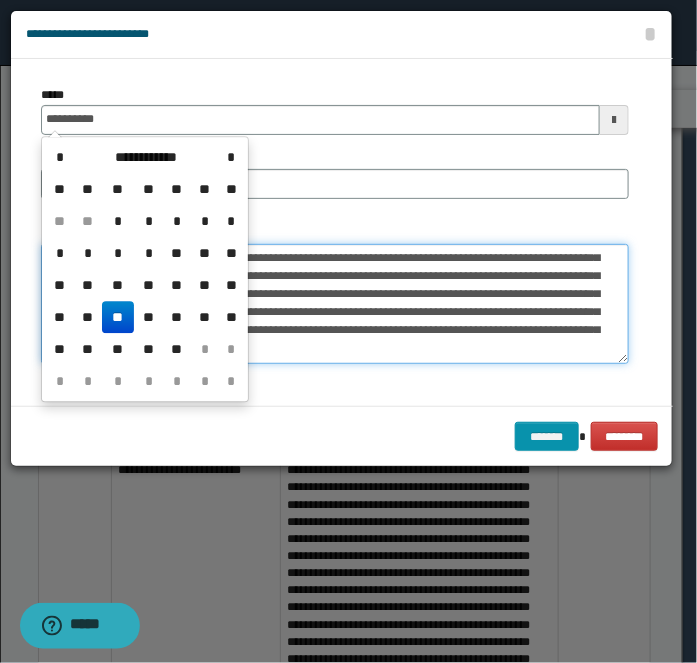 drag, startPoint x: 293, startPoint y: 265, endPoint x: 157, endPoint y: 286, distance: 137.61177 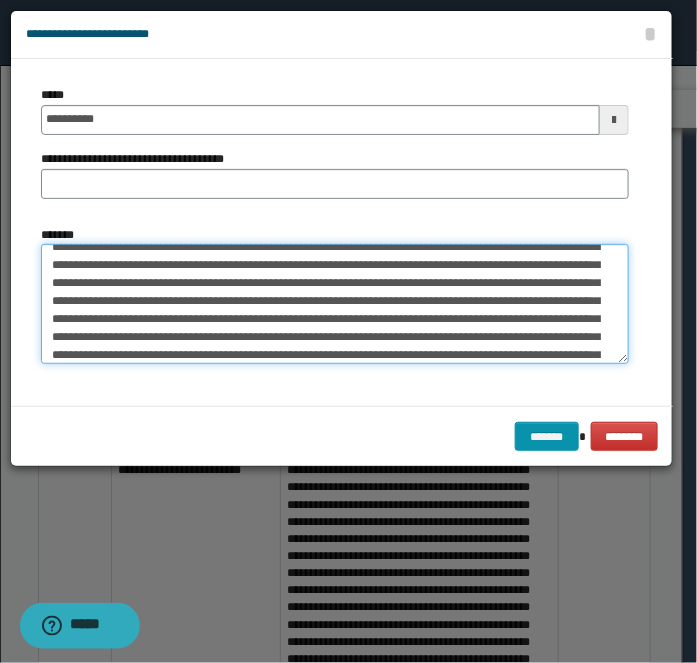scroll, scrollTop: 0, scrollLeft: 0, axis: both 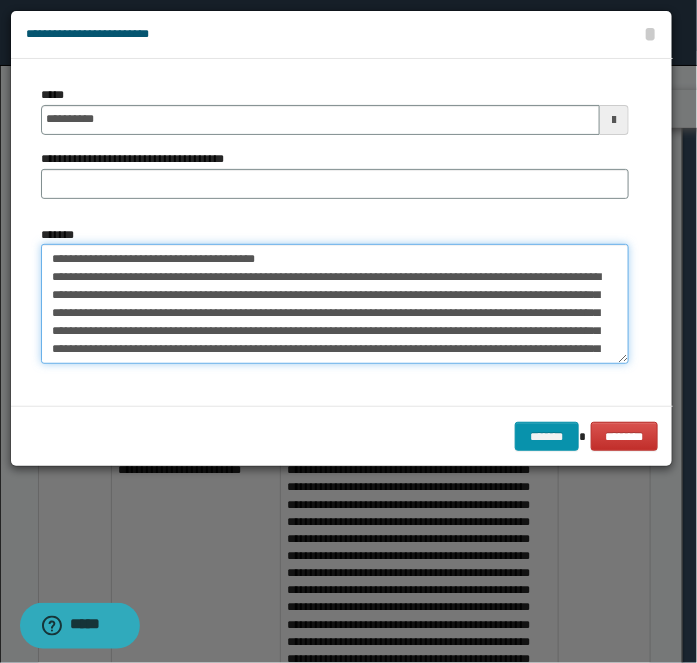 drag, startPoint x: 120, startPoint y: 257, endPoint x: 444, endPoint y: 223, distance: 325.77905 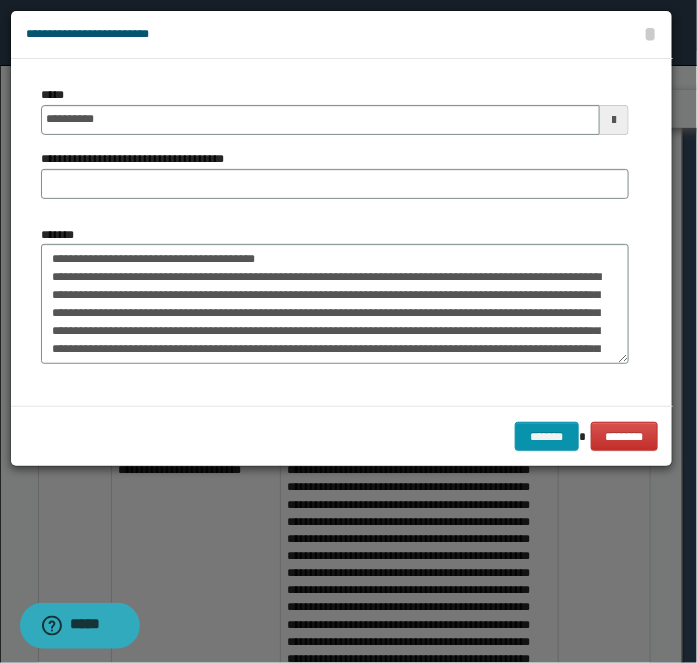 click on "**********" at bounding box center (335, 150) 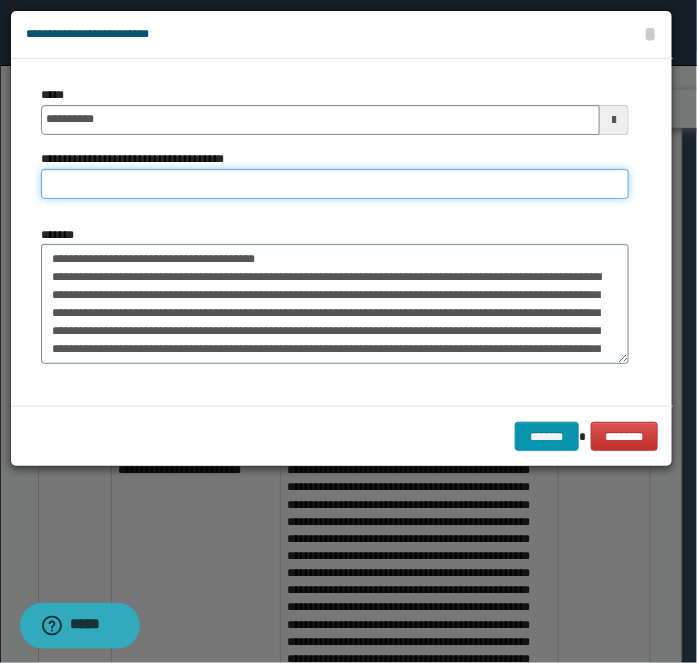 paste on "**********" 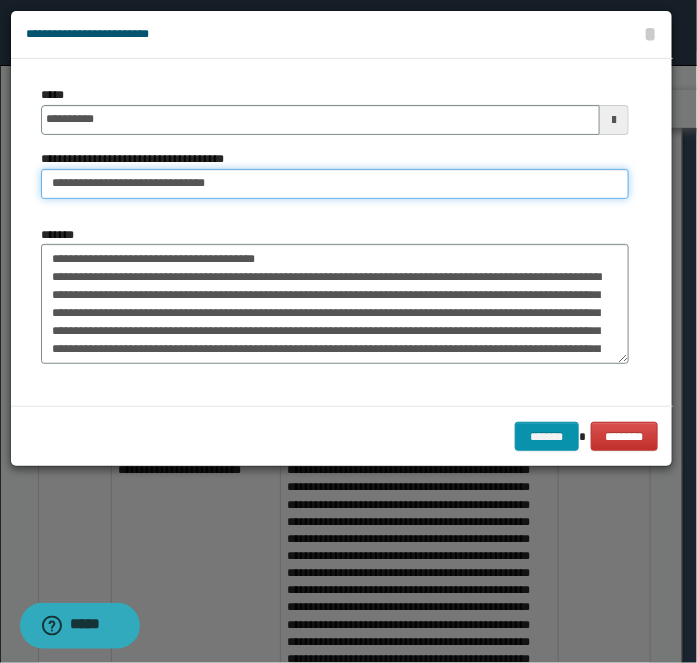 click on "**********" at bounding box center (335, 184) 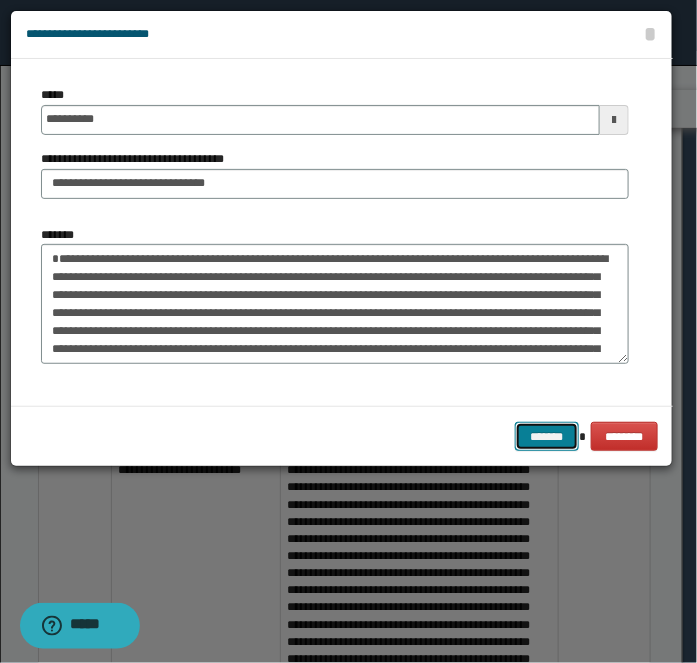 click on "*******" at bounding box center (547, 436) 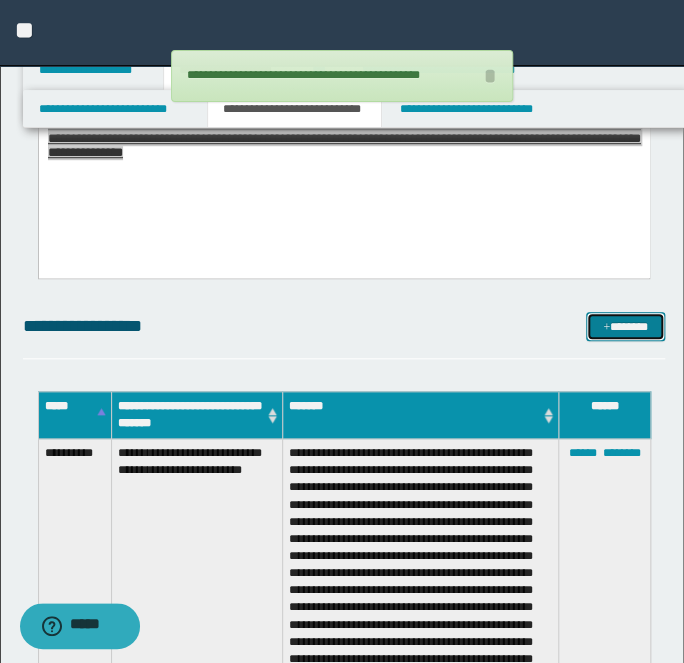 click on "*******" at bounding box center (625, 326) 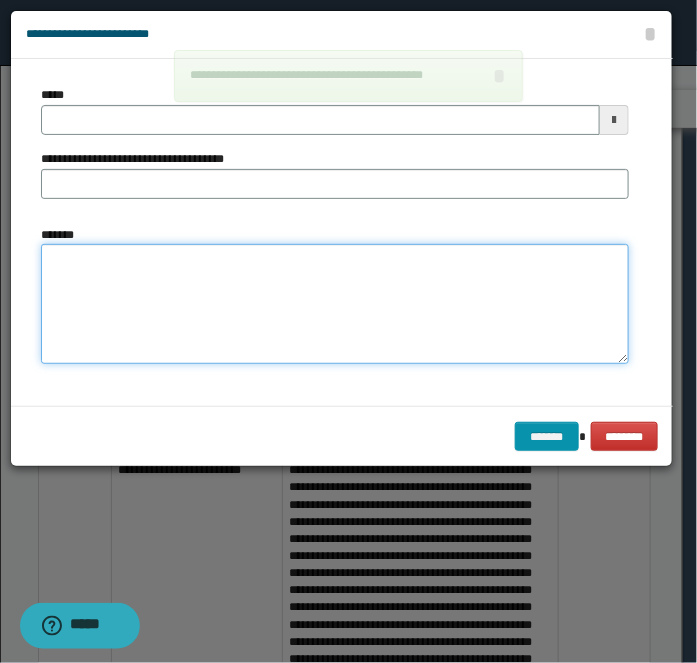 drag, startPoint x: 106, startPoint y: 331, endPoint x: 97, endPoint y: 184, distance: 147.27525 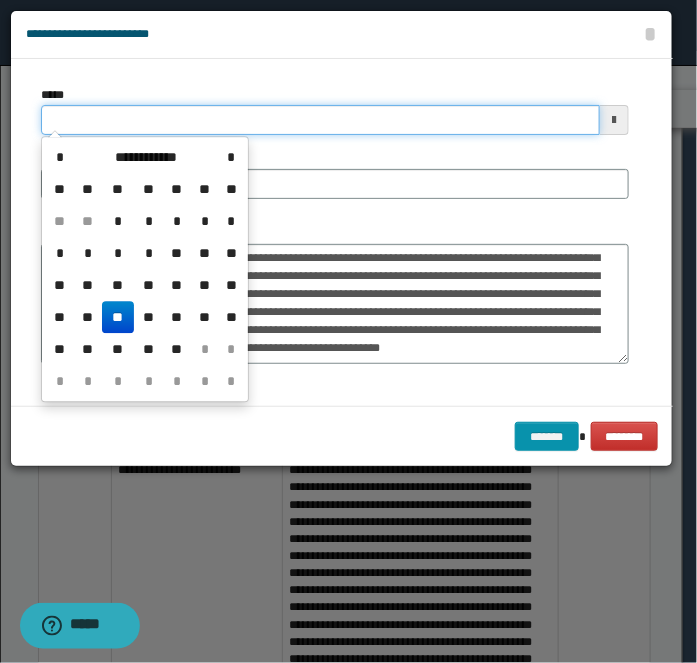click on "*****" at bounding box center (320, 120) 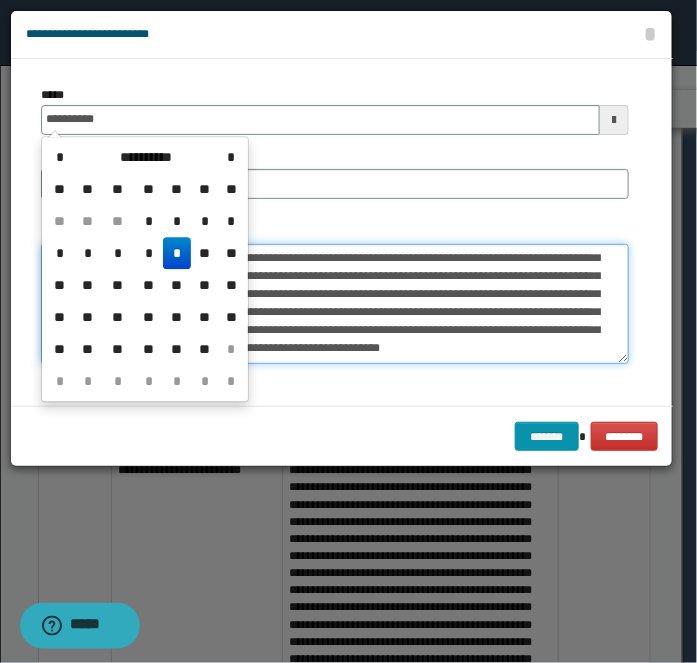 drag, startPoint x: 375, startPoint y: 302, endPoint x: 312, endPoint y: 333, distance: 70.21396 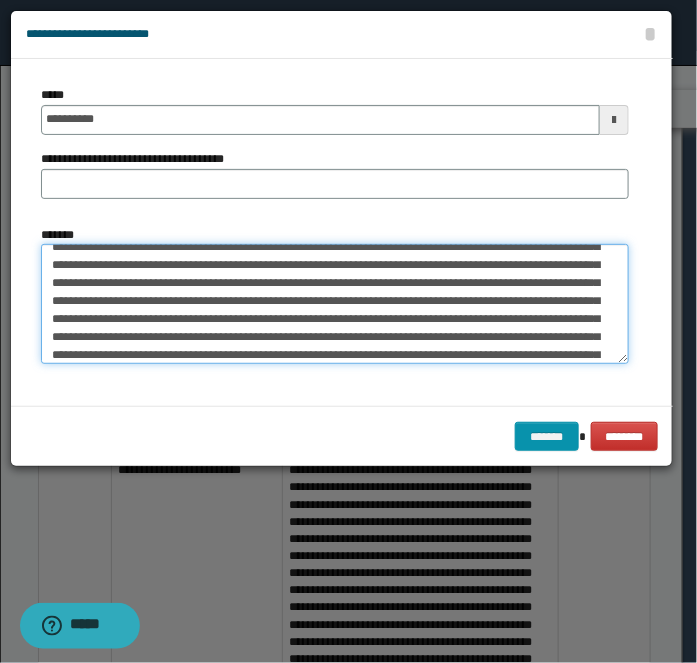 scroll, scrollTop: 0, scrollLeft: 0, axis: both 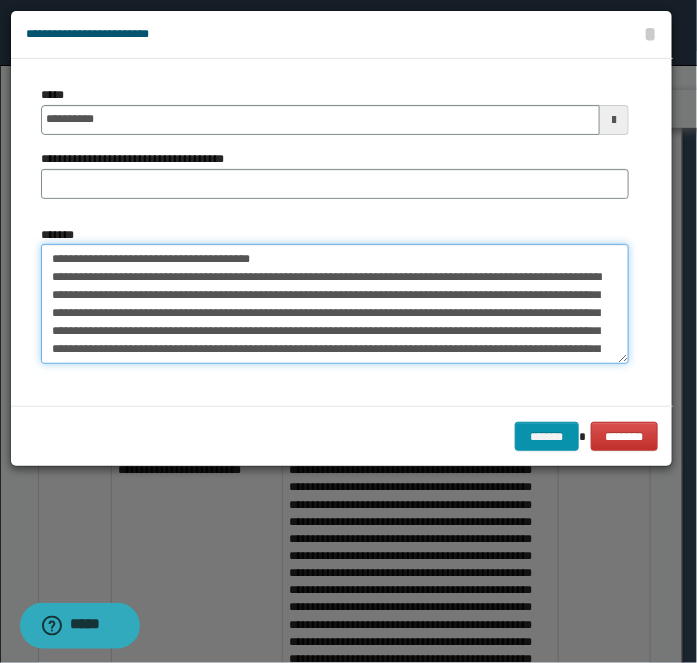 drag, startPoint x: 122, startPoint y: 256, endPoint x: 387, endPoint y: 187, distance: 273.83572 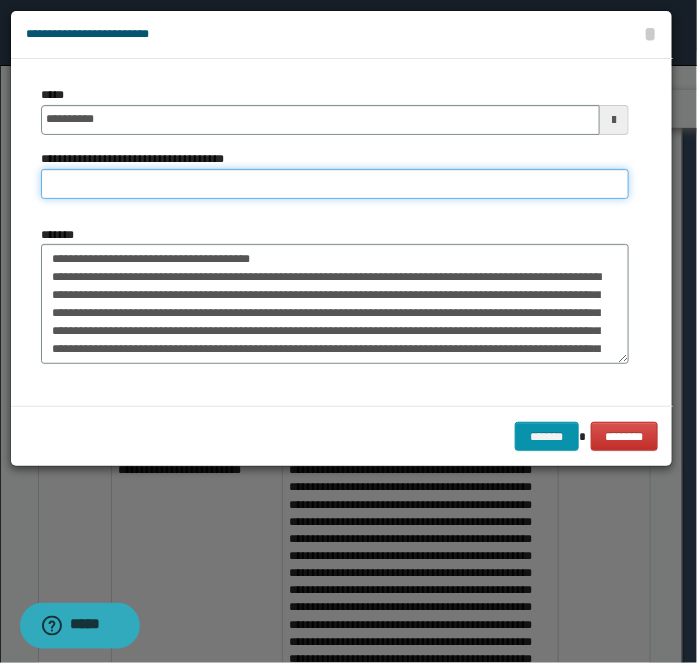 paste on "**********" 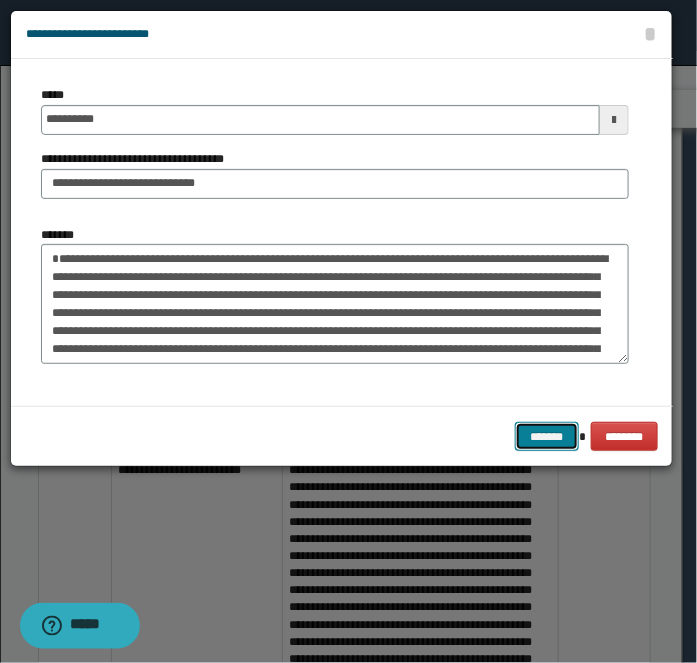 click on "*******" at bounding box center [547, 436] 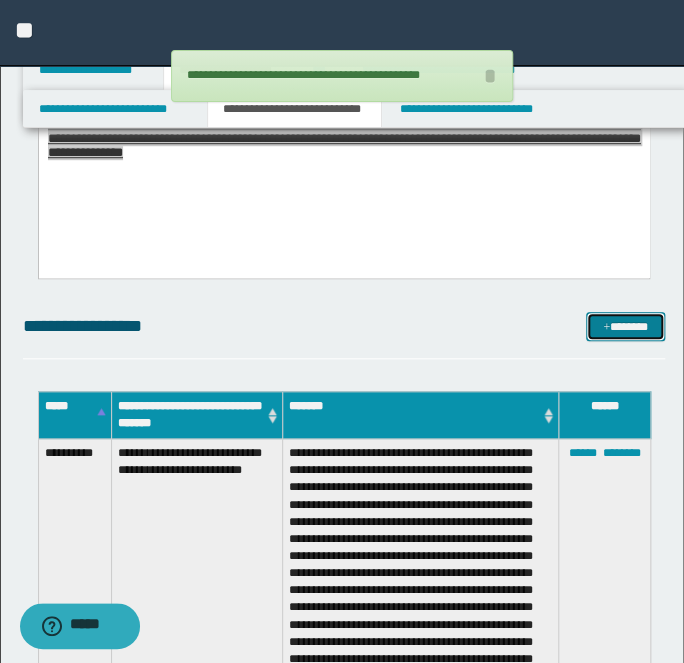 click on "*******" at bounding box center (625, 326) 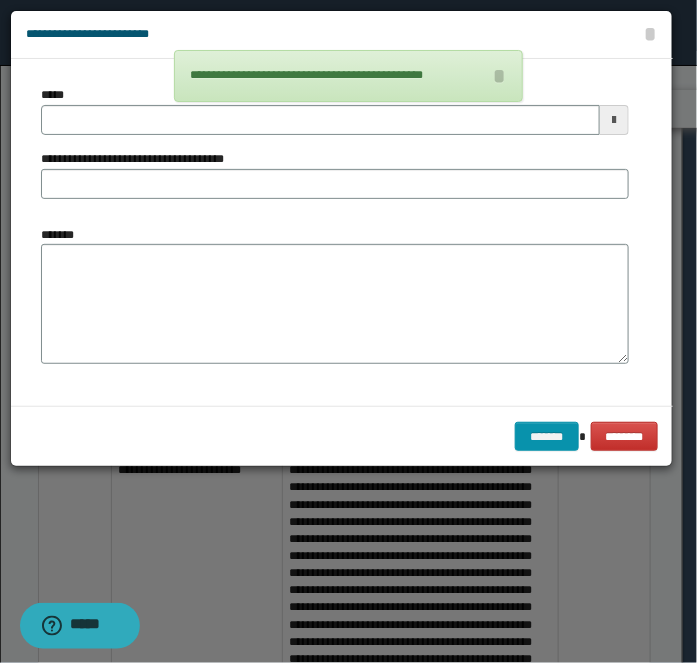 click on "*******" at bounding box center (335, 295) 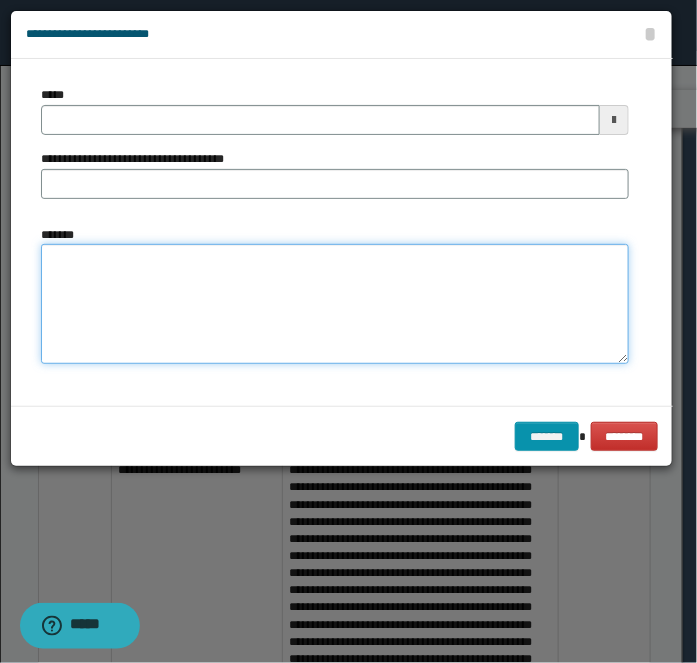 drag, startPoint x: 88, startPoint y: 258, endPoint x: 95, endPoint y: 215, distance: 43.56604 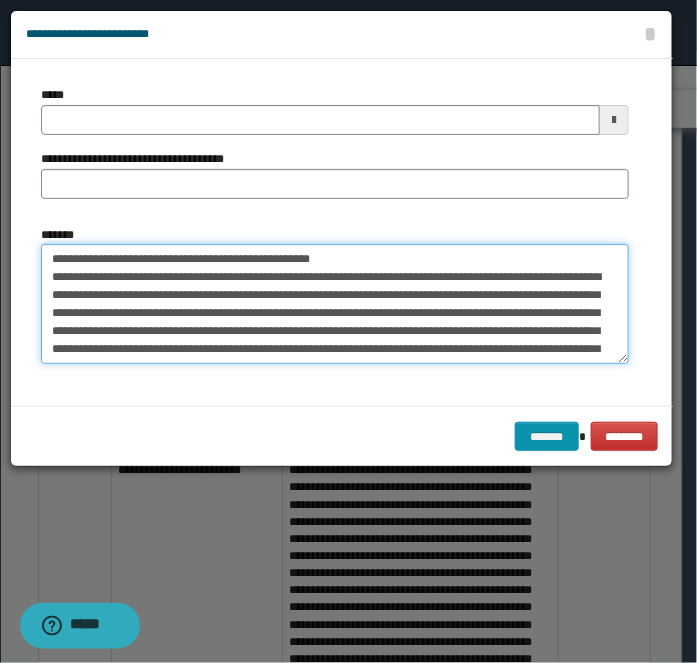 scroll, scrollTop: 389, scrollLeft: 0, axis: vertical 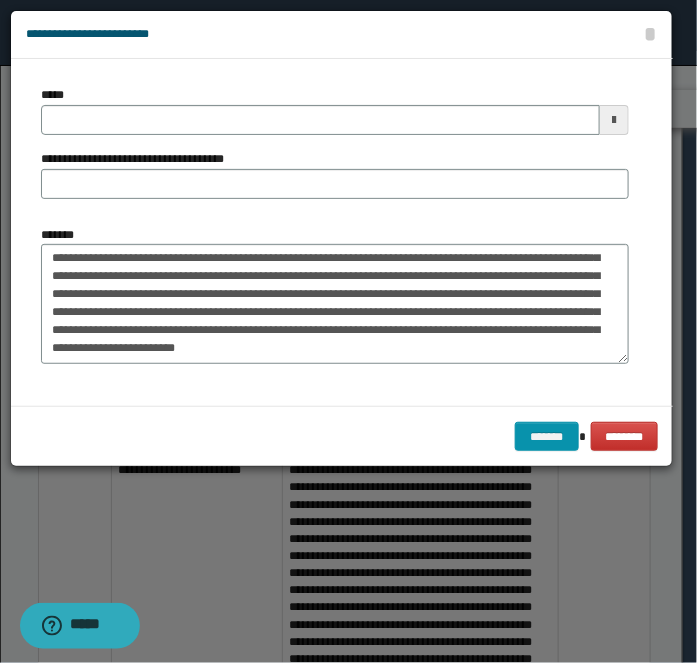 click on "**********" at bounding box center [335, 150] 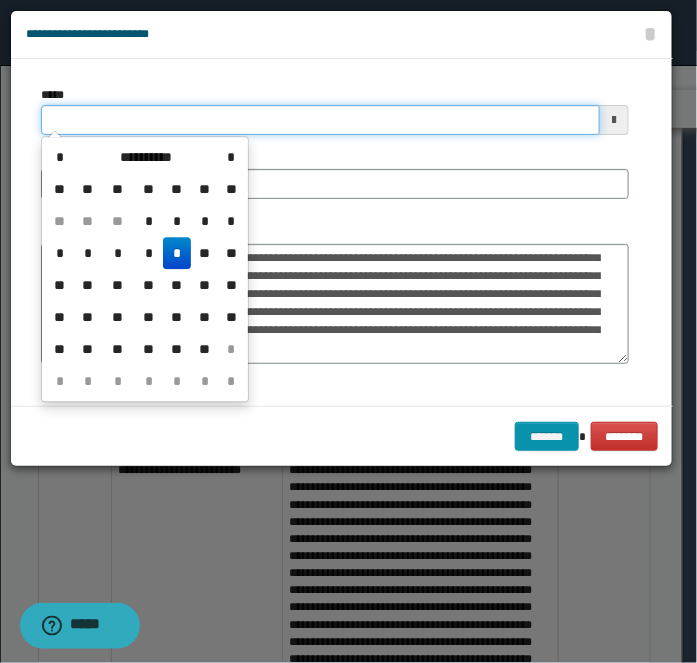 click on "*****" at bounding box center (320, 120) 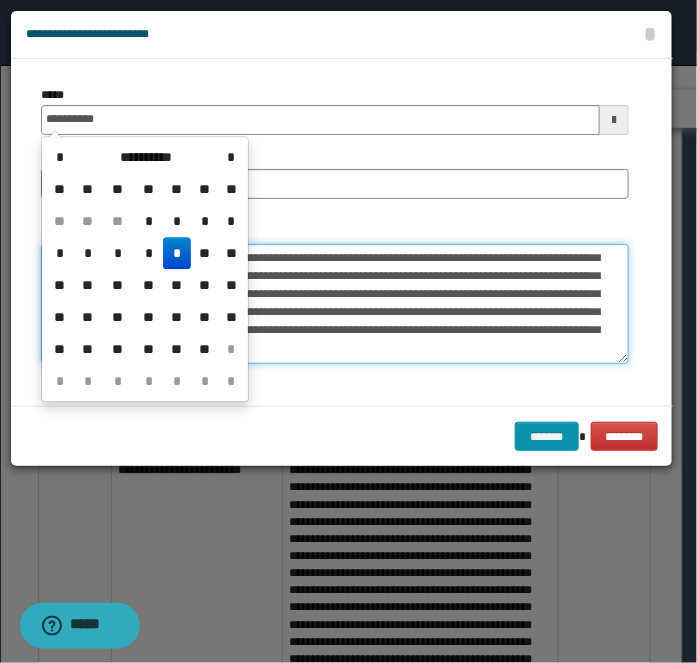 click on "*******" at bounding box center [335, 303] 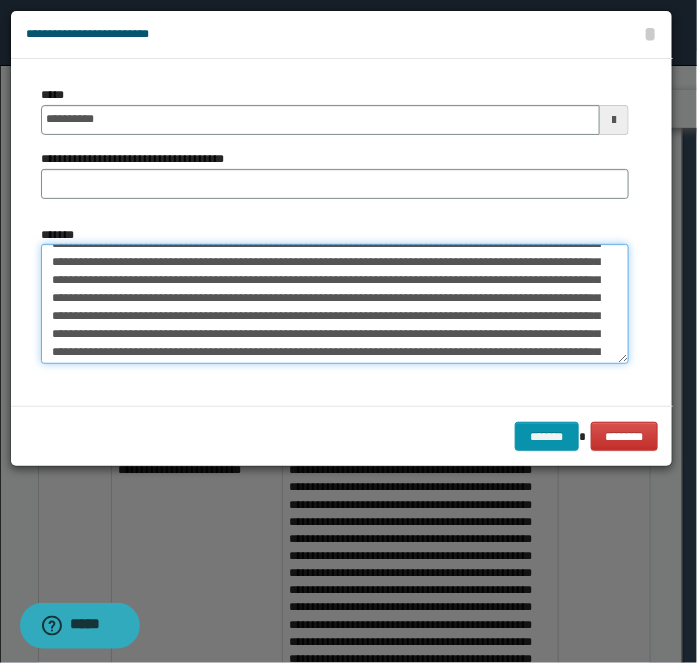 scroll, scrollTop: 0, scrollLeft: 0, axis: both 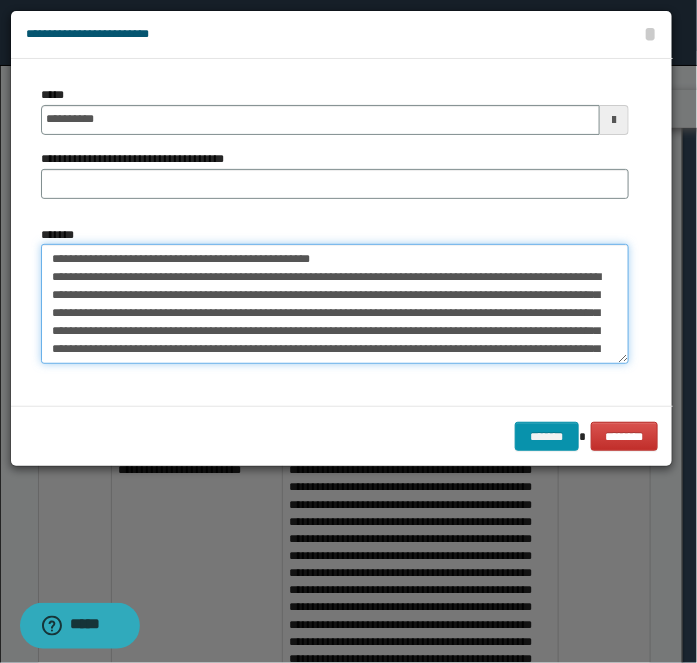 drag, startPoint x: 110, startPoint y: 258, endPoint x: 502, endPoint y: 209, distance: 395.05063 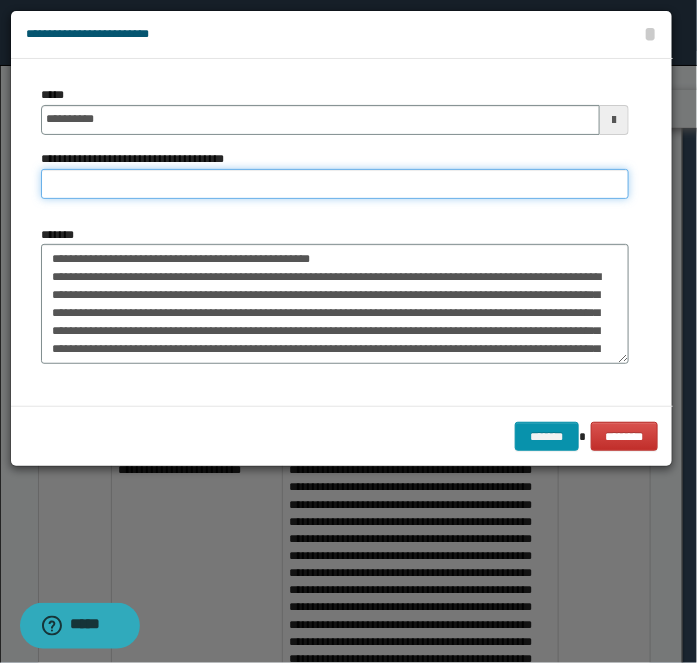 paste on "**********" 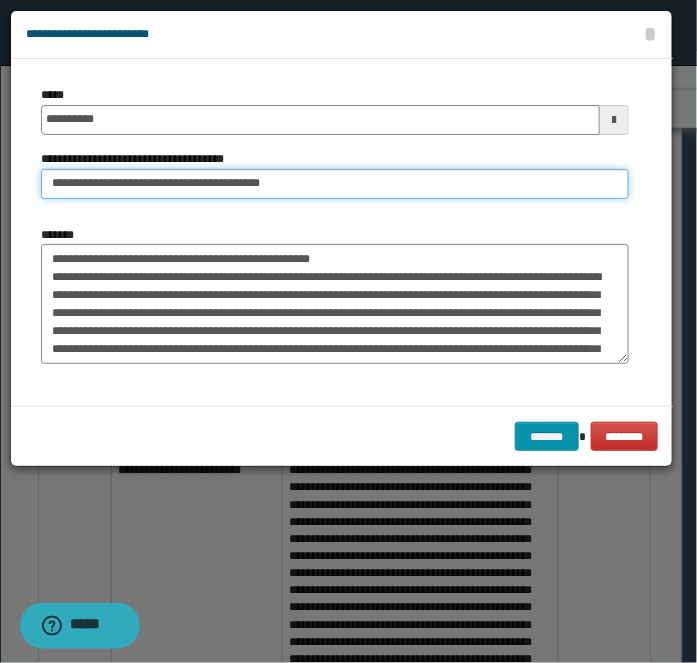 click on "**********" at bounding box center [335, 184] 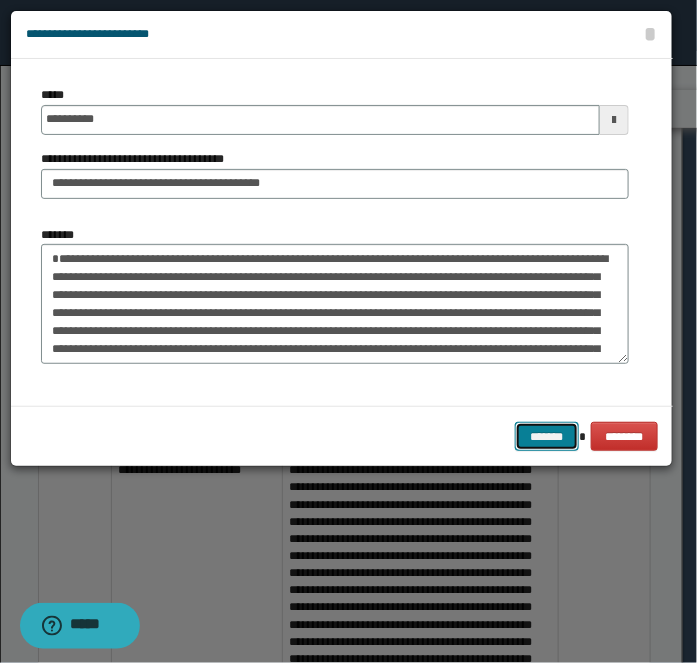 click on "*******" at bounding box center [547, 436] 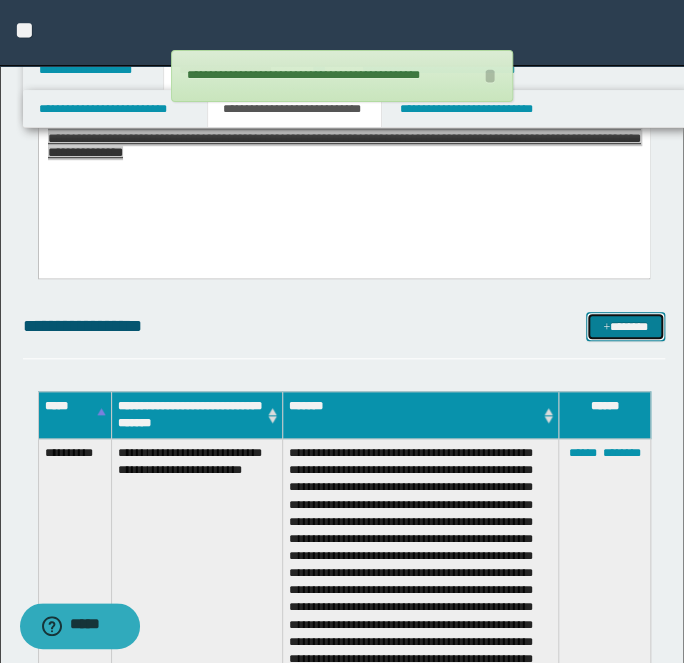 click on "*******" at bounding box center [625, 326] 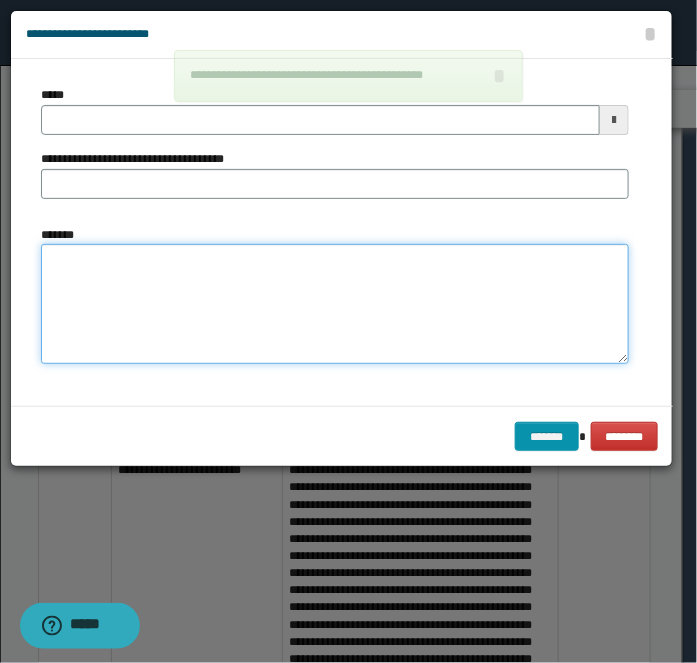 drag, startPoint x: 230, startPoint y: 315, endPoint x: 149, endPoint y: 165, distance: 170.47287 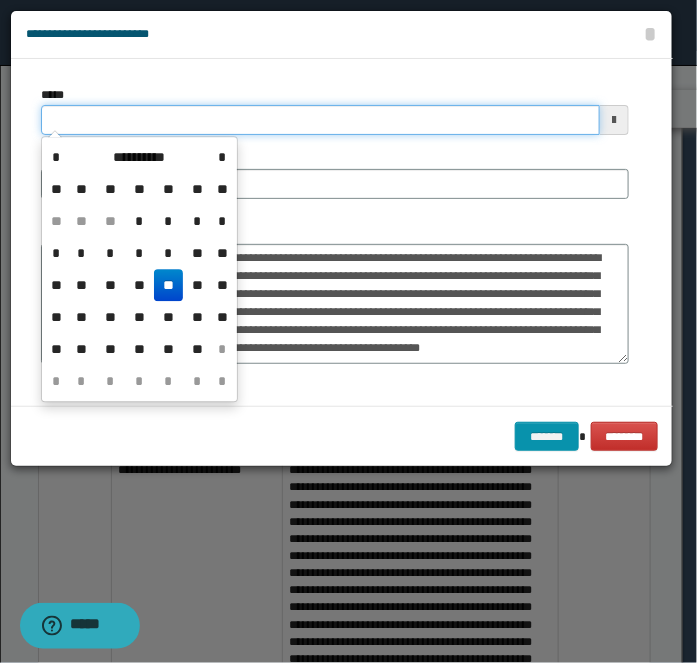 click on "*****" at bounding box center (320, 120) 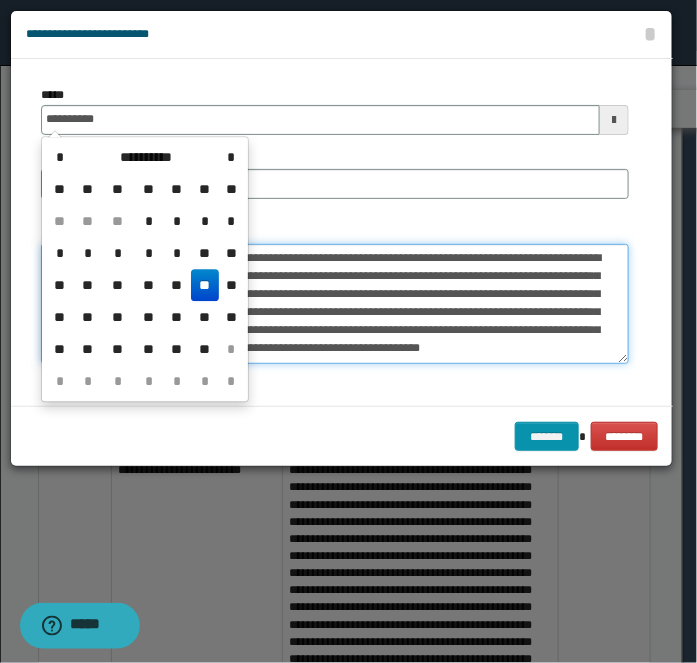 drag, startPoint x: 317, startPoint y: 272, endPoint x: 234, endPoint y: 285, distance: 84.0119 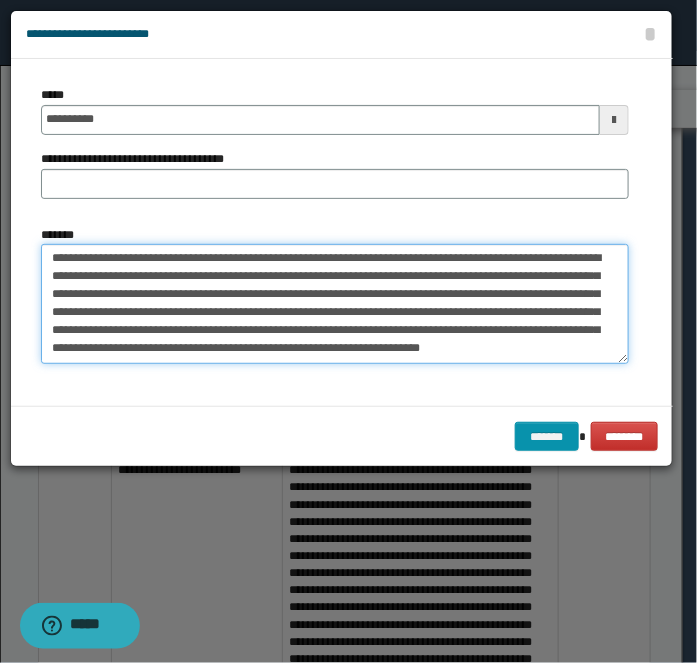 scroll, scrollTop: 0, scrollLeft: 0, axis: both 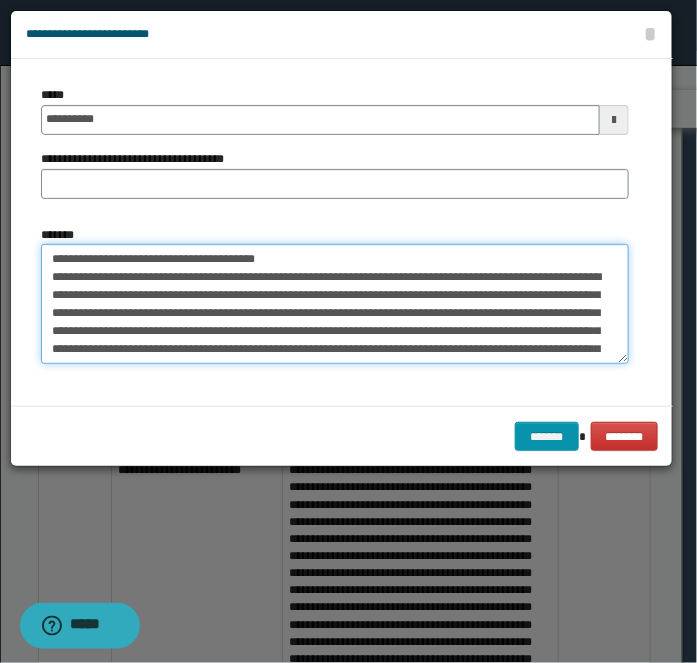 drag, startPoint x: 117, startPoint y: 257, endPoint x: 411, endPoint y: 208, distance: 298.05536 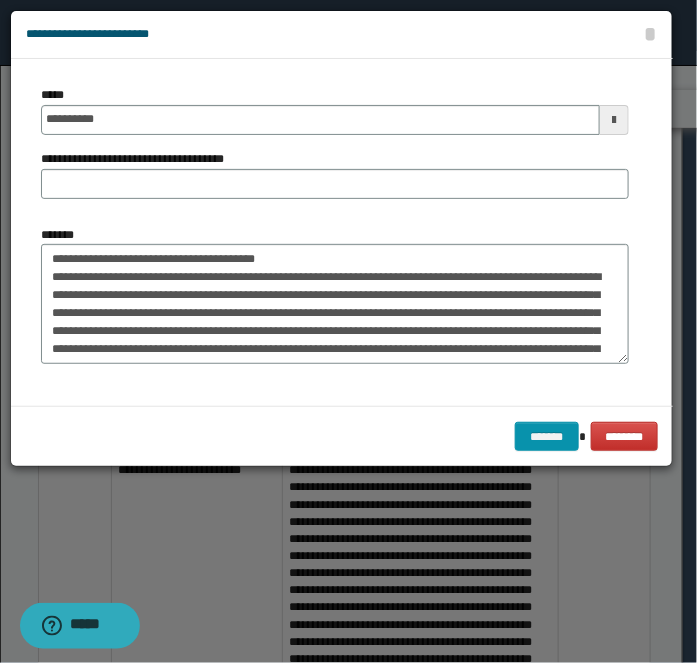 drag, startPoint x: 354, startPoint y: 199, endPoint x: 354, endPoint y: 178, distance: 21 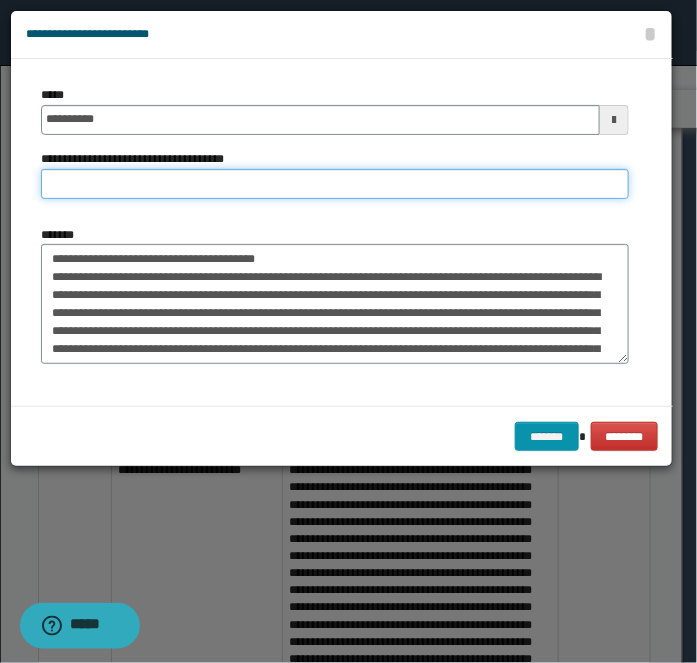 paste on "**********" 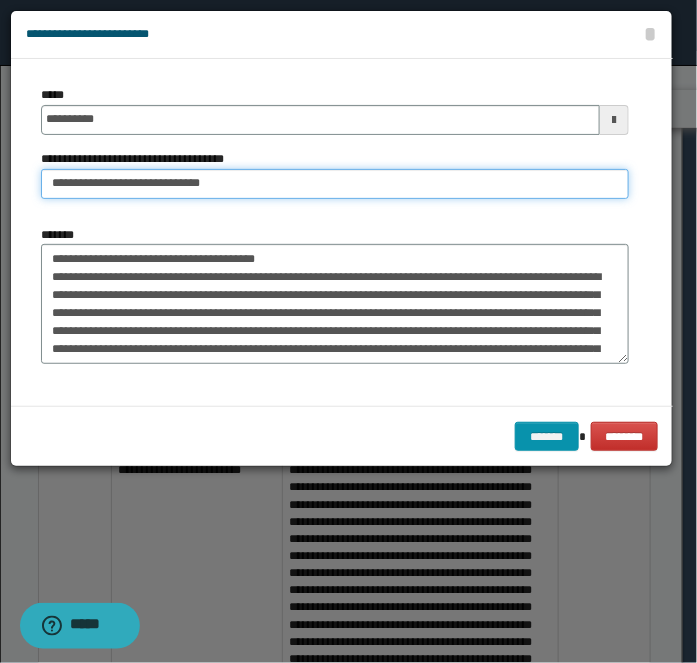 click on "**********" at bounding box center (335, 184) 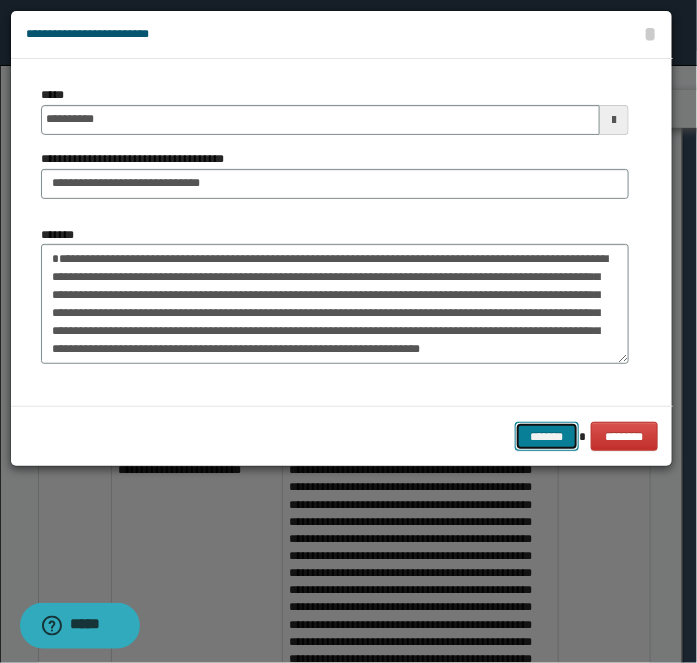click on "*******" at bounding box center [547, 436] 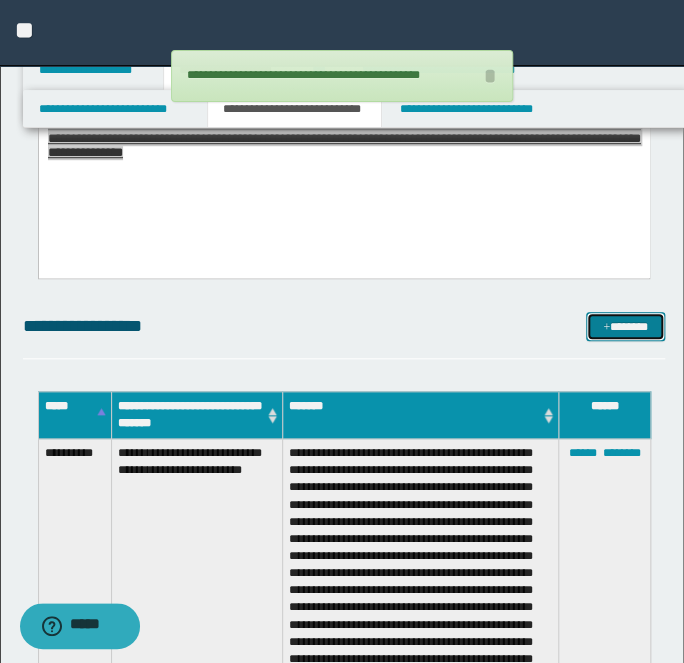 click on "*******" at bounding box center [625, 326] 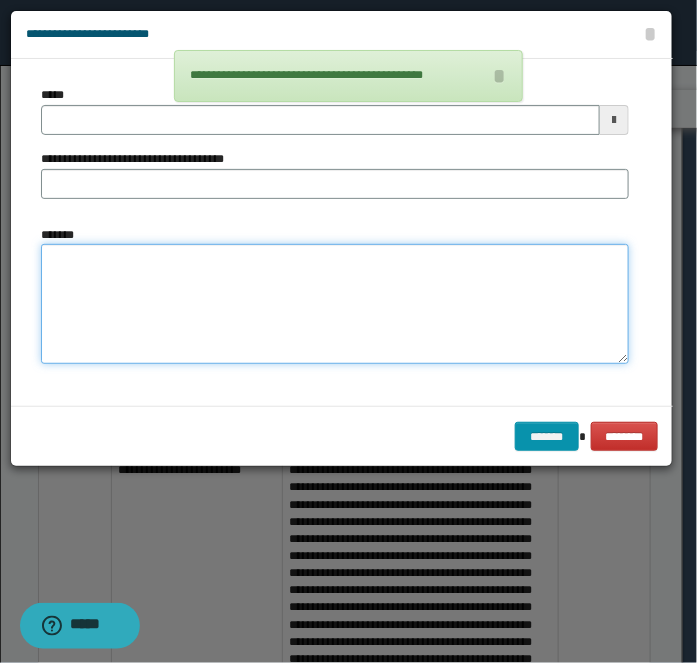 click on "*******" at bounding box center (335, 303) 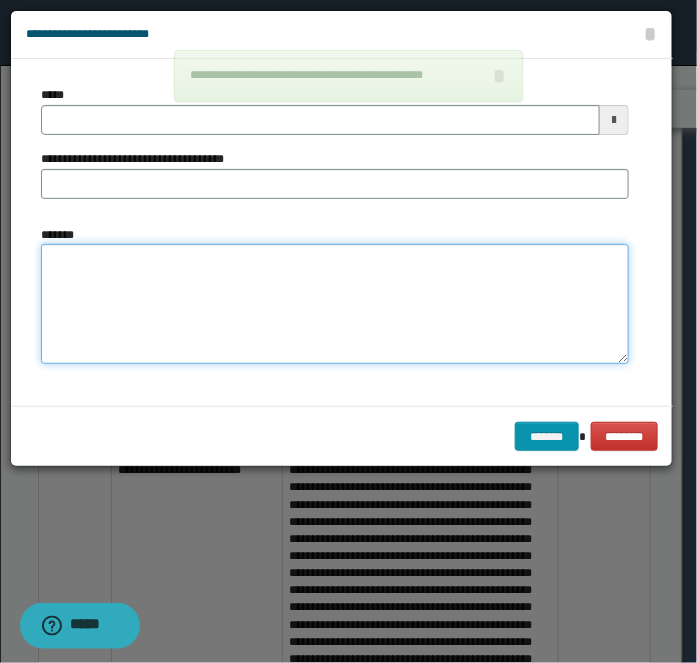 paste on "**********" 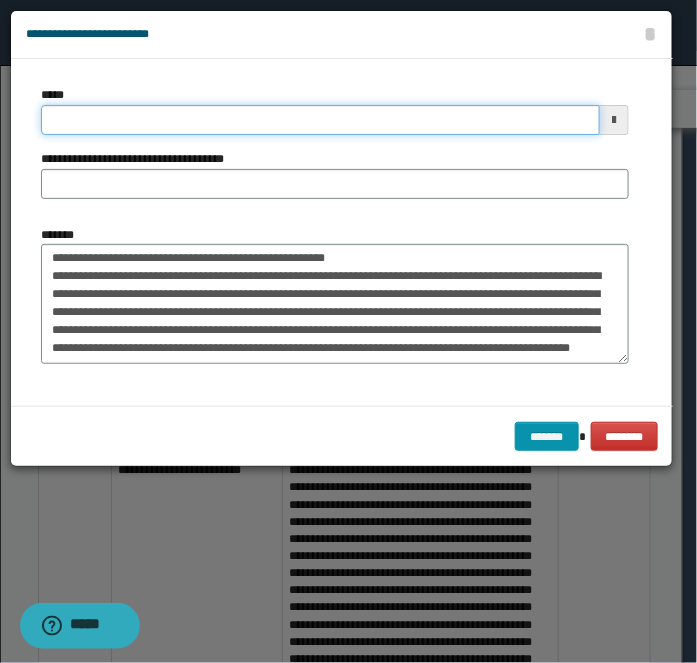 click on "*****" at bounding box center [320, 120] 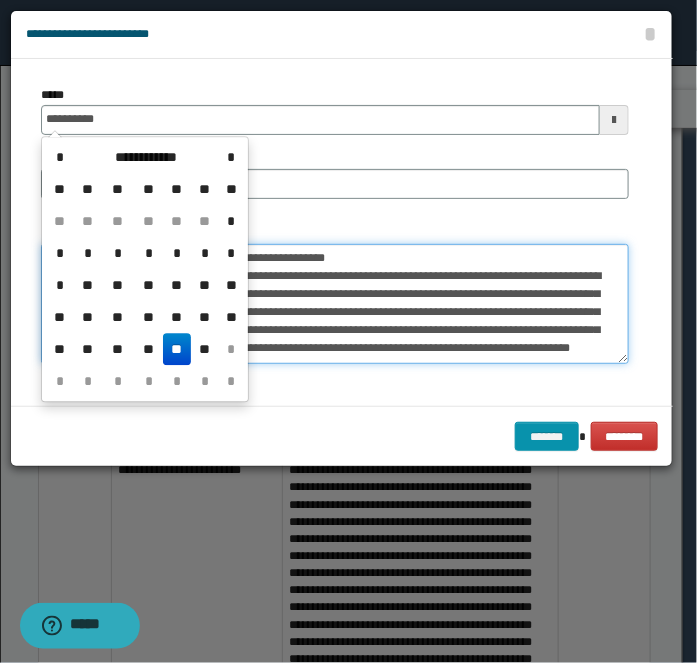 drag, startPoint x: 370, startPoint y: 307, endPoint x: 197, endPoint y: 326, distance: 174.04022 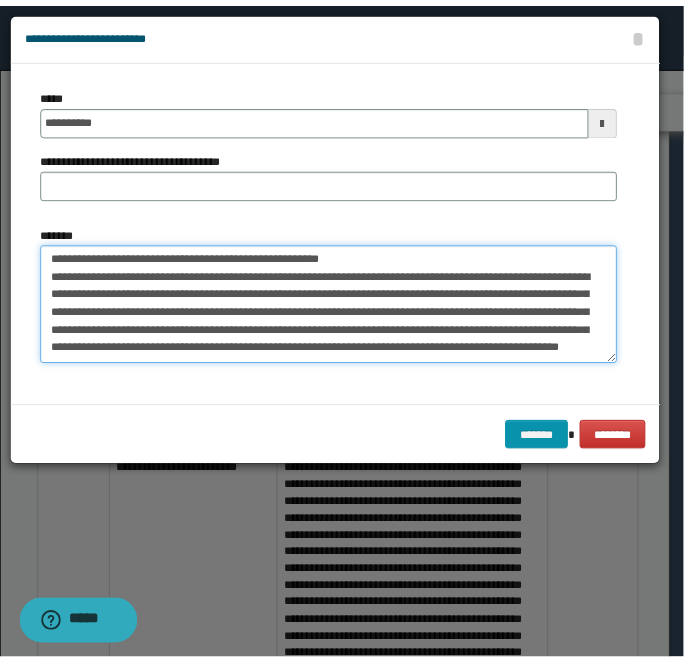 scroll, scrollTop: 0, scrollLeft: 0, axis: both 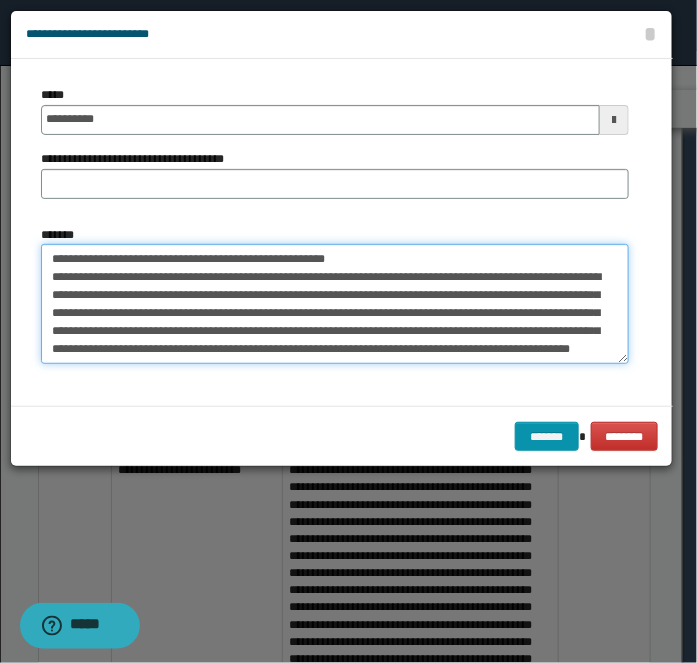 drag, startPoint x: 114, startPoint y: 260, endPoint x: 467, endPoint y: 191, distance: 359.68042 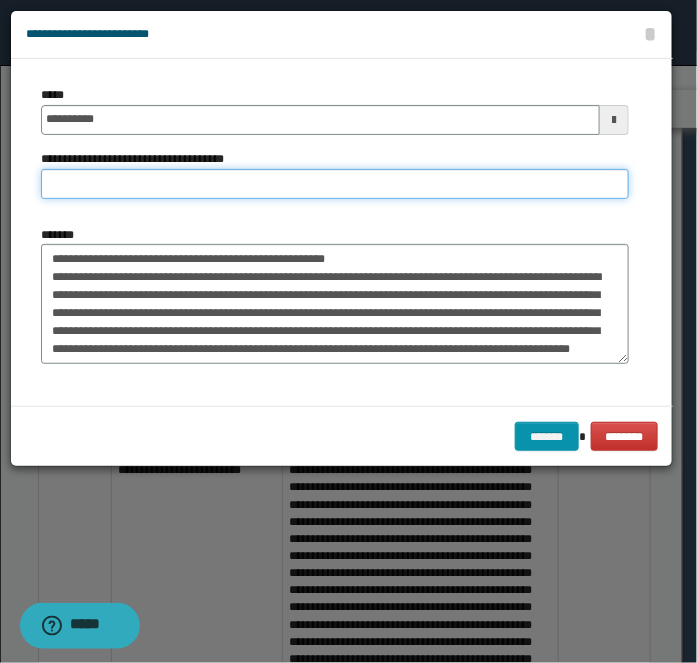 click on "**********" at bounding box center (335, 184) 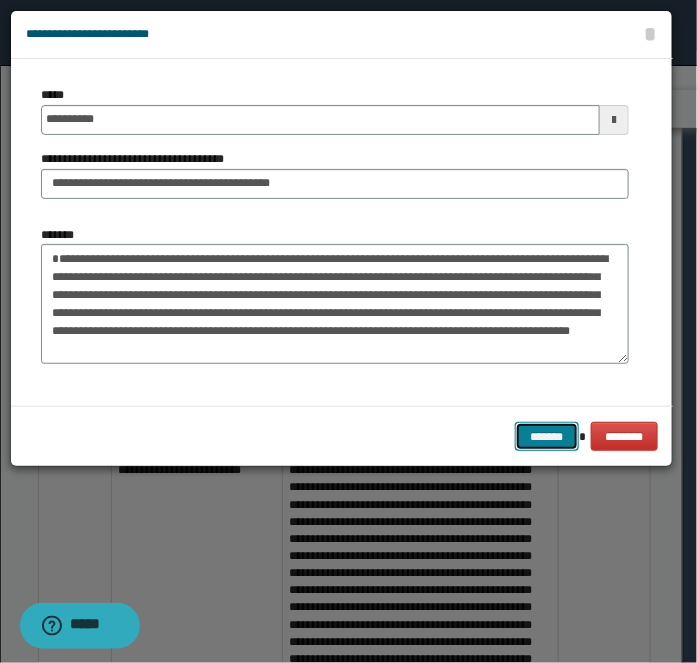 click on "*******" at bounding box center [547, 436] 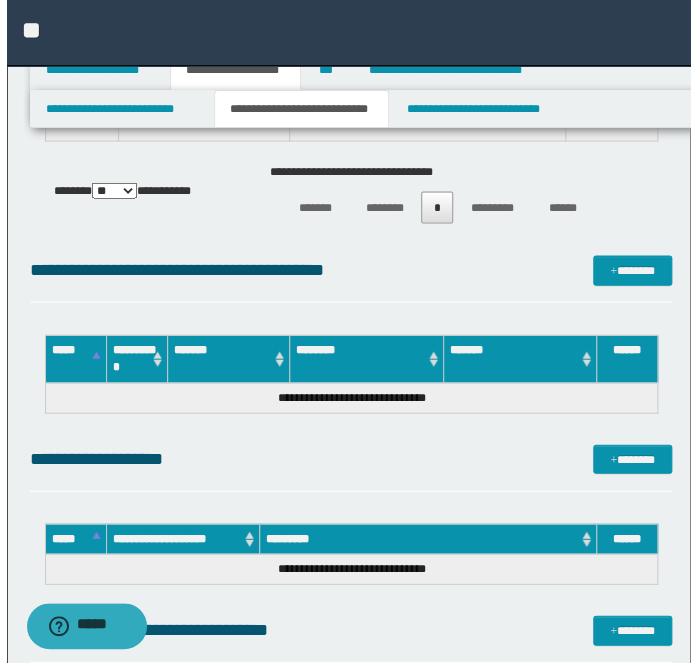 scroll, scrollTop: 12346, scrollLeft: 0, axis: vertical 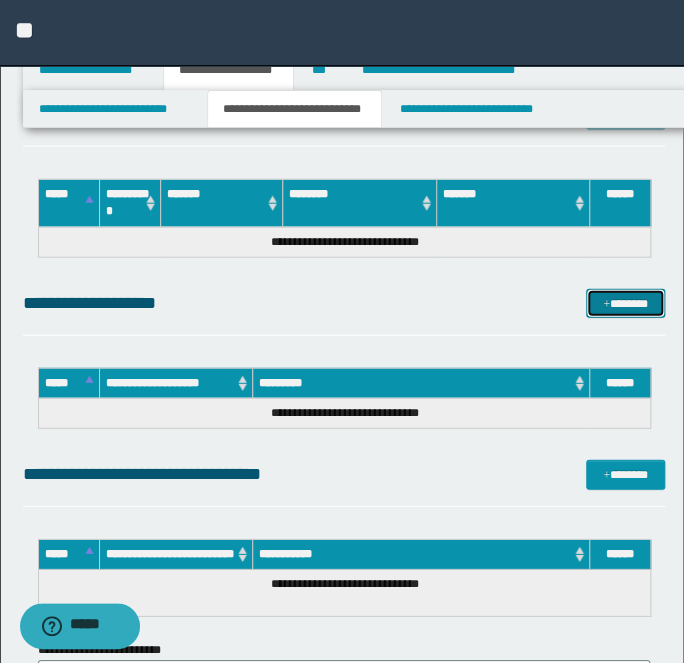 click on "*******" at bounding box center (625, 303) 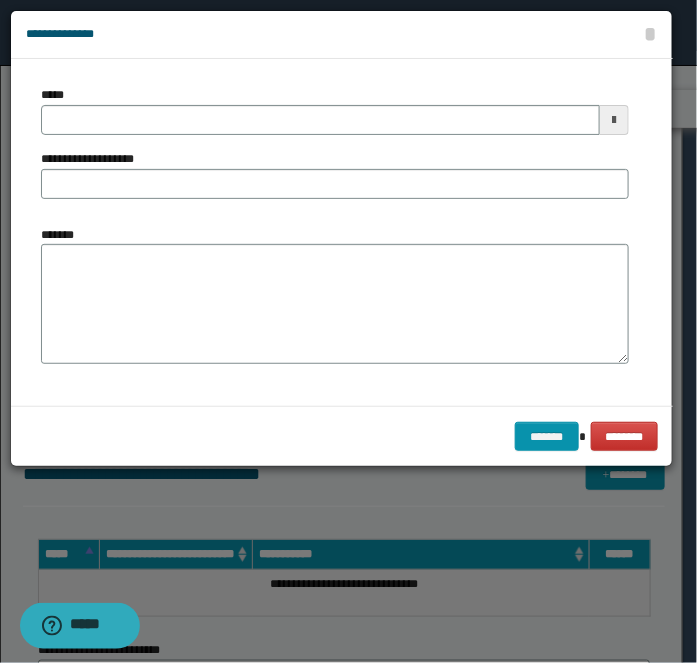 click on "*******" at bounding box center [335, 304] 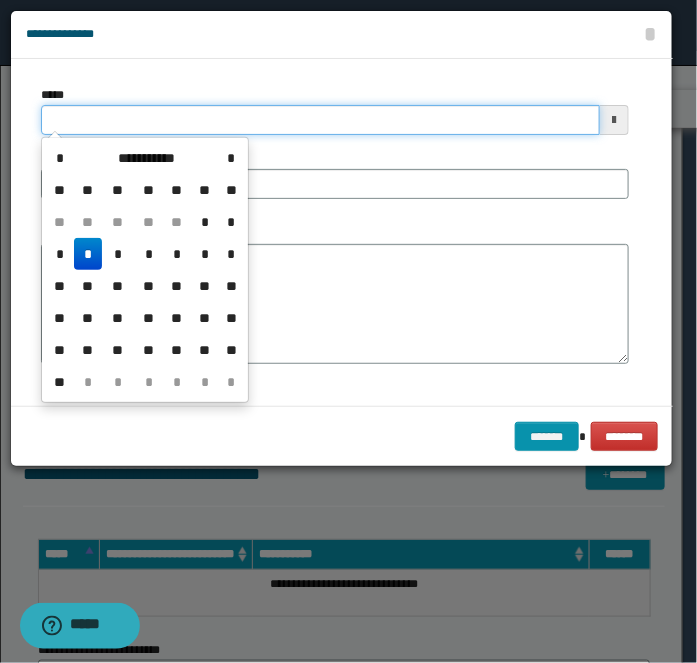 click on "*****" at bounding box center (320, 120) 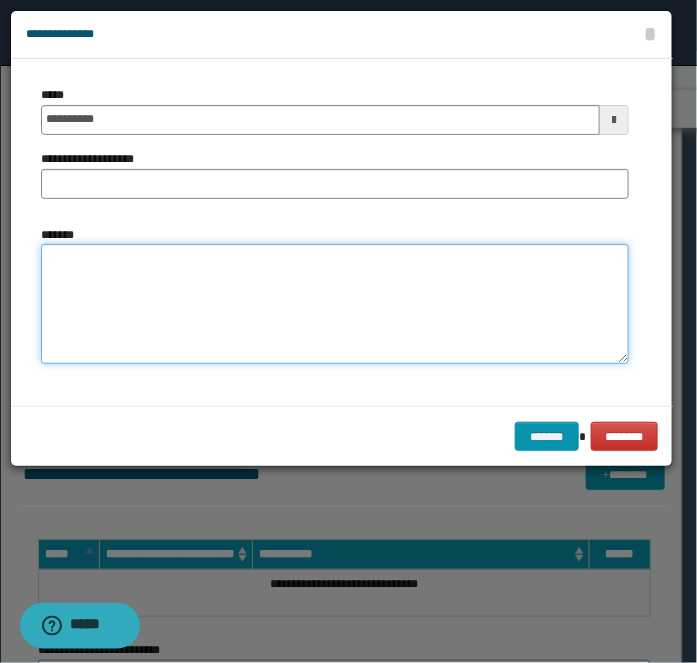 click on "*******" at bounding box center (335, 304) 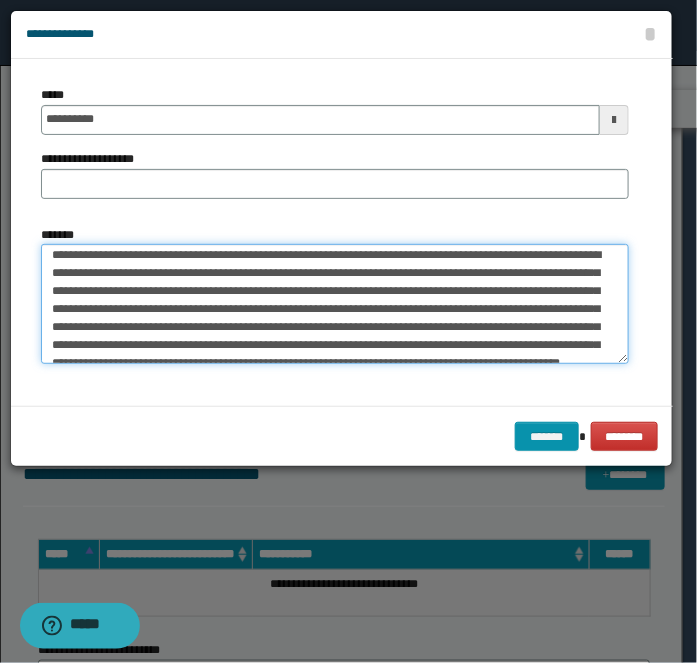 scroll, scrollTop: 0, scrollLeft: 0, axis: both 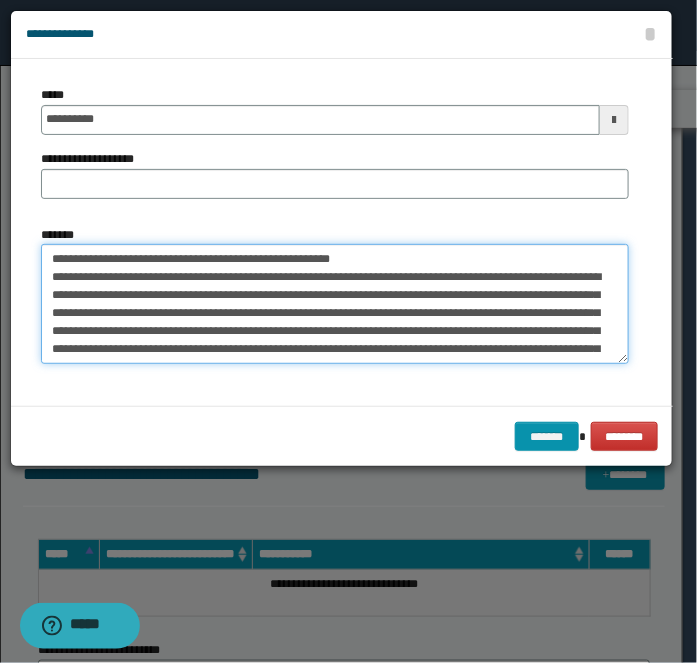 drag, startPoint x: 134, startPoint y: 259, endPoint x: 482, endPoint y: 181, distance: 356.63428 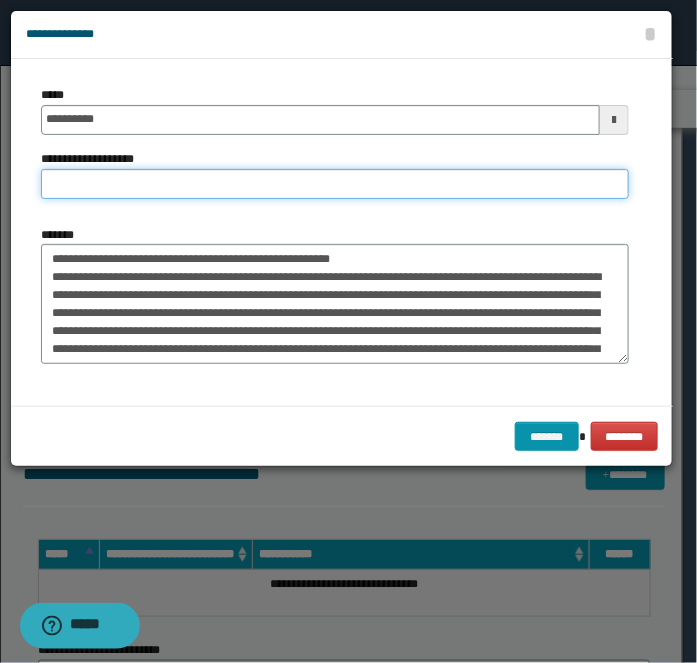 paste on "**********" 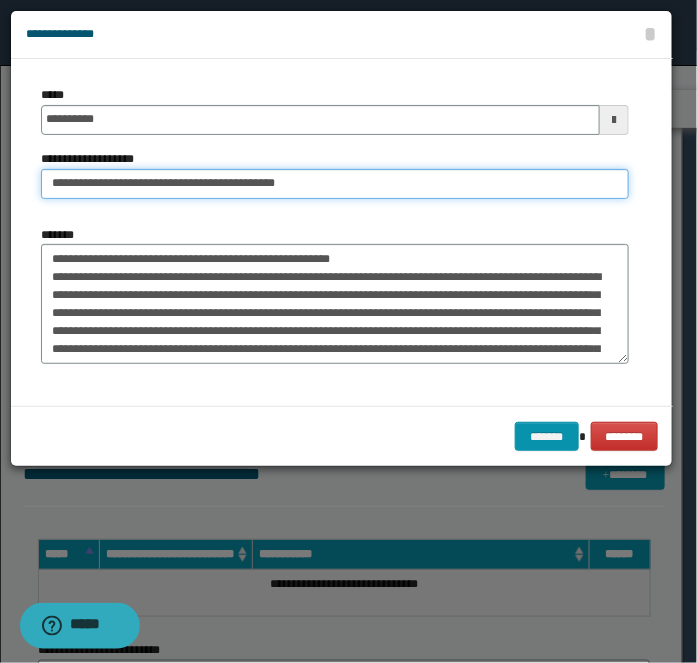 click on "**********" at bounding box center (335, 184) 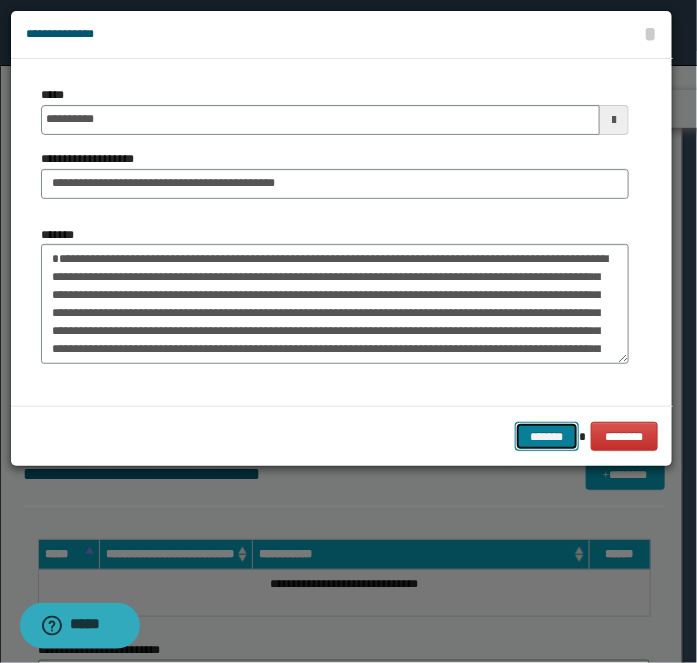 click on "*******" at bounding box center [547, 436] 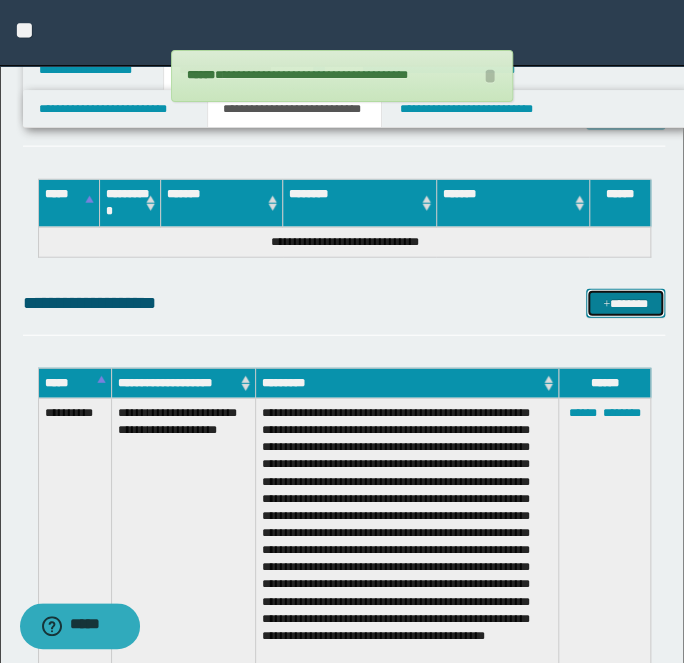 click on "*******" at bounding box center [625, 303] 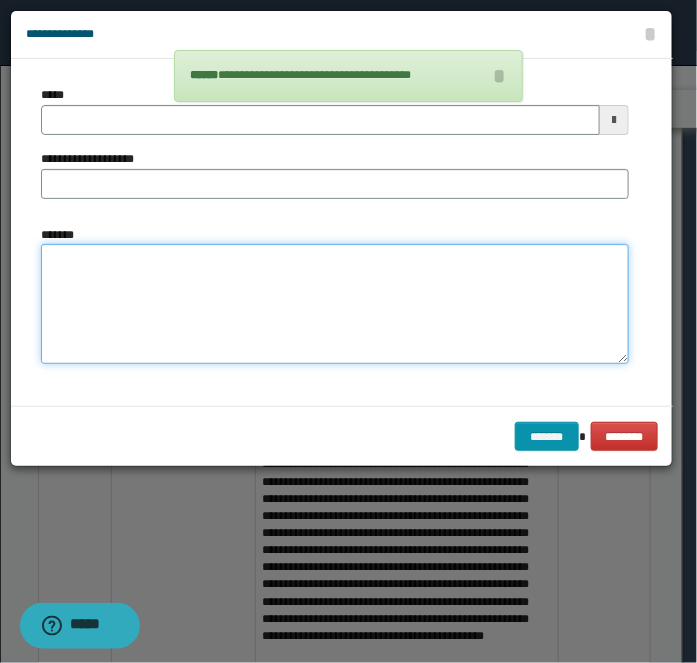 click on "*******" at bounding box center (335, 303) 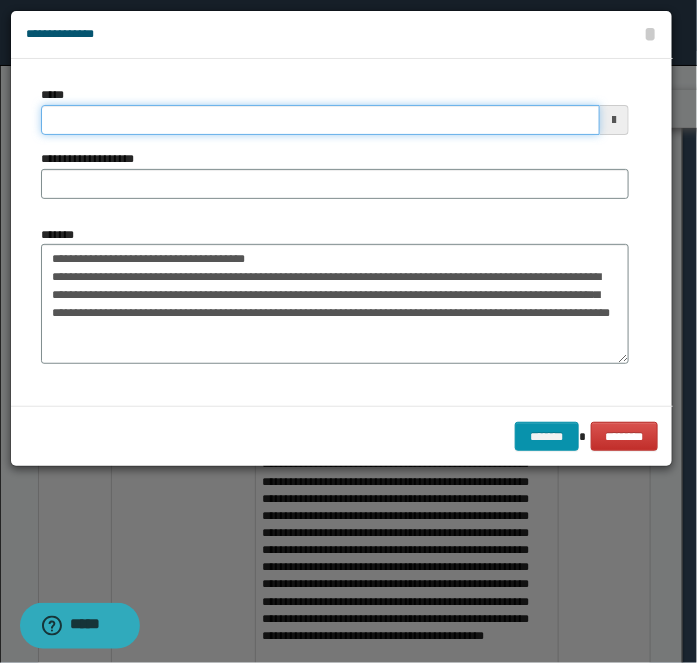 click on "*****" at bounding box center [320, 120] 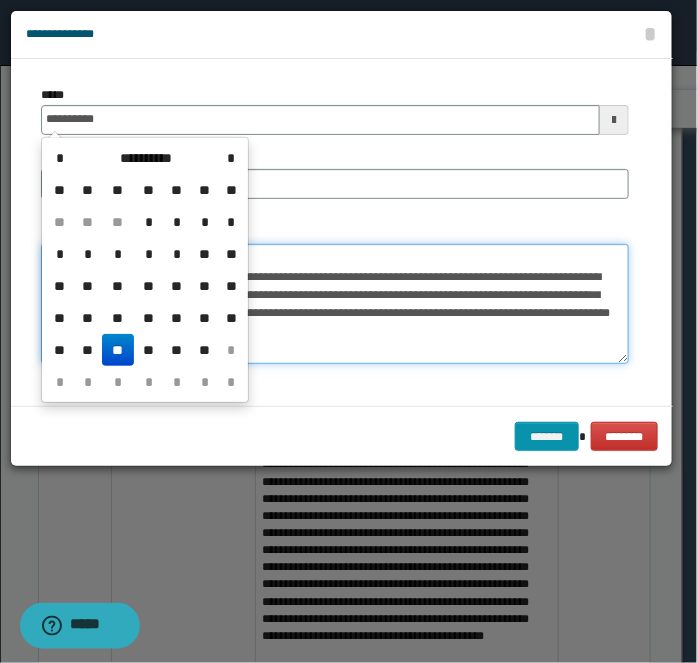 click on "**********" at bounding box center (335, 303) 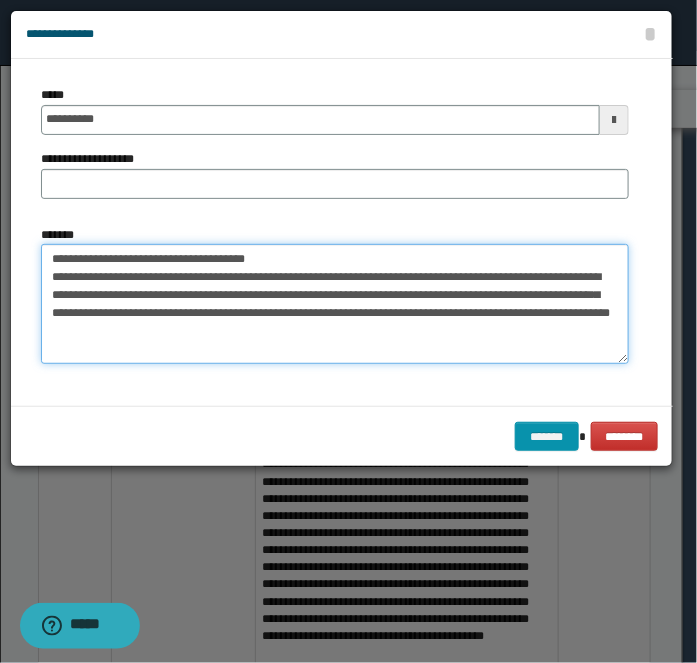 drag, startPoint x: 113, startPoint y: 256, endPoint x: 347, endPoint y: 187, distance: 243.96106 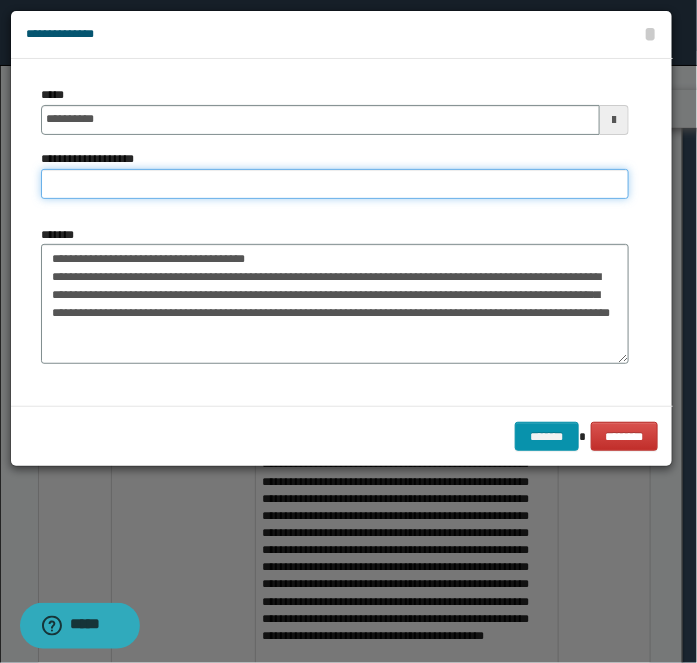 paste on "**********" 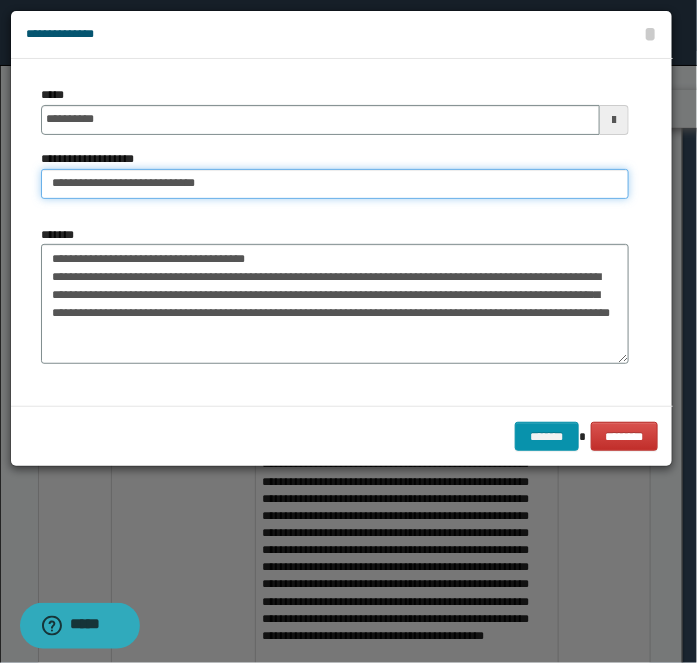 click on "**********" at bounding box center [335, 184] 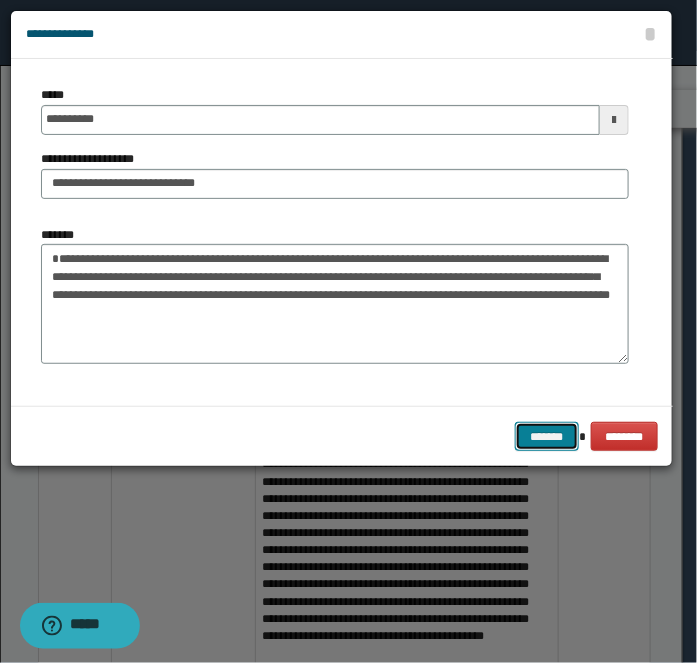 click on "*******" at bounding box center [547, 436] 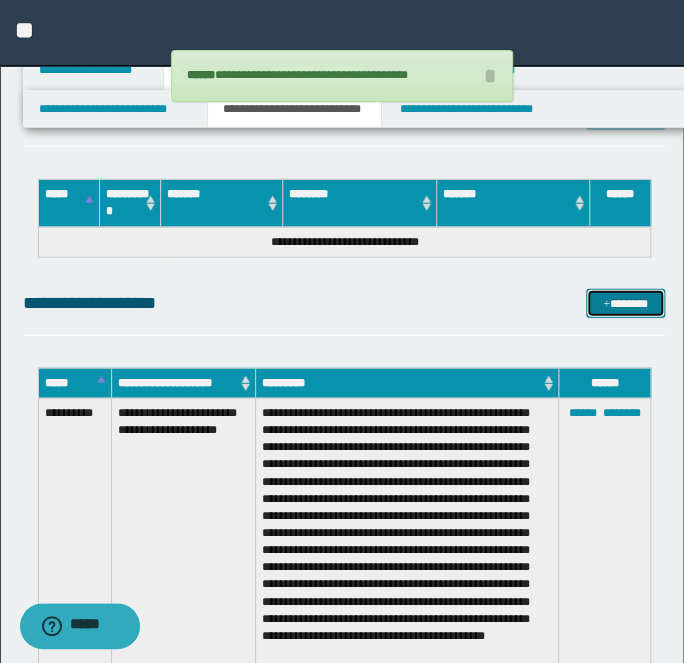 click on "*******" at bounding box center (625, 303) 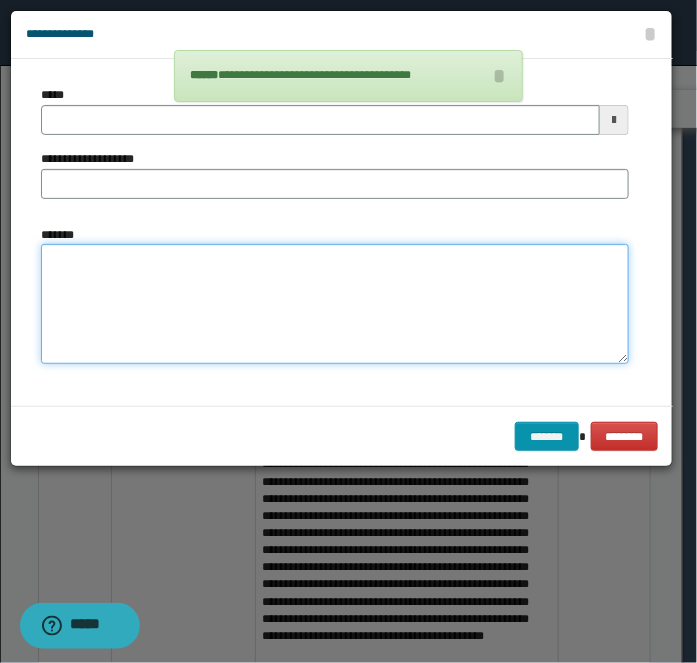 drag, startPoint x: 152, startPoint y: 306, endPoint x: 146, endPoint y: 279, distance: 27.658634 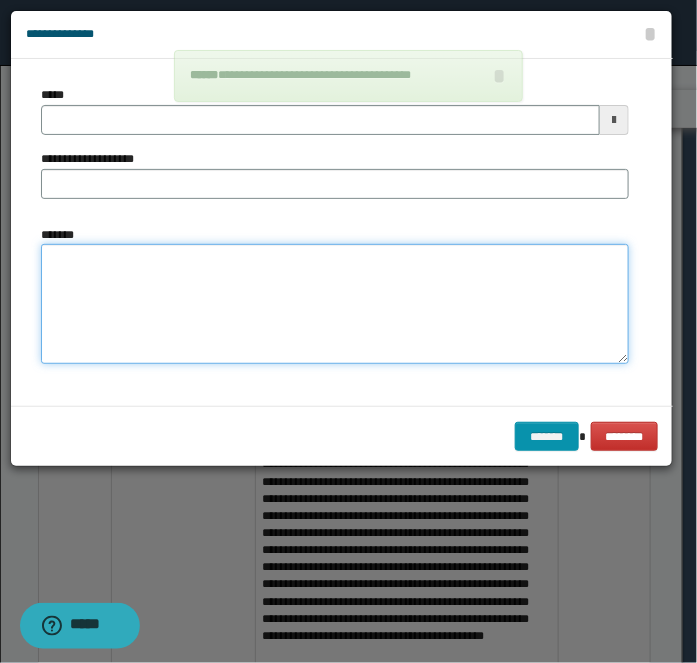 paste on "**********" 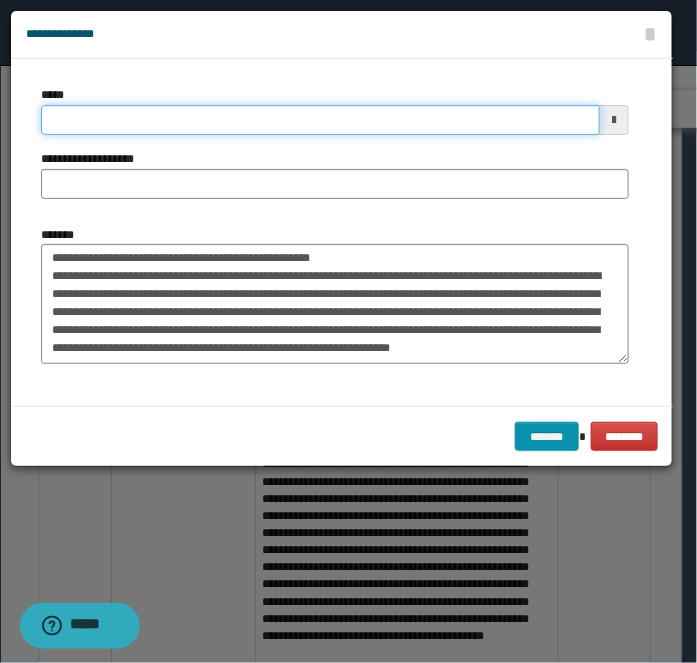 drag, startPoint x: 113, startPoint y: 121, endPoint x: 133, endPoint y: 130, distance: 21.931713 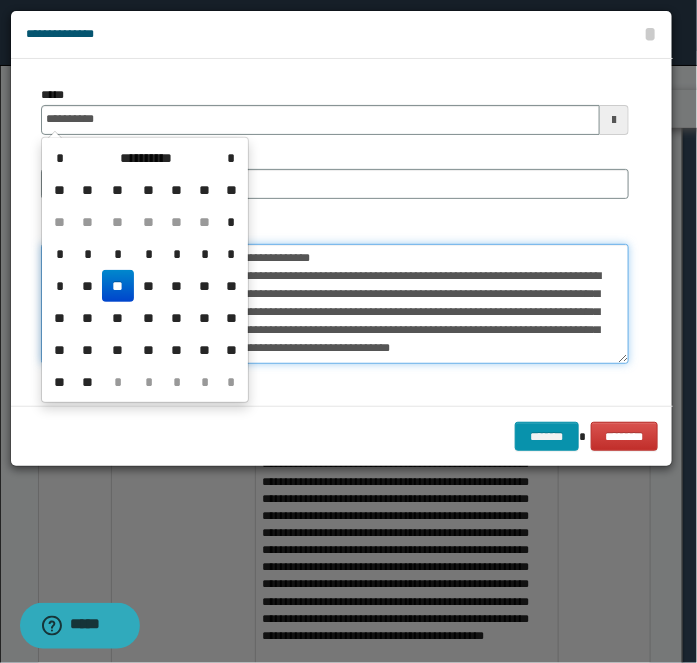click on "**********" at bounding box center (335, 303) 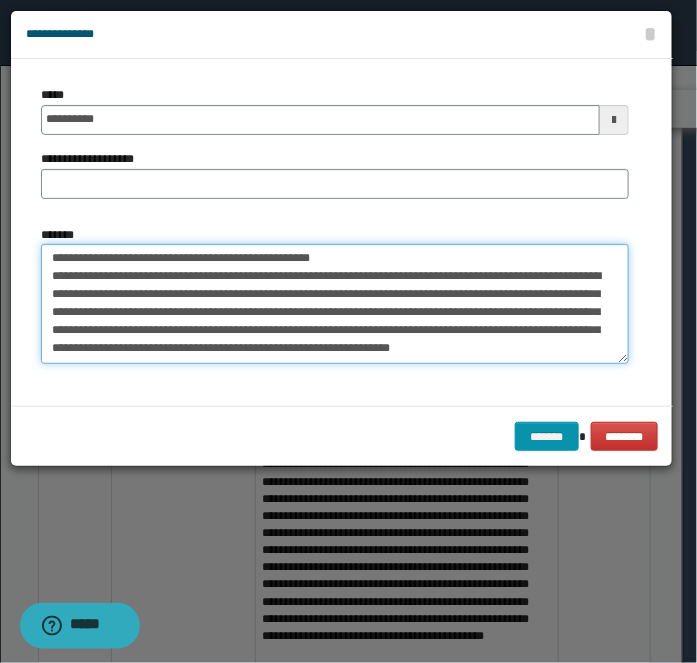 scroll, scrollTop: 0, scrollLeft: 0, axis: both 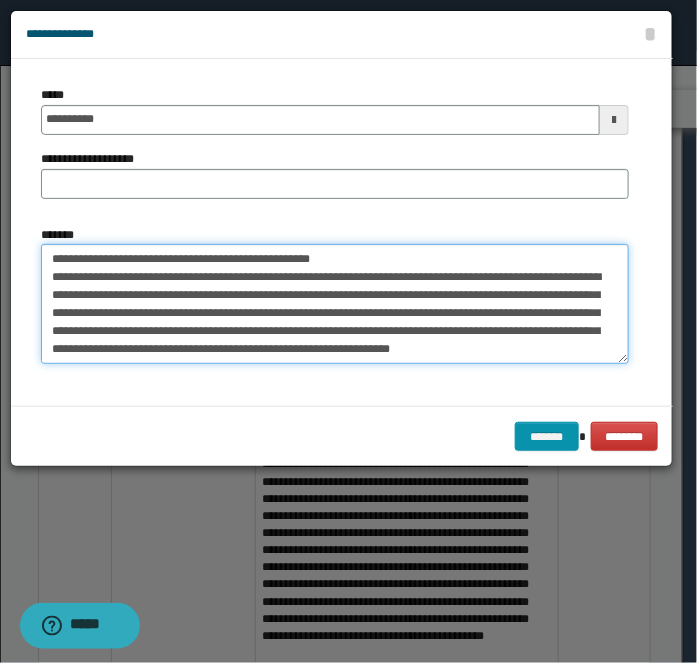 drag, startPoint x: 114, startPoint y: 259, endPoint x: 458, endPoint y: 210, distance: 347.4723 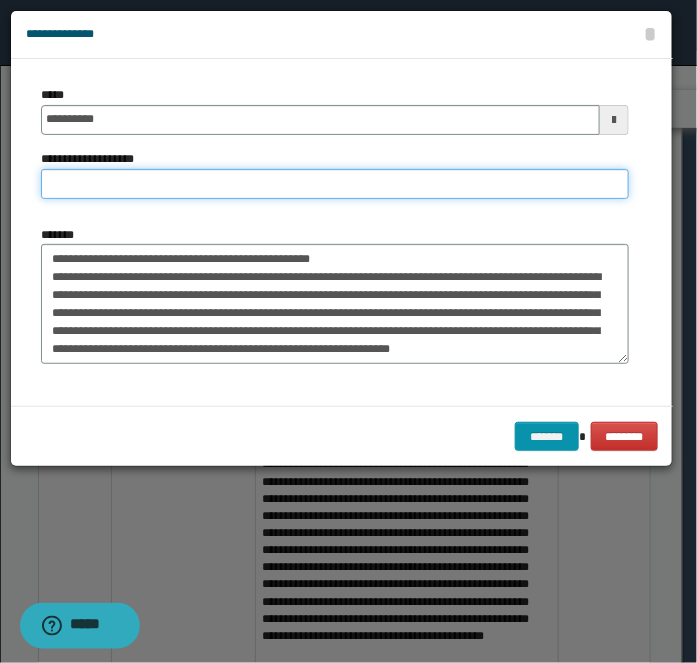 click on "**********" at bounding box center [335, 184] 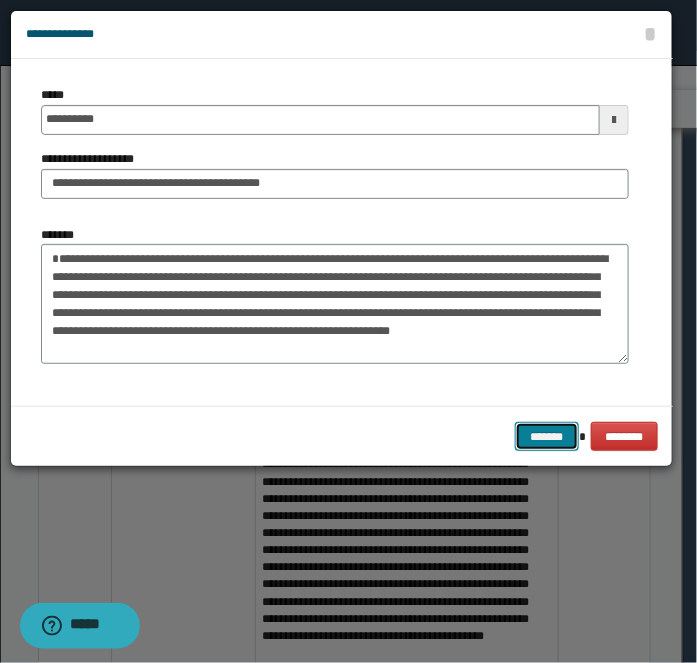click on "*******" at bounding box center [547, 436] 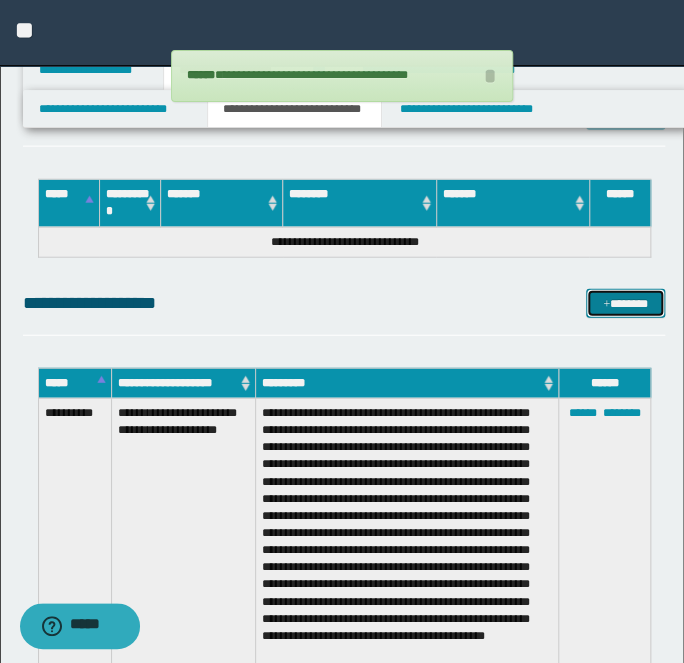 click on "*******" at bounding box center [625, 303] 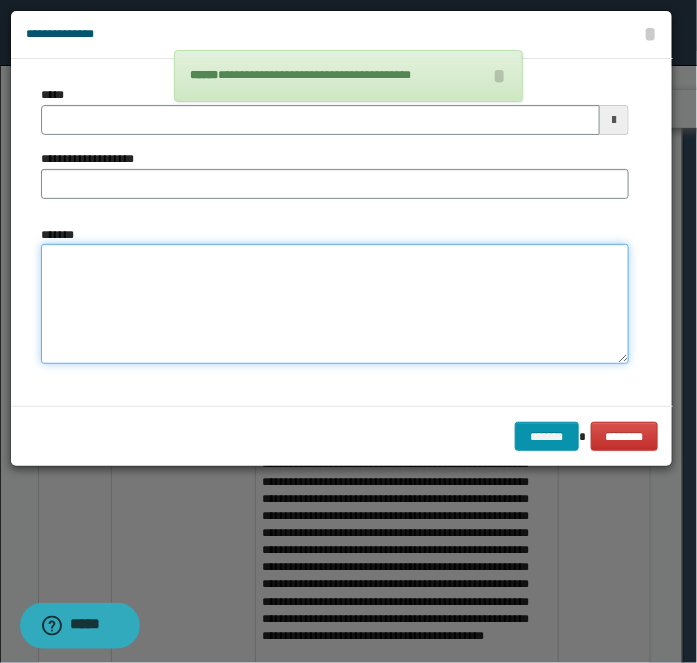 drag, startPoint x: 274, startPoint y: 320, endPoint x: 164, endPoint y: 166, distance: 189.25116 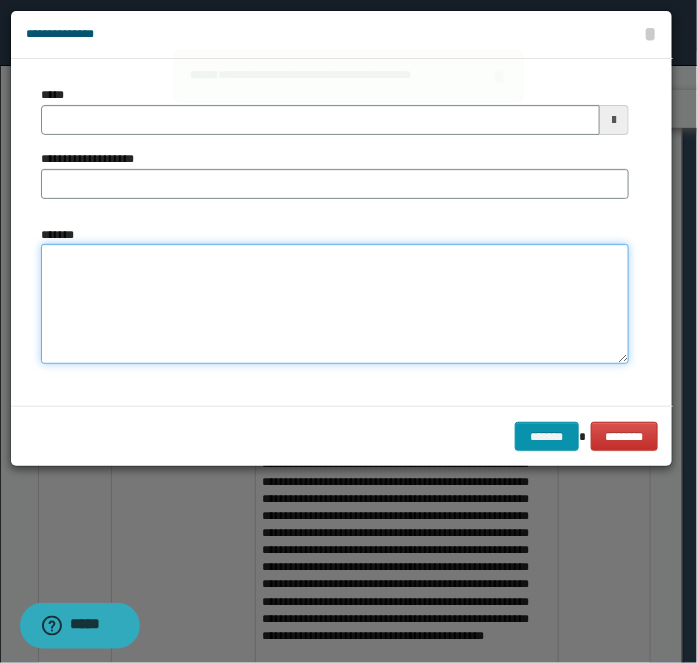 paste on "**********" 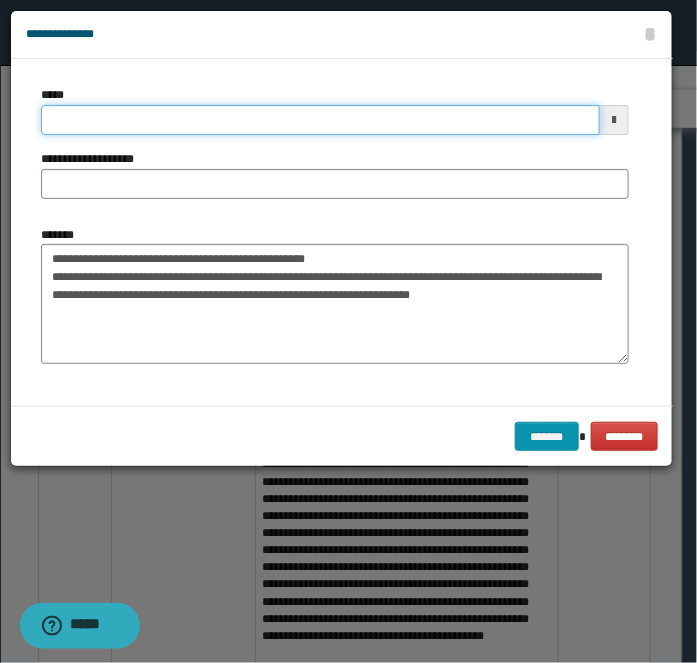 click on "*****" at bounding box center [320, 120] 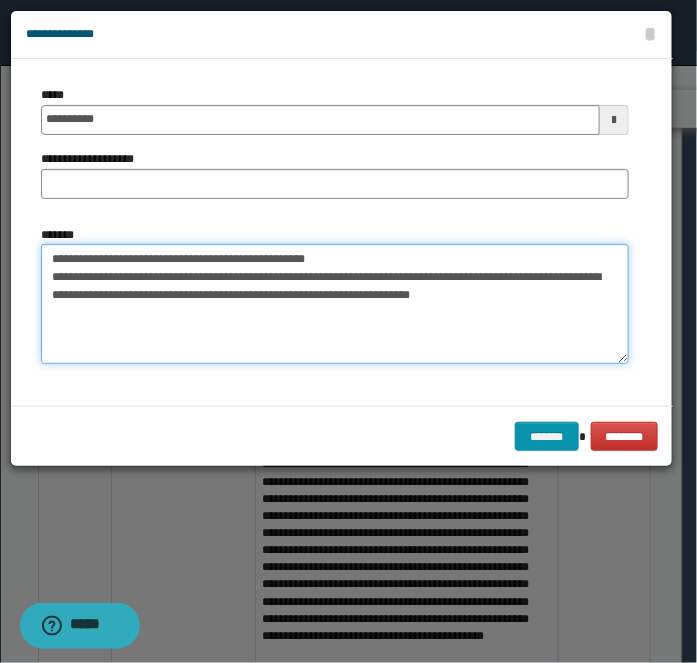 drag, startPoint x: 381, startPoint y: 252, endPoint x: 114, endPoint y: 252, distance: 267 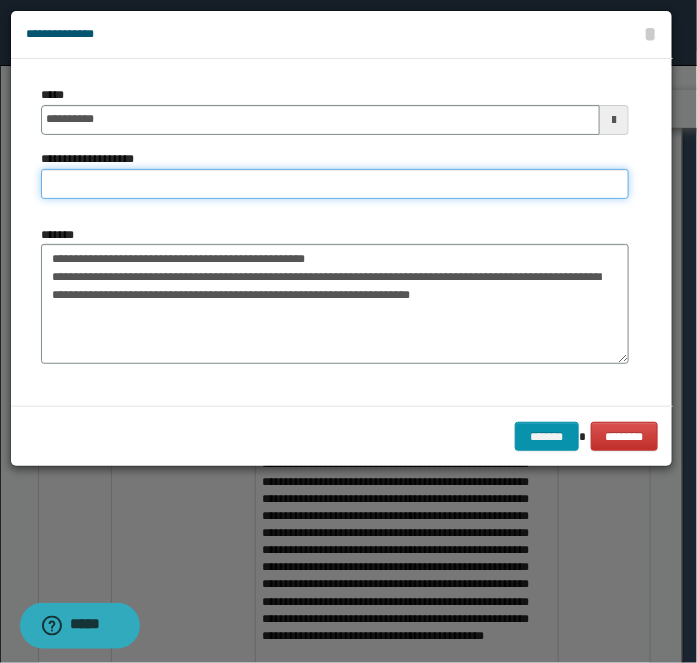 drag, startPoint x: 123, startPoint y: 194, endPoint x: 146, endPoint y: 182, distance: 25.942244 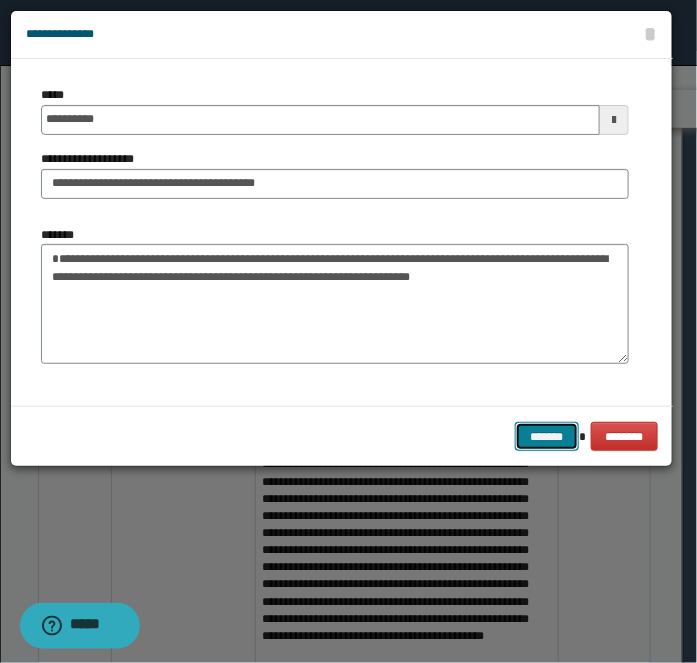 click on "*******" at bounding box center [547, 436] 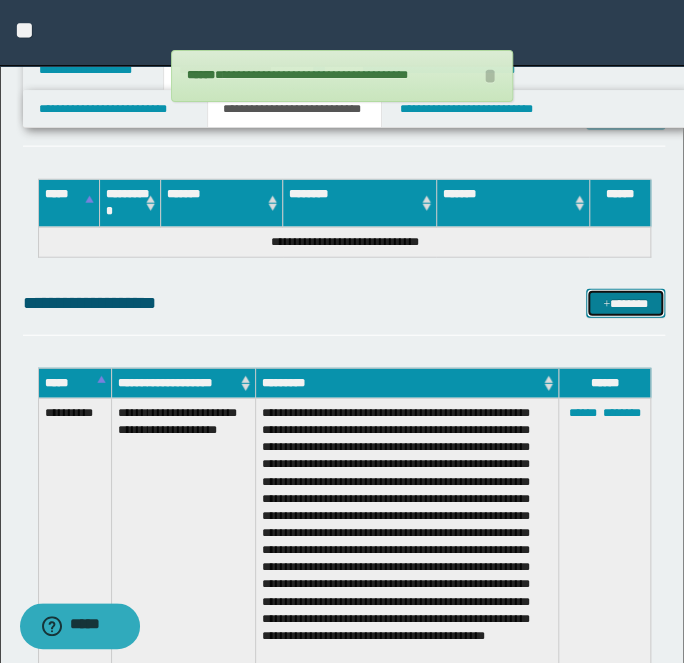 click on "*******" at bounding box center [625, 303] 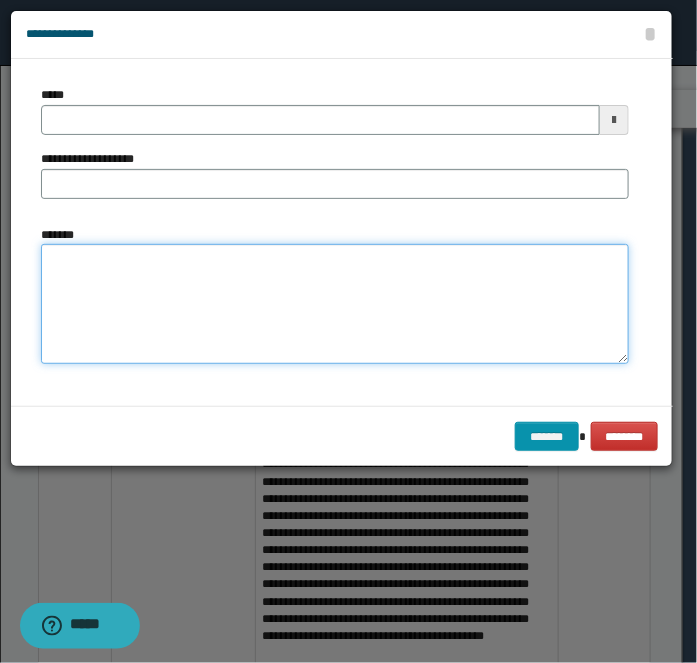 click on "*******" at bounding box center (335, 303) 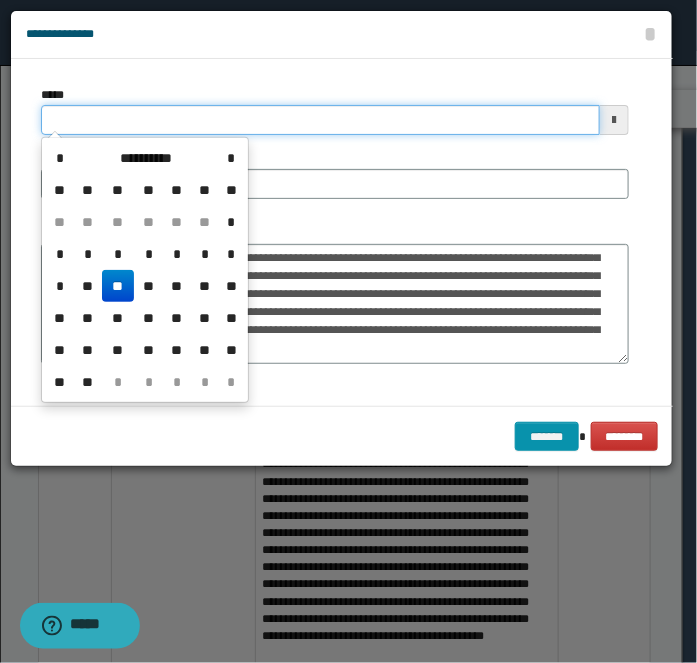 click on "*****" at bounding box center (320, 120) 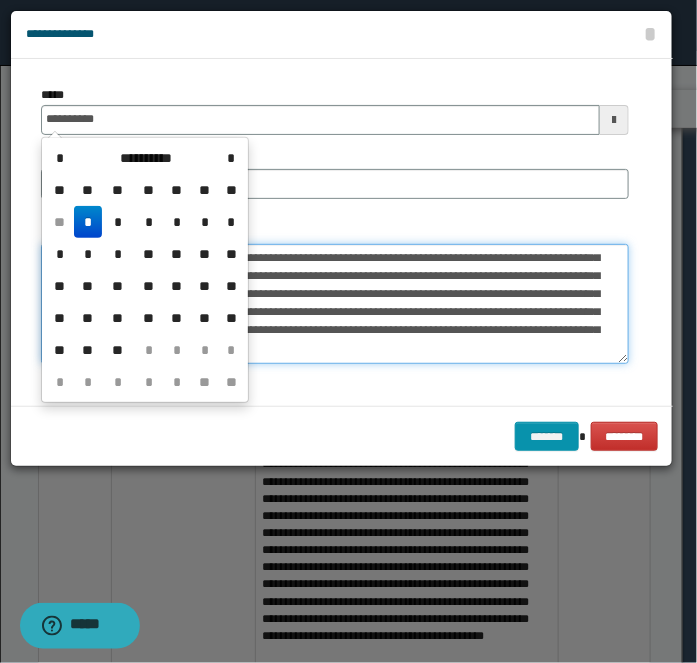 drag, startPoint x: 403, startPoint y: 269, endPoint x: 154, endPoint y: 292, distance: 250.06 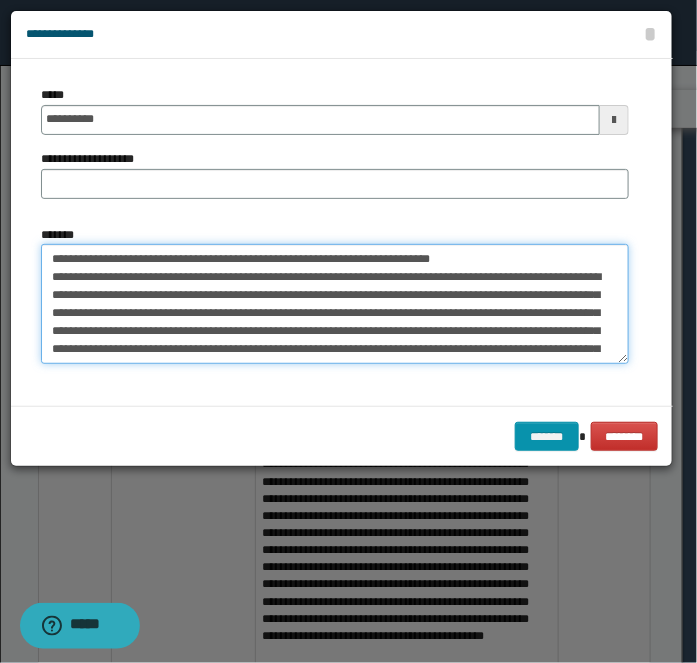 scroll, scrollTop: 0, scrollLeft: 0, axis: both 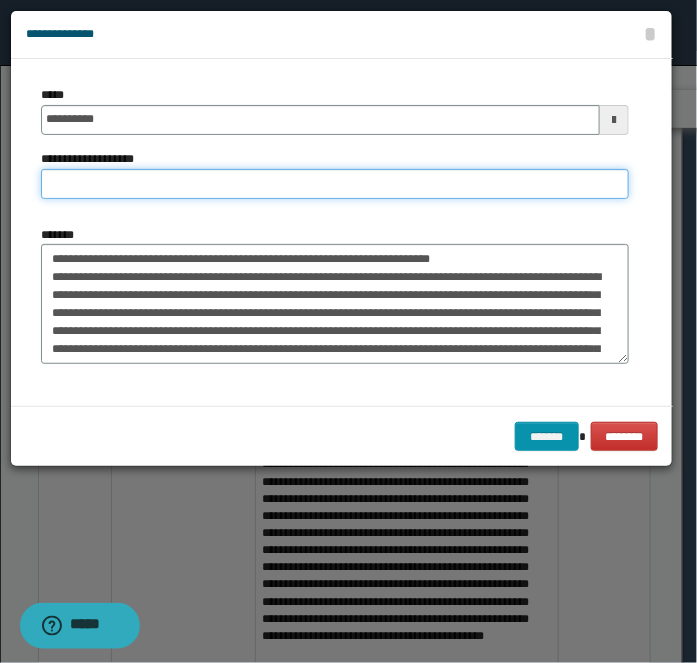 paste on "**********" 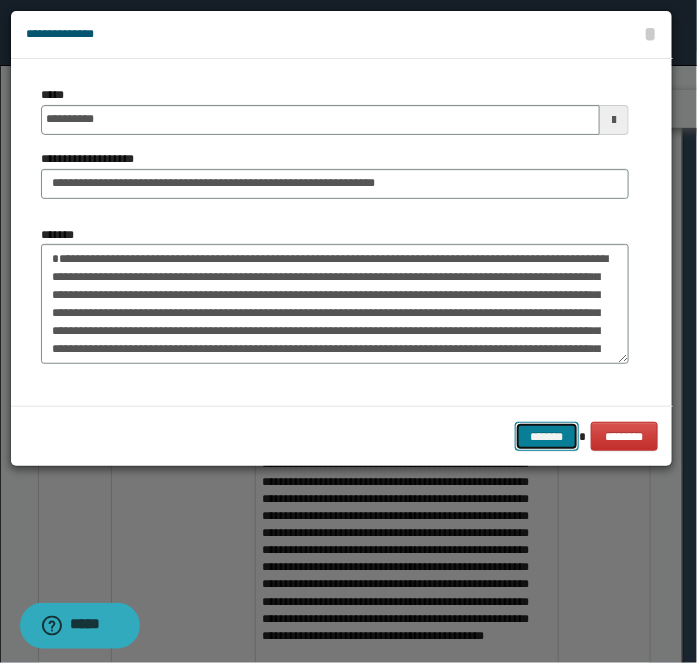 click on "*******" at bounding box center (547, 436) 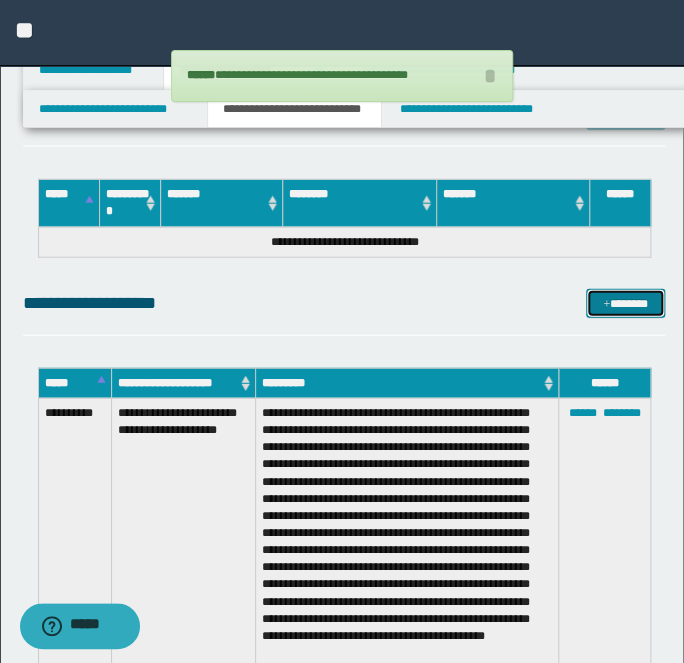 click on "*******" at bounding box center (625, 303) 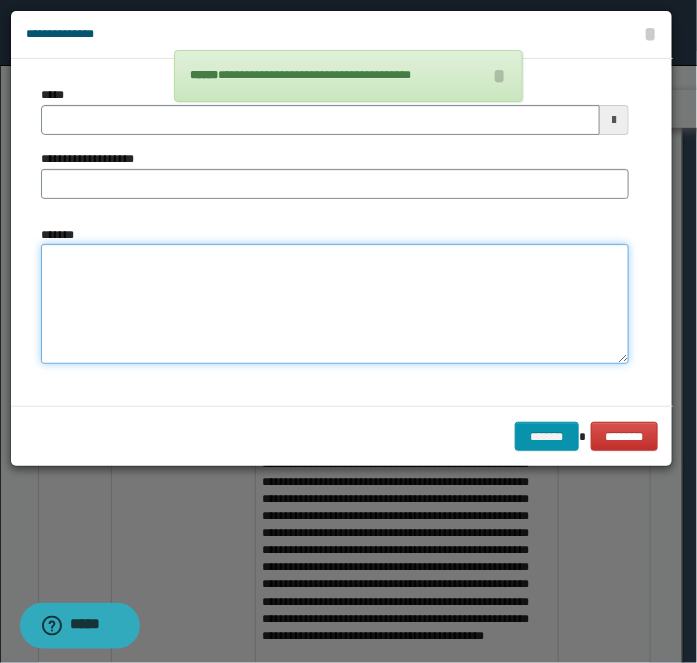 drag, startPoint x: 245, startPoint y: 307, endPoint x: 199, endPoint y: 230, distance: 89.693924 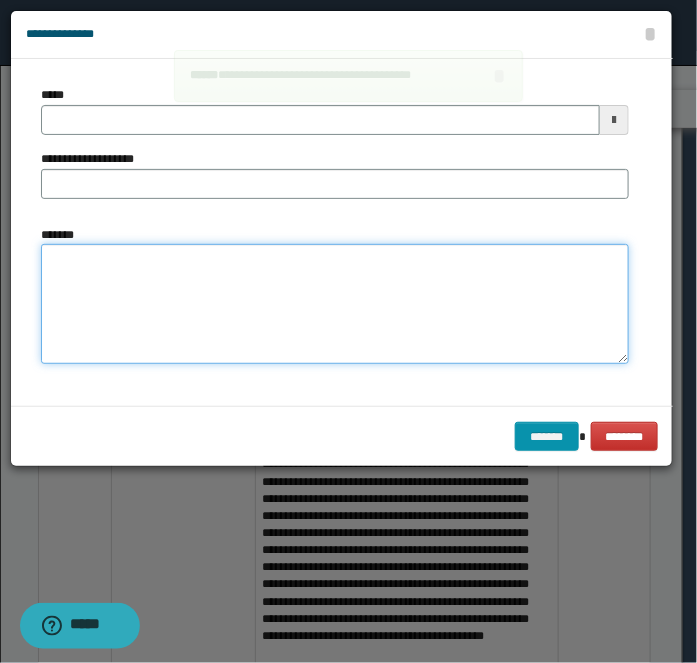 paste on "**********" 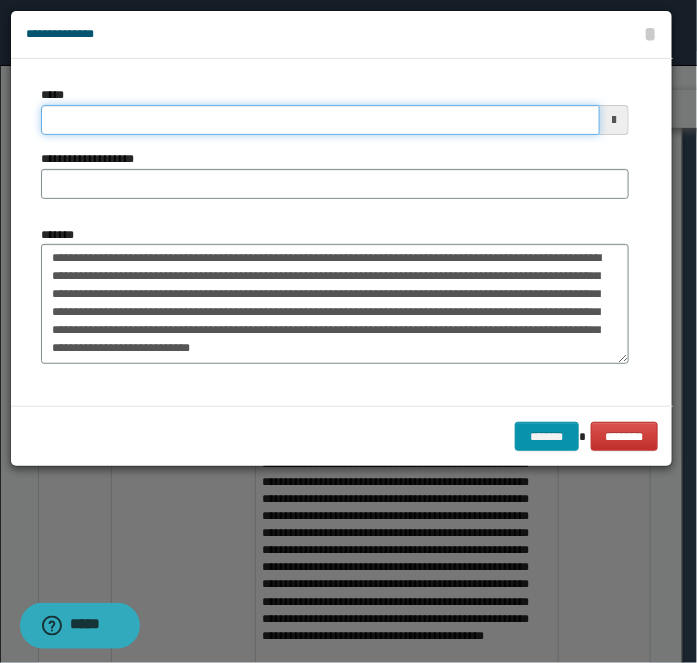 click on "*****" at bounding box center [320, 120] 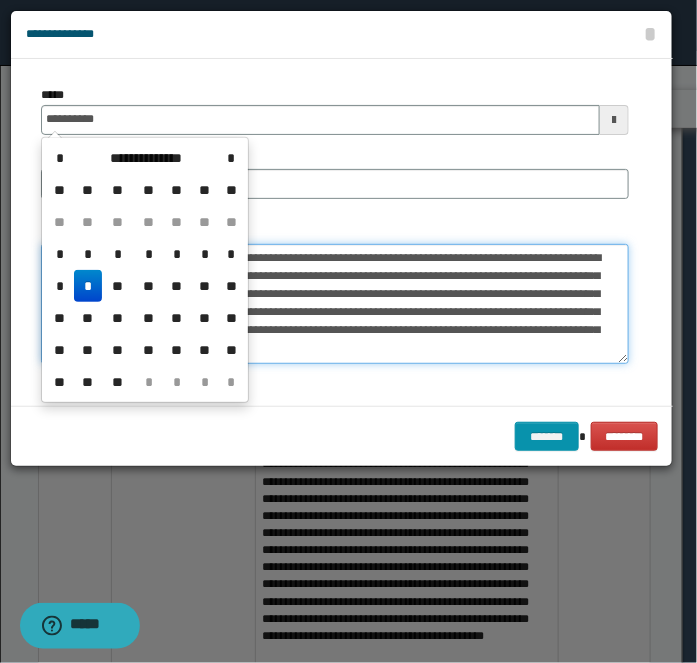 click on "**********" at bounding box center (335, 303) 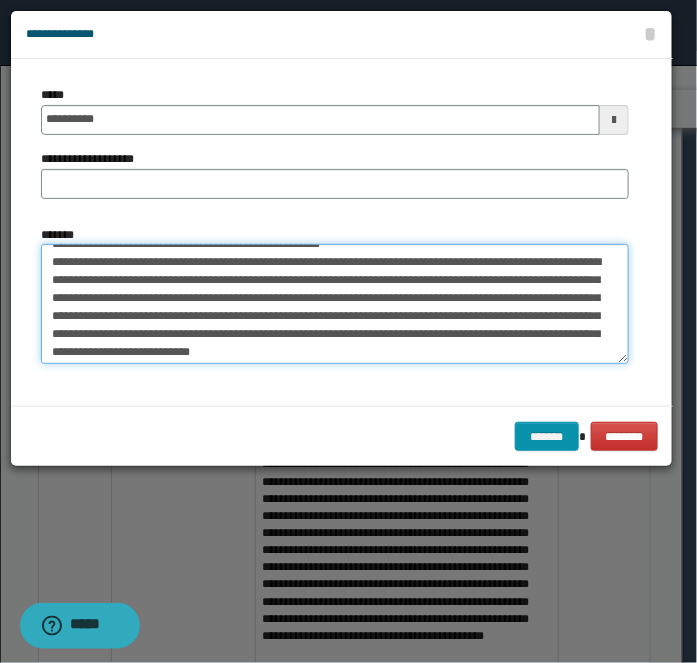 scroll, scrollTop: 0, scrollLeft: 0, axis: both 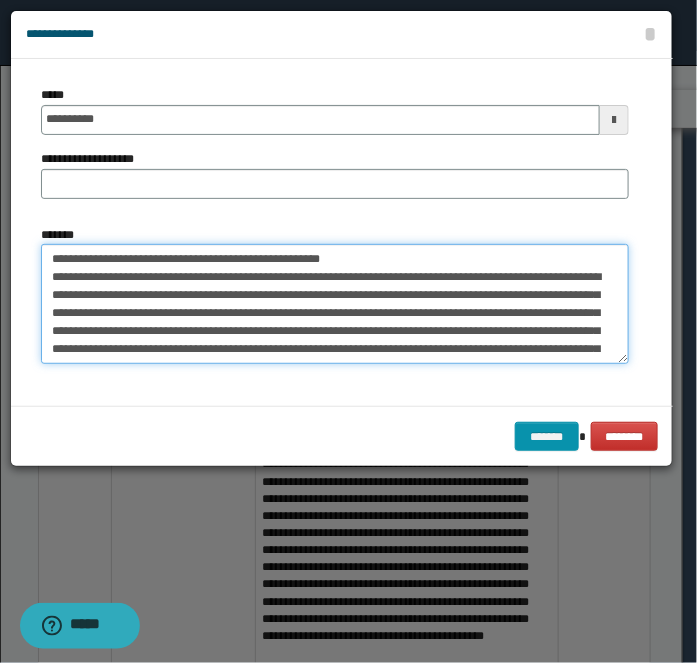 drag, startPoint x: 114, startPoint y: 260, endPoint x: 412, endPoint y: 187, distance: 306.811 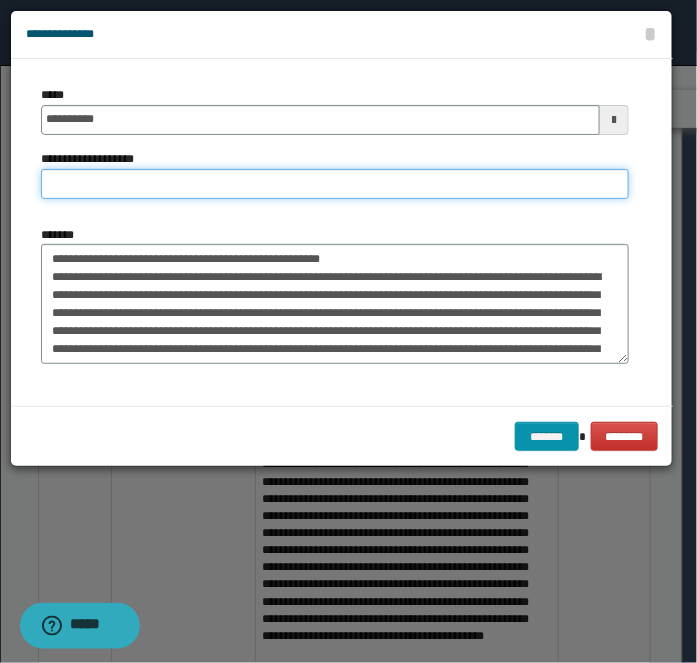 paste on "**********" 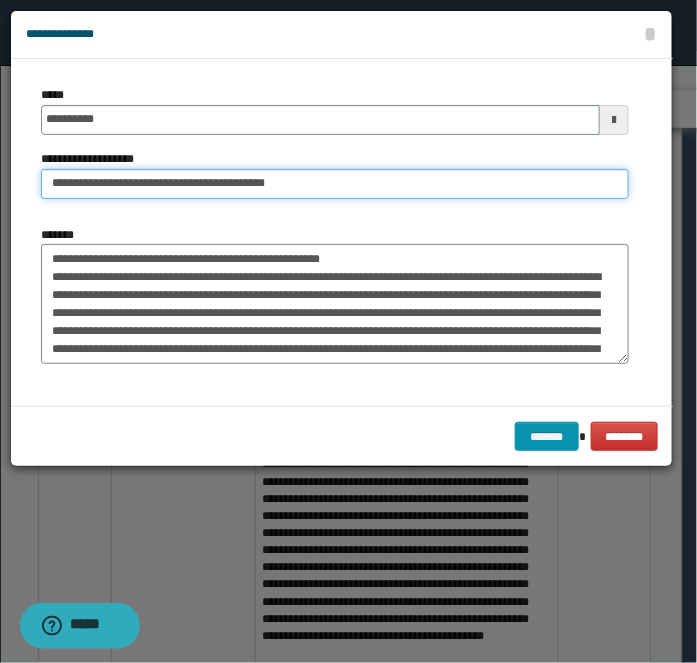 click on "**********" at bounding box center [335, 184] 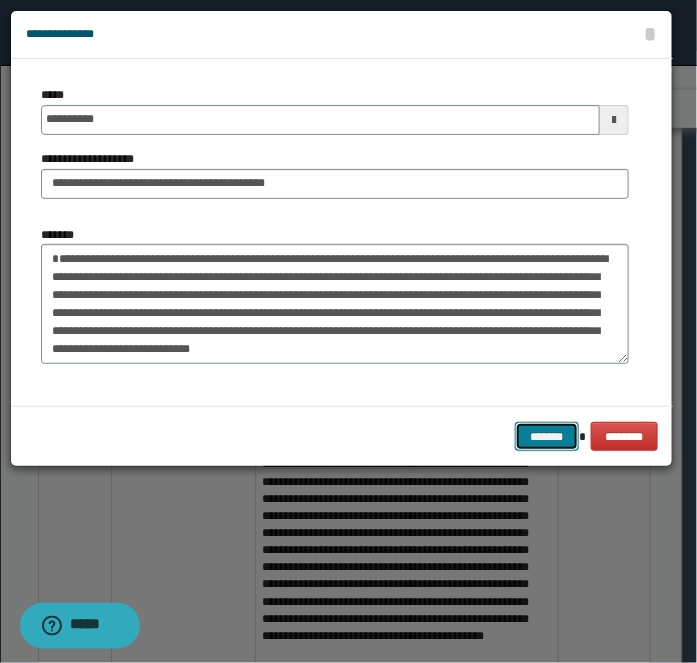 click on "*******" at bounding box center (547, 436) 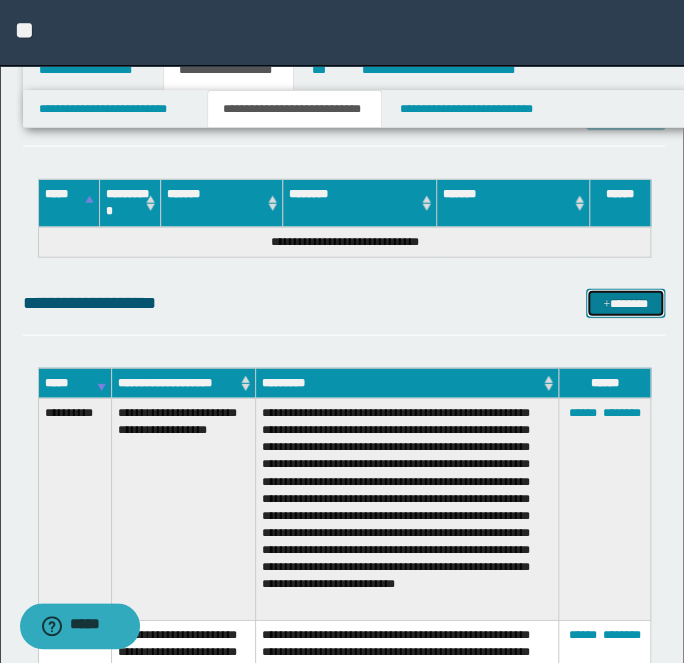 click on "*******" at bounding box center (625, 303) 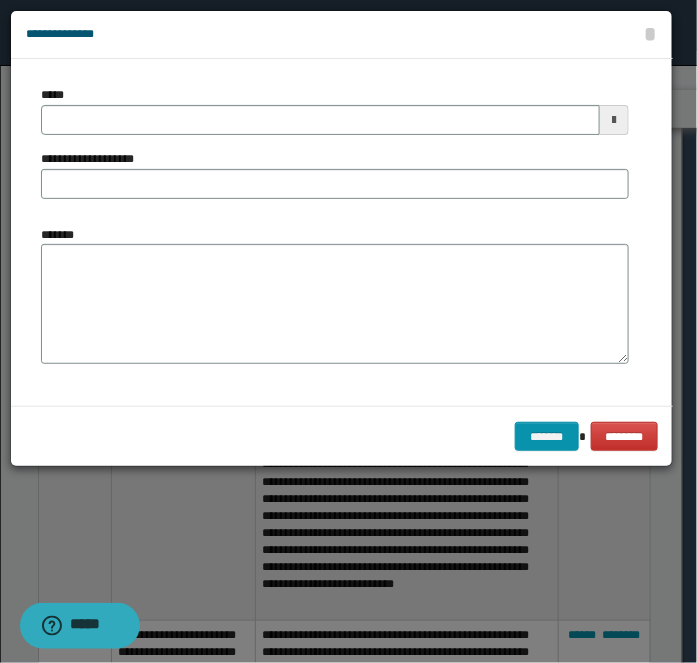 click on "*******" at bounding box center (335, 303) 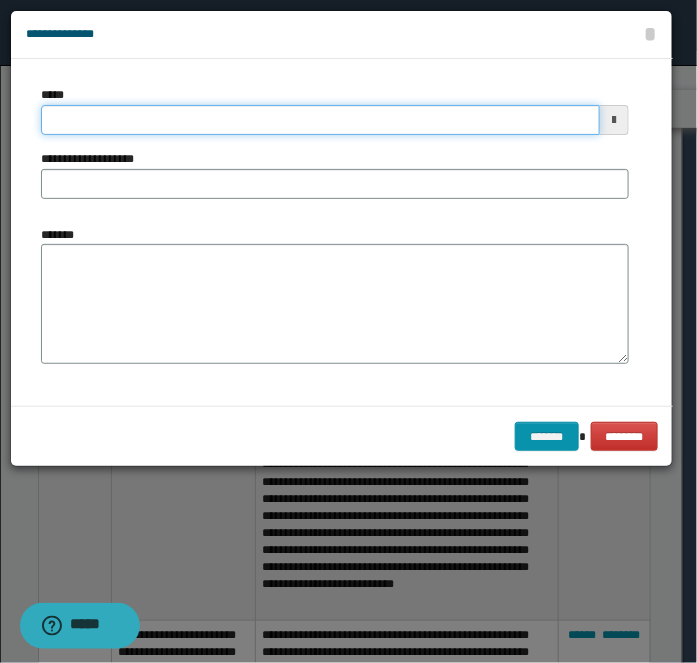 click on "*****" at bounding box center [320, 120] 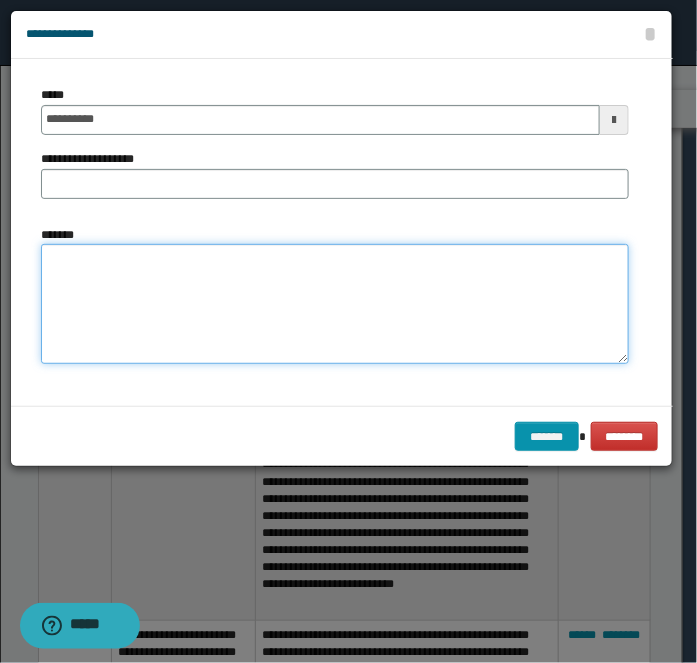 click on "*******" at bounding box center [335, 303] 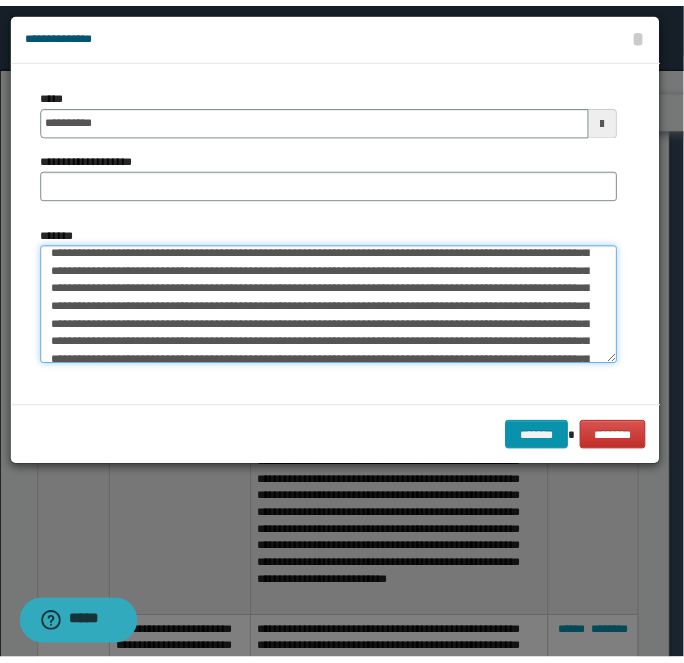 scroll, scrollTop: 0, scrollLeft: 0, axis: both 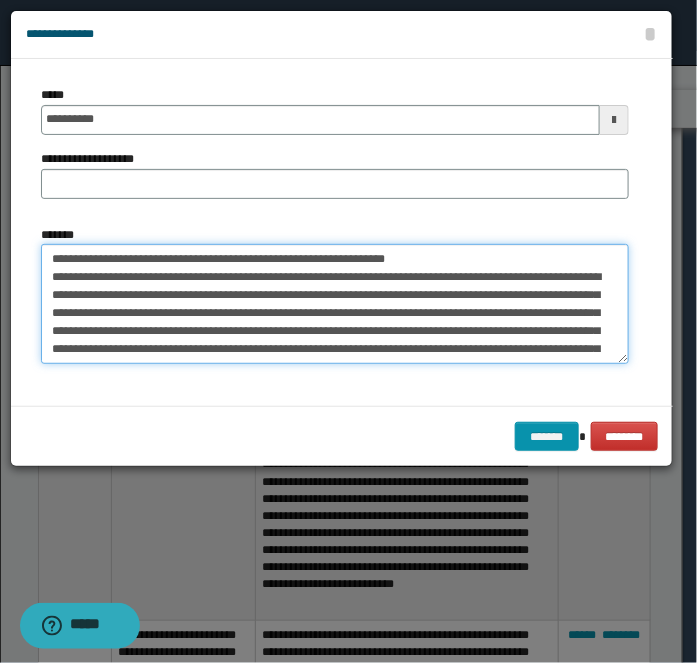 drag, startPoint x: 112, startPoint y: 258, endPoint x: 584, endPoint y: 193, distance: 476.45462 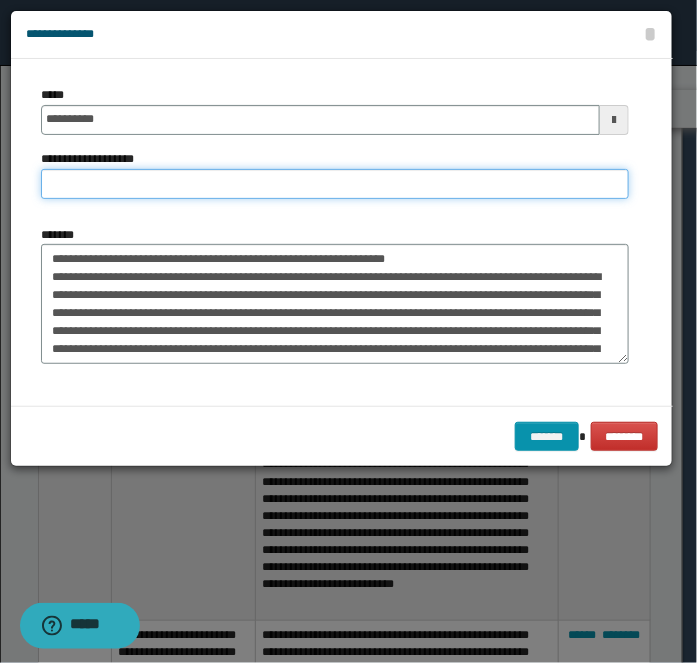 paste on "**********" 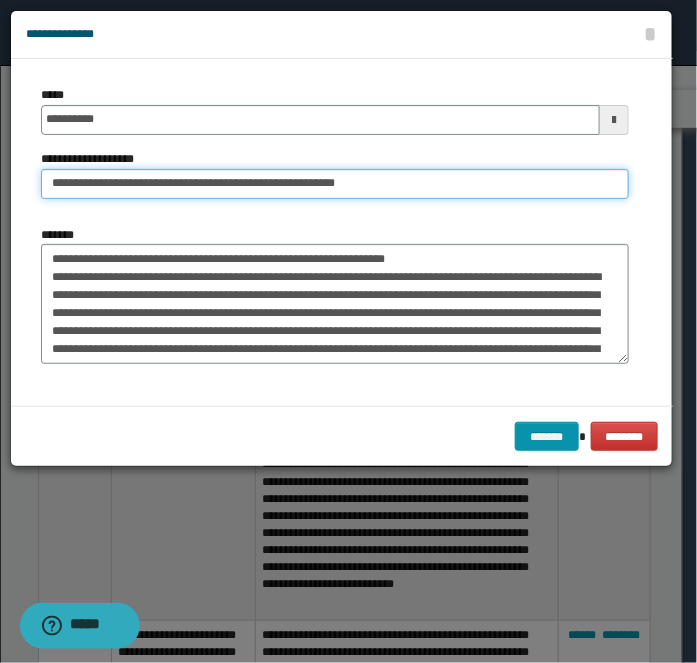 click on "**********" at bounding box center (335, 184) 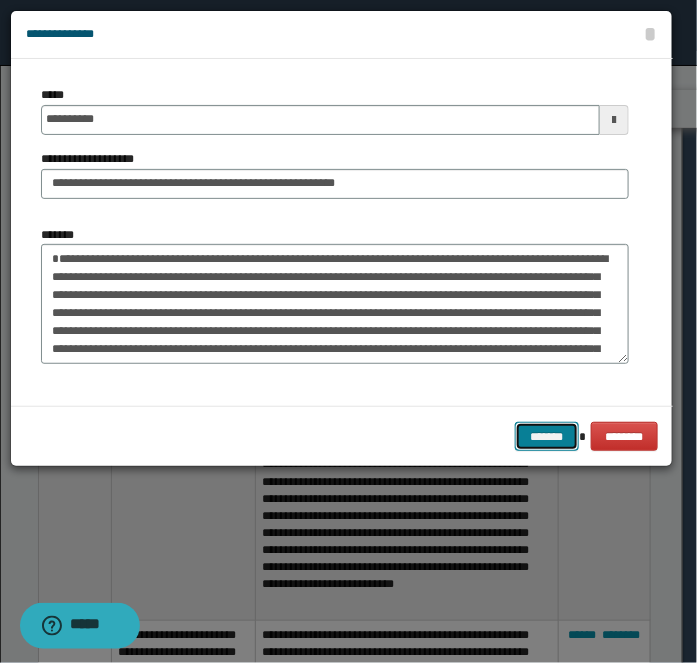 click on "*******" at bounding box center (547, 436) 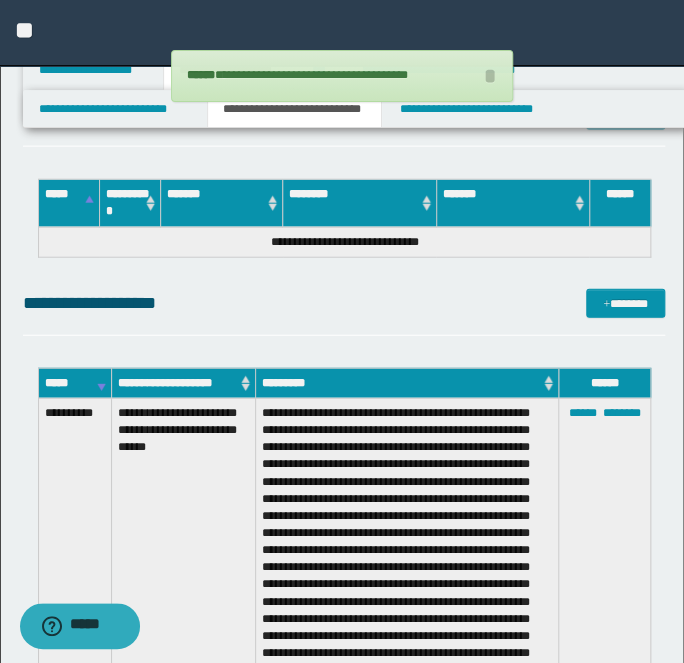 click on "*****" at bounding box center [75, 383] 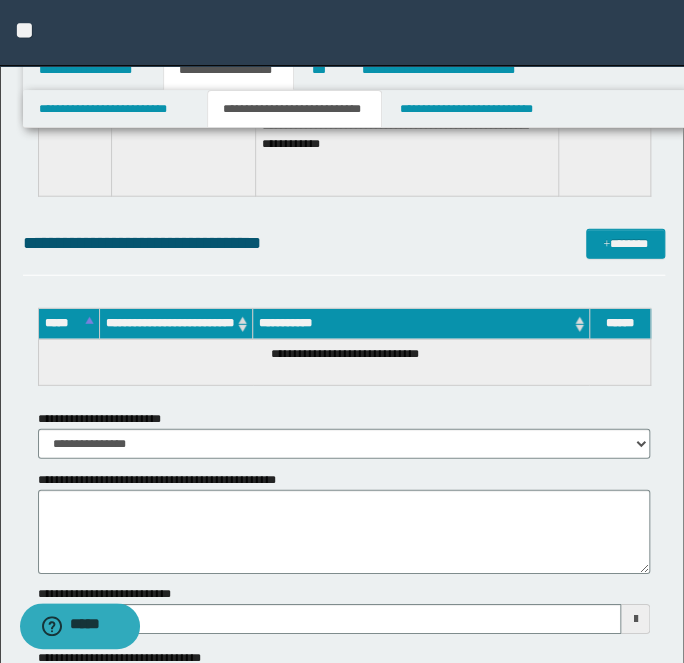 scroll, scrollTop: 14437, scrollLeft: 0, axis: vertical 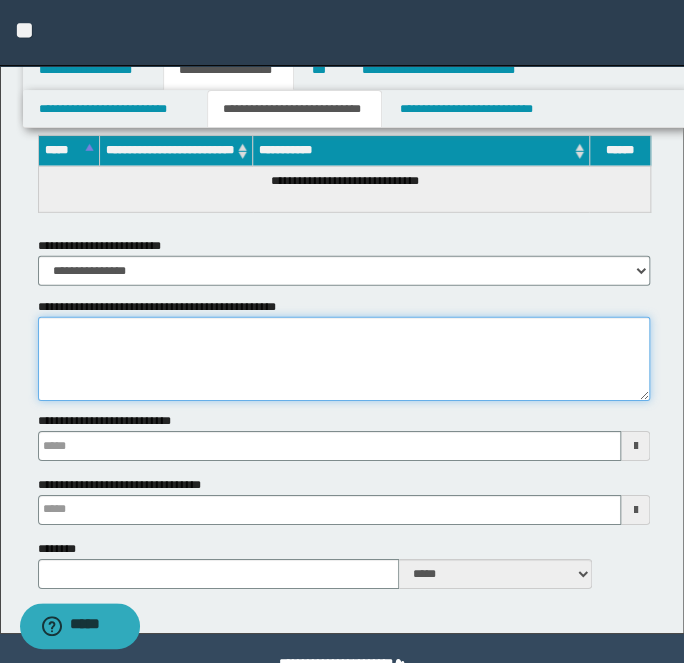 click on "**********" at bounding box center (344, 359) 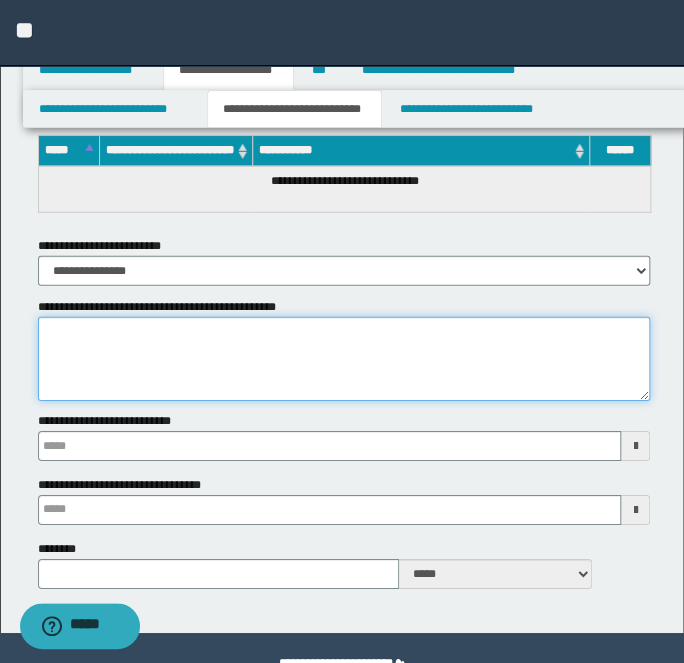 paste on "**********" 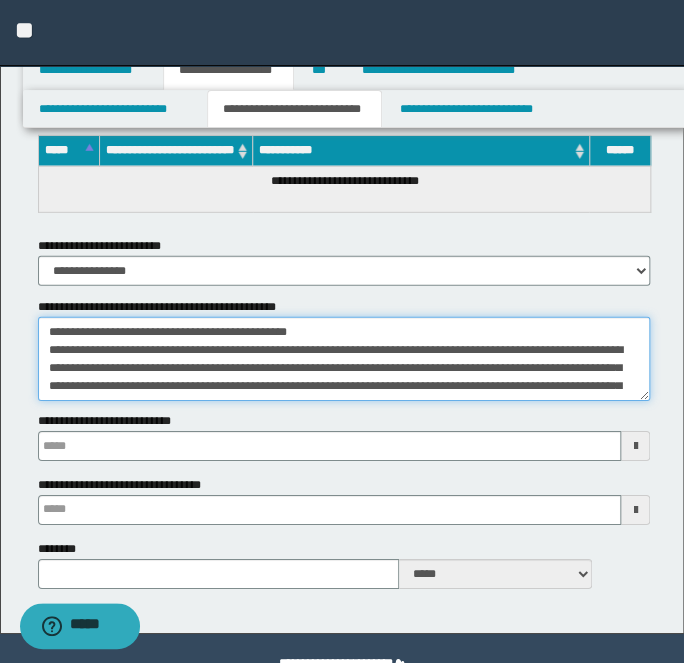 scroll, scrollTop: 84, scrollLeft: 0, axis: vertical 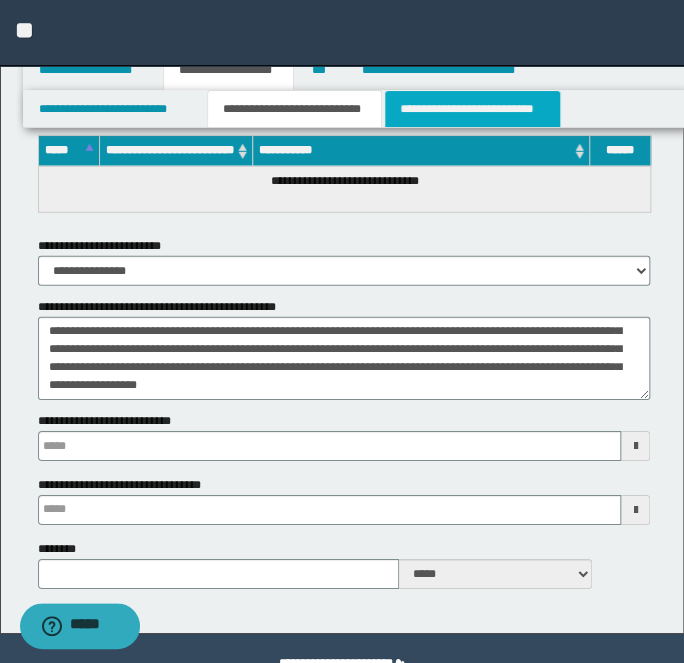 click on "**********" at bounding box center (472, 109) 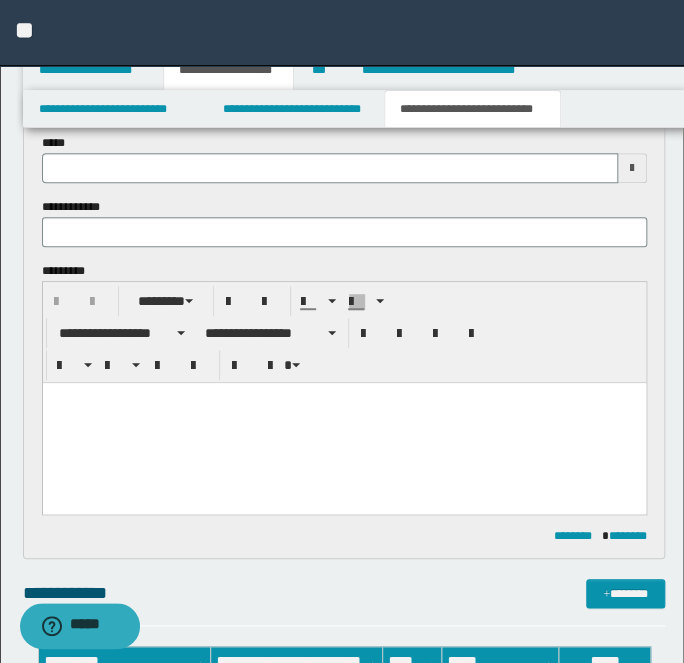 scroll, scrollTop: 88, scrollLeft: 0, axis: vertical 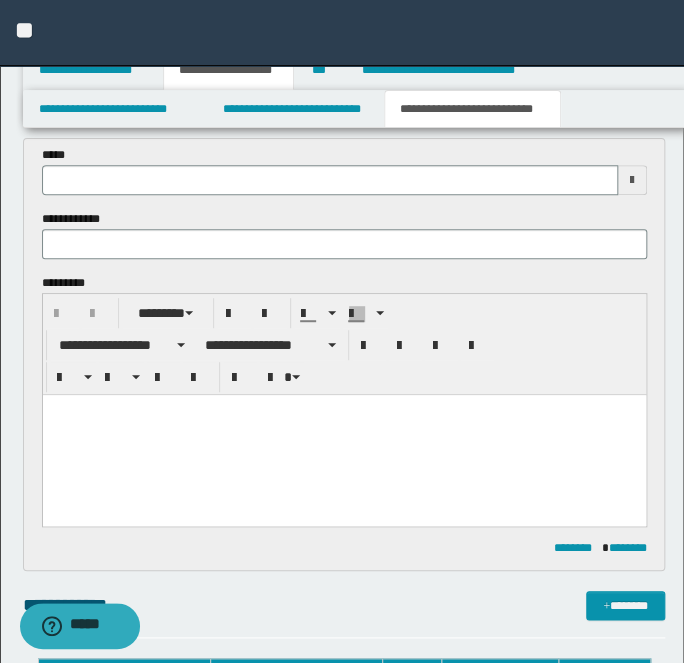 click at bounding box center (343, 434) 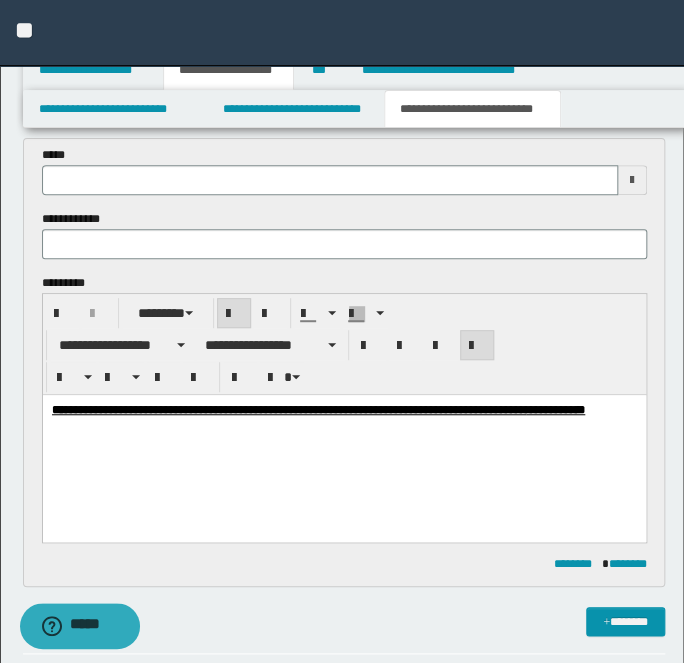 click on "**********" at bounding box center [288, 409] 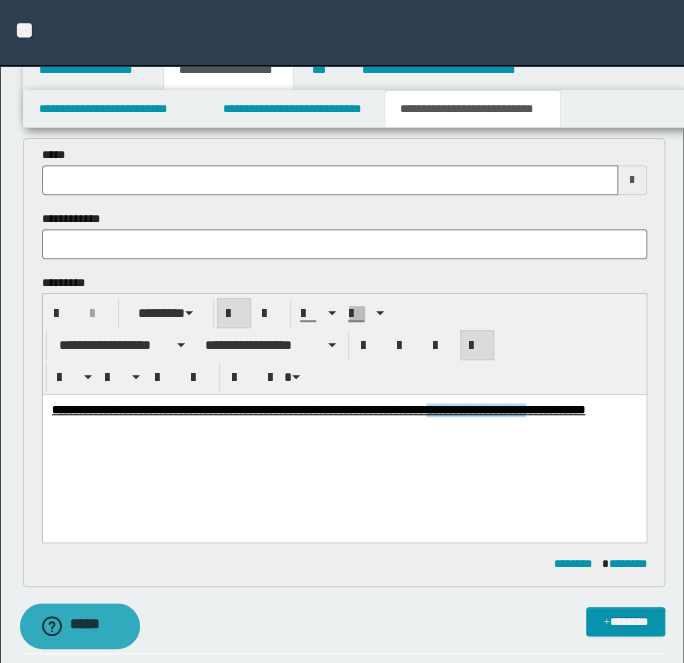 copy on "********" 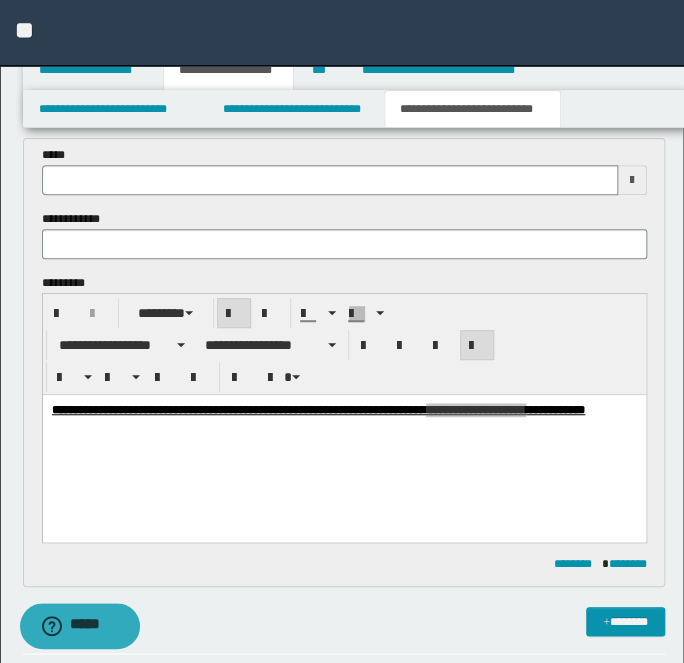 click at bounding box center (344, 244) 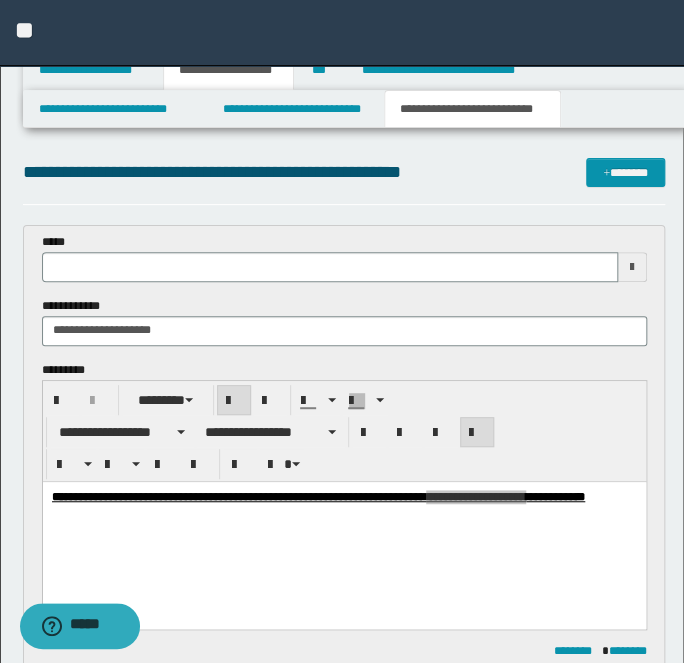 scroll, scrollTop: 0, scrollLeft: 0, axis: both 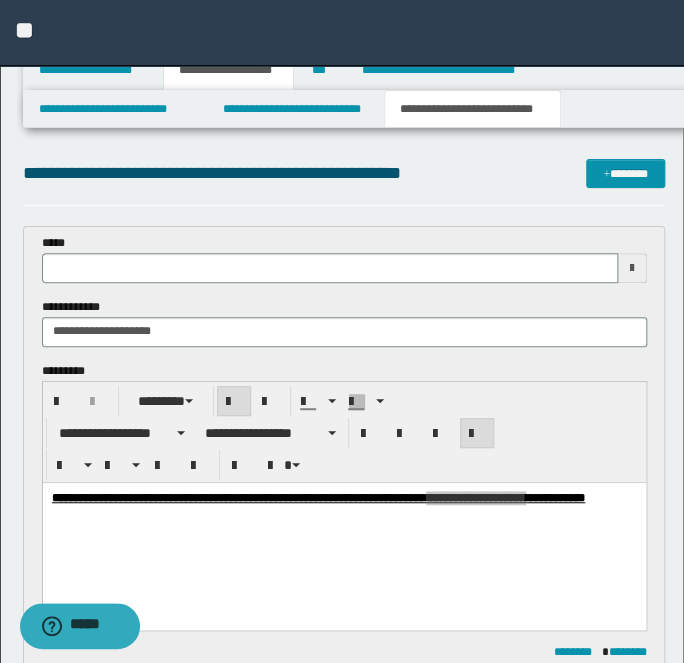 click on "*****" at bounding box center [344, 258] 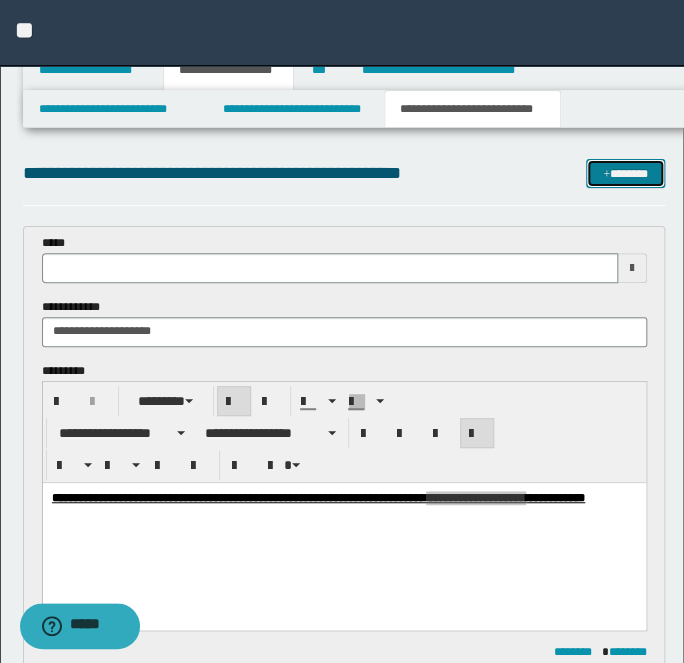 click on "*******" at bounding box center [625, 173] 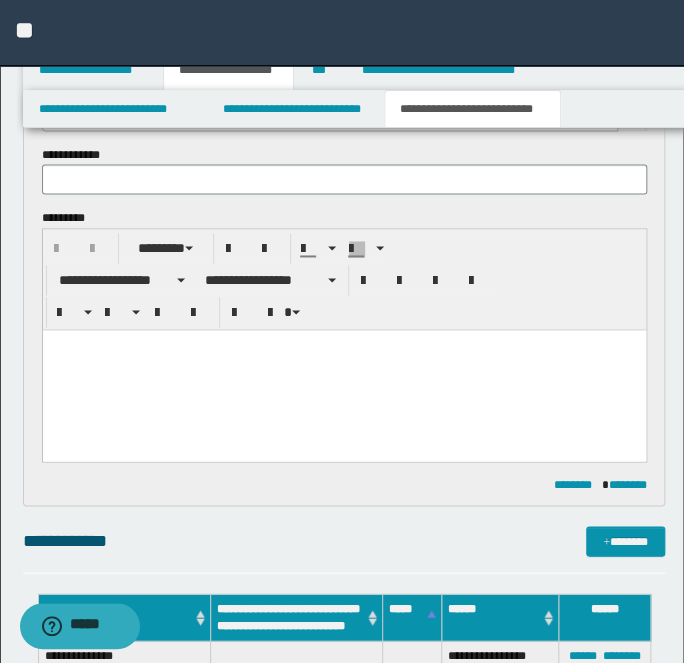 scroll, scrollTop: 0, scrollLeft: 0, axis: both 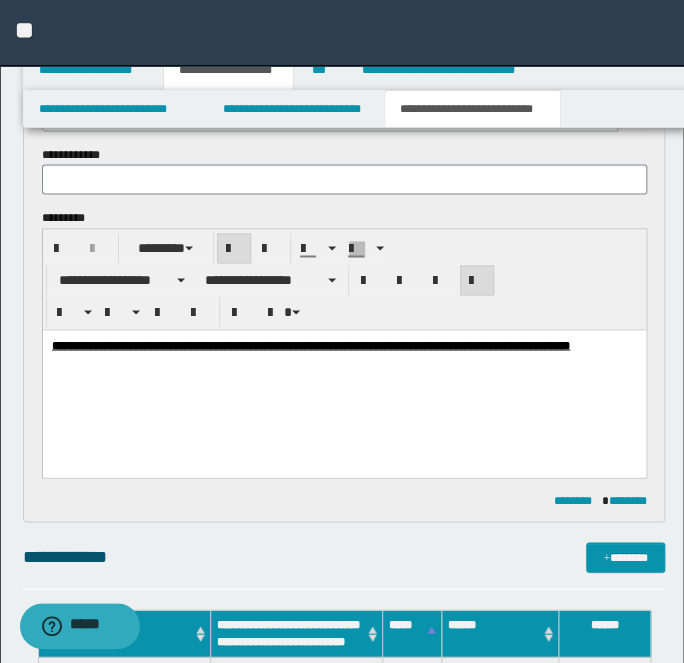 click on "**********" at bounding box center (280, 345) 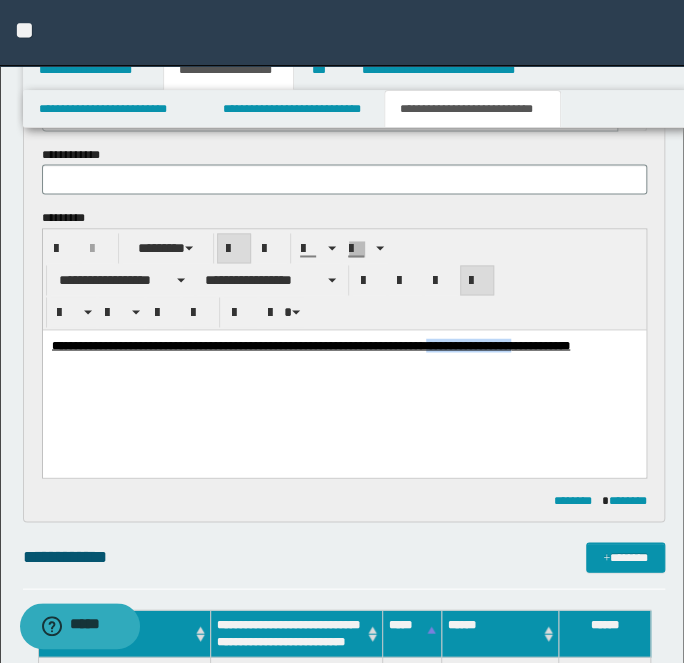 copy on "*********" 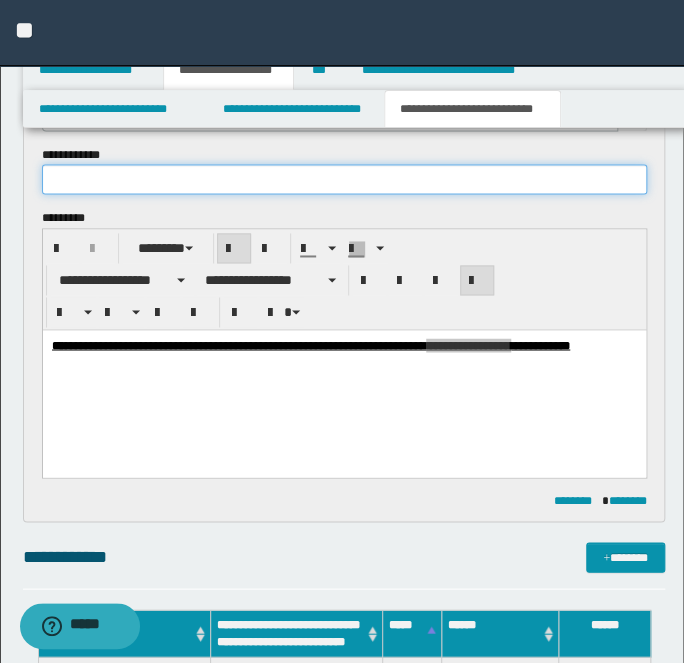 click at bounding box center [344, 179] 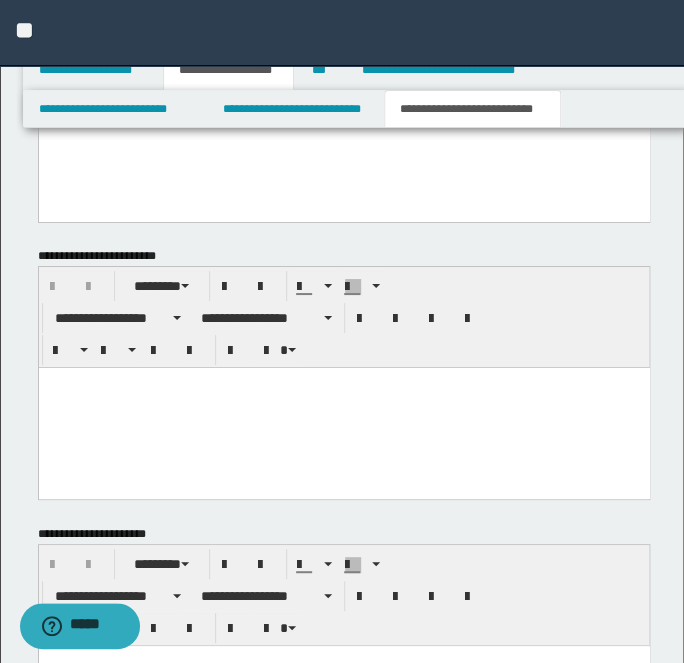 click on "**********" at bounding box center (344, -406) 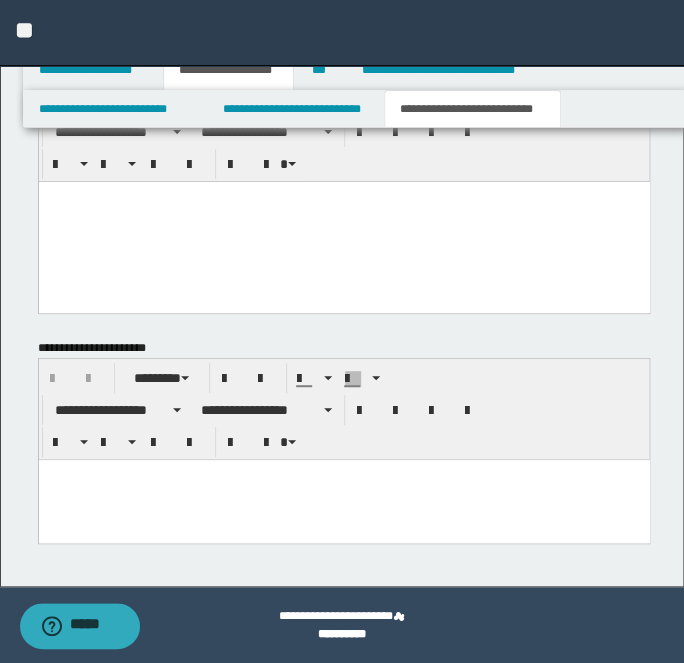 click at bounding box center (343, 499) 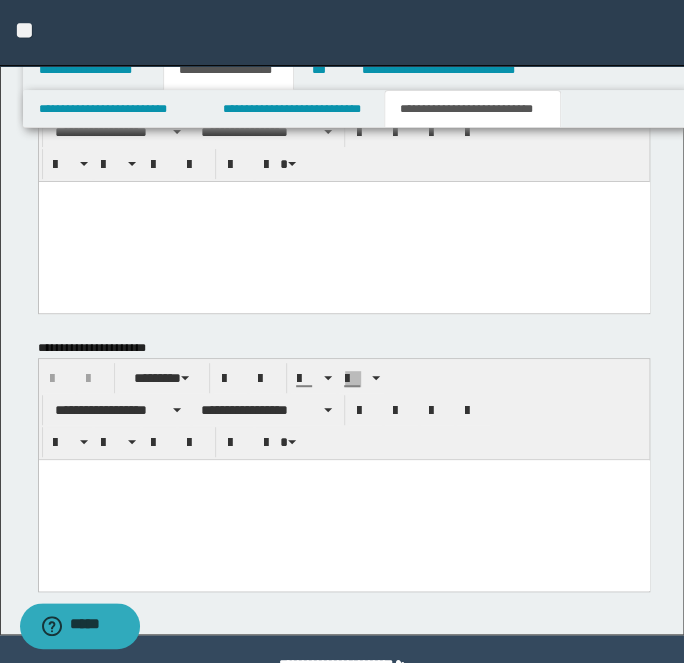 paste 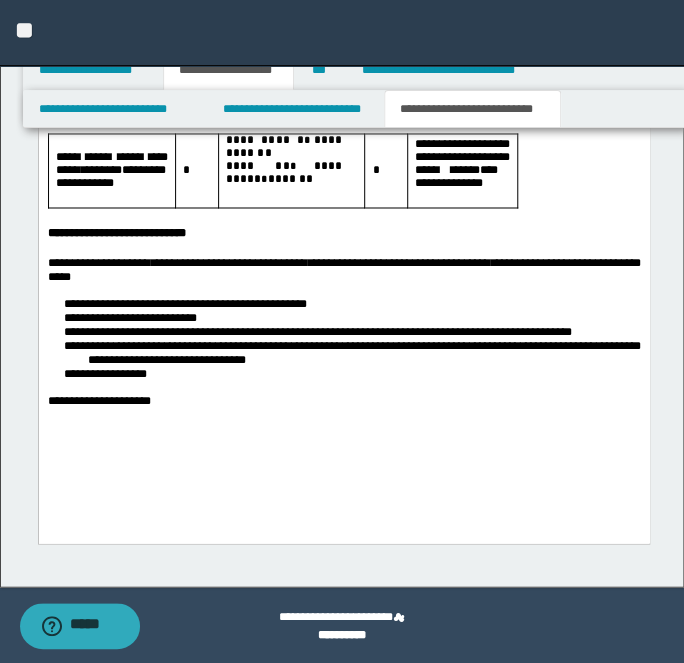 scroll, scrollTop: 2605, scrollLeft: 0, axis: vertical 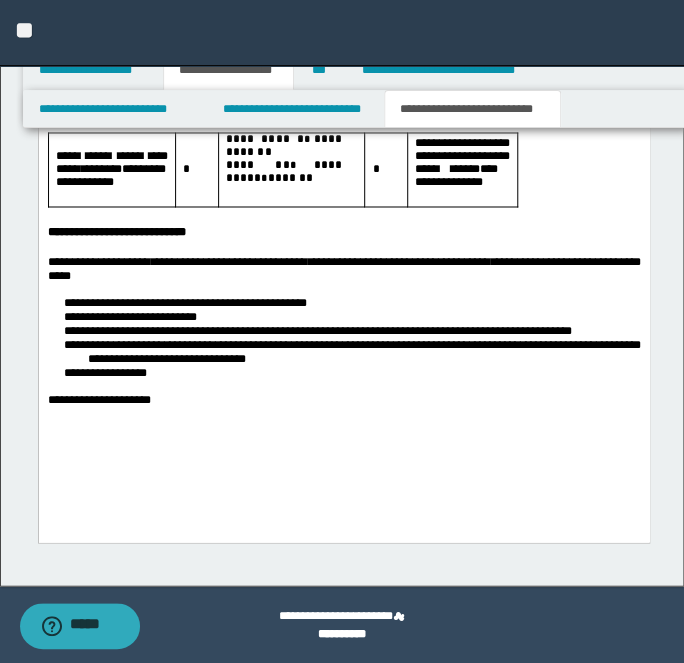 click on "**********" at bounding box center [363, 372] 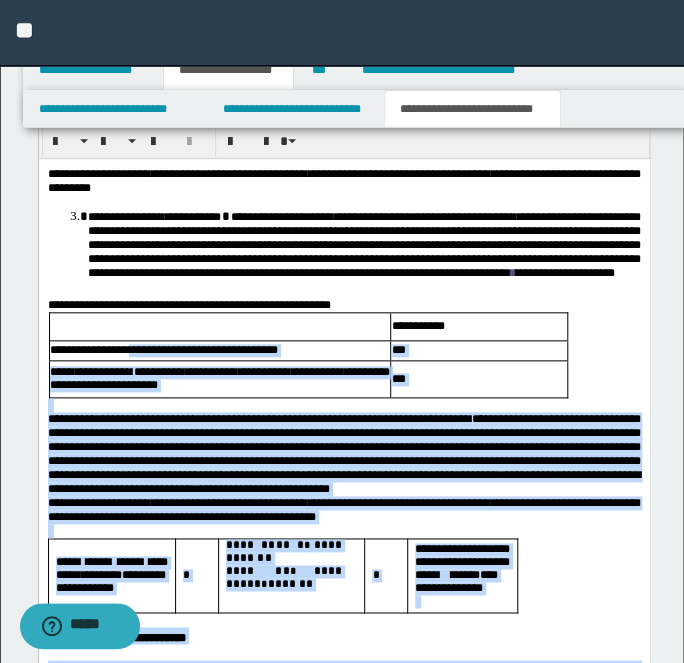 scroll, scrollTop: 2135, scrollLeft: 0, axis: vertical 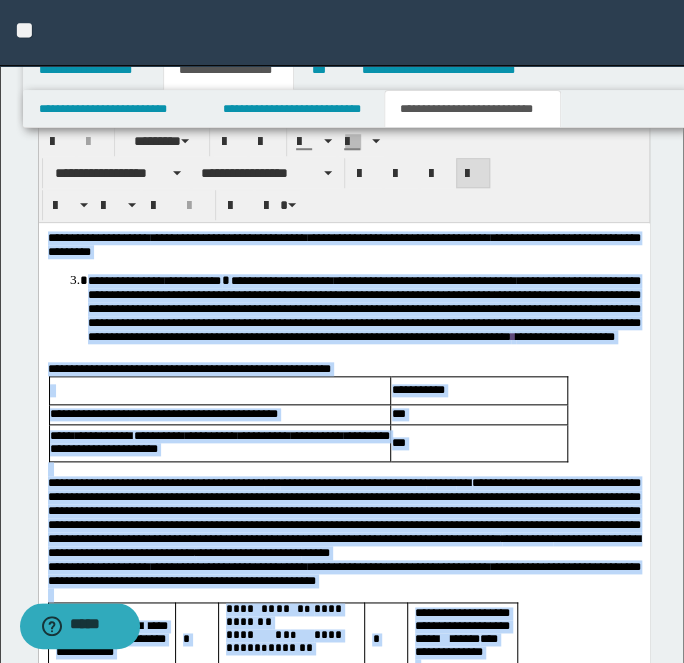 drag, startPoint x: 162, startPoint y: 858, endPoint x: -39, endPoint y: 202, distance: 686.1028 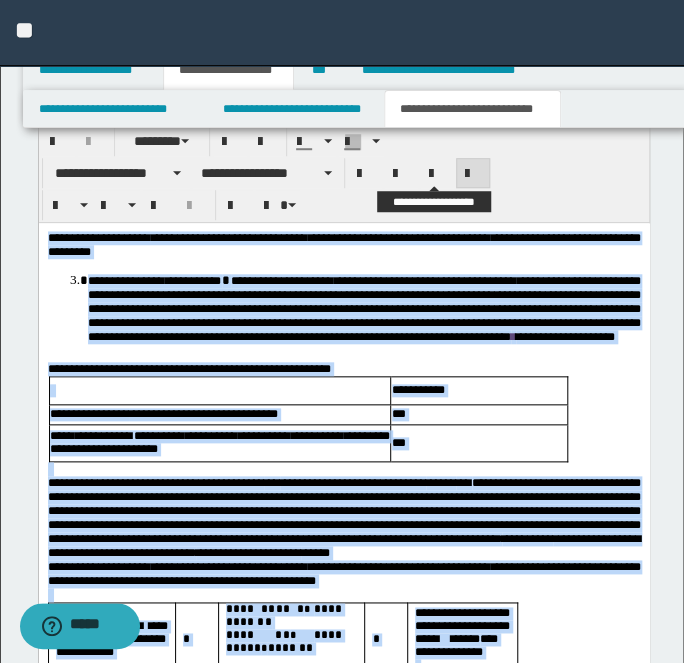 scroll, scrollTop: 2044, scrollLeft: 0, axis: vertical 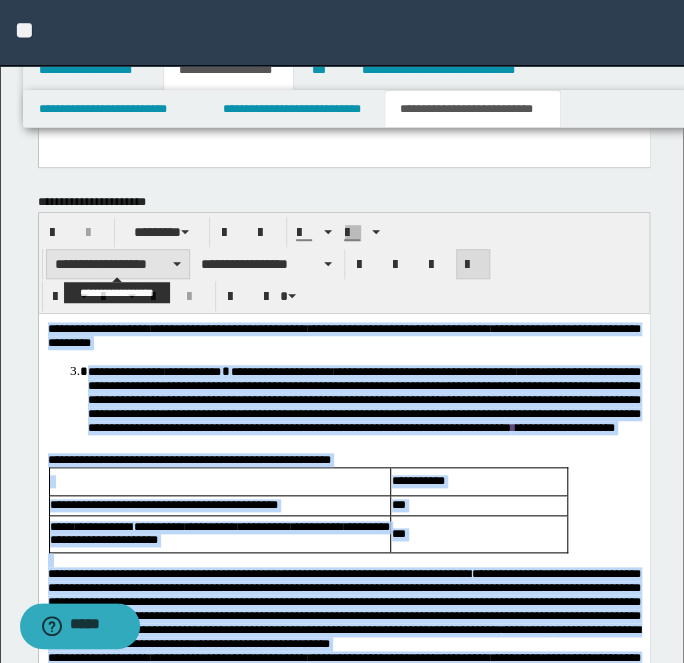 click on "**********" at bounding box center (118, 264) 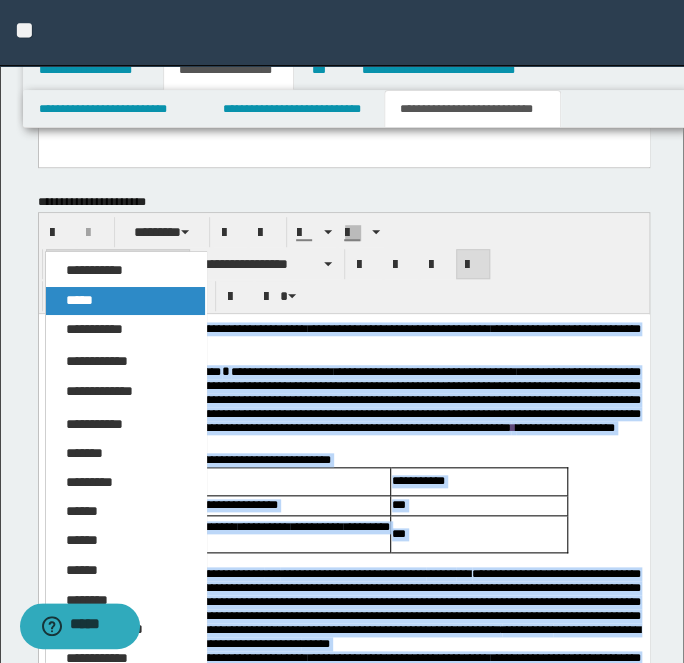 click on "*****" at bounding box center (125, 301) 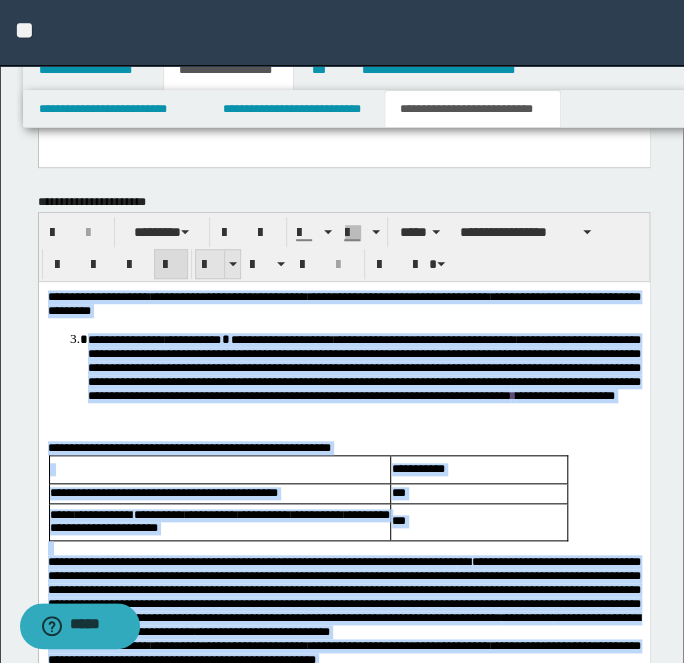 click at bounding box center (218, 264) 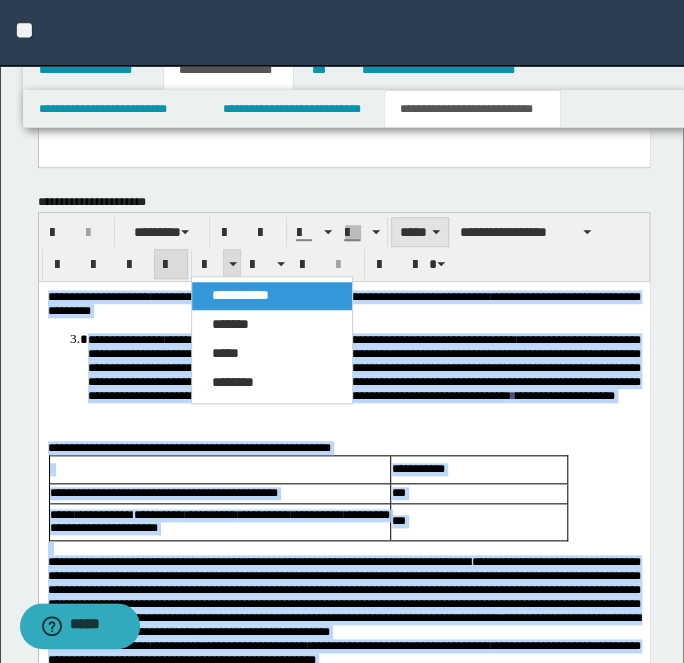 click on "*****" at bounding box center (420, 232) 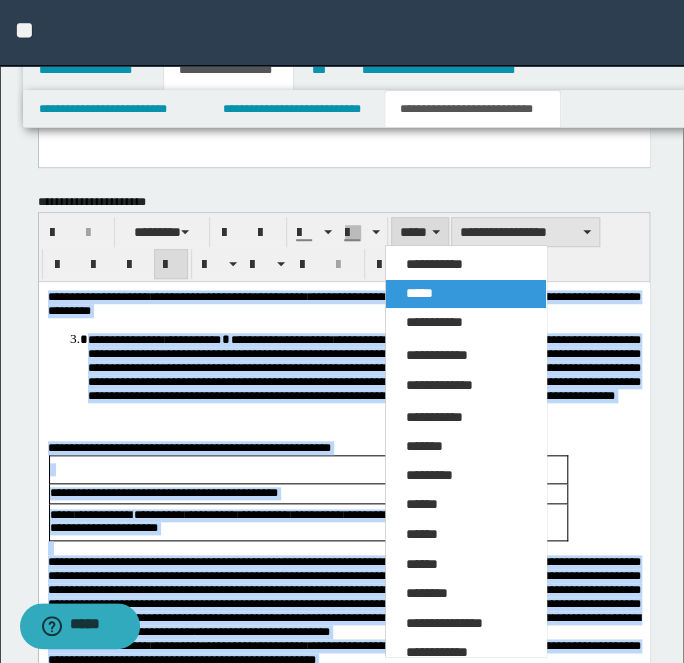 click on "**********" at bounding box center [525, 232] 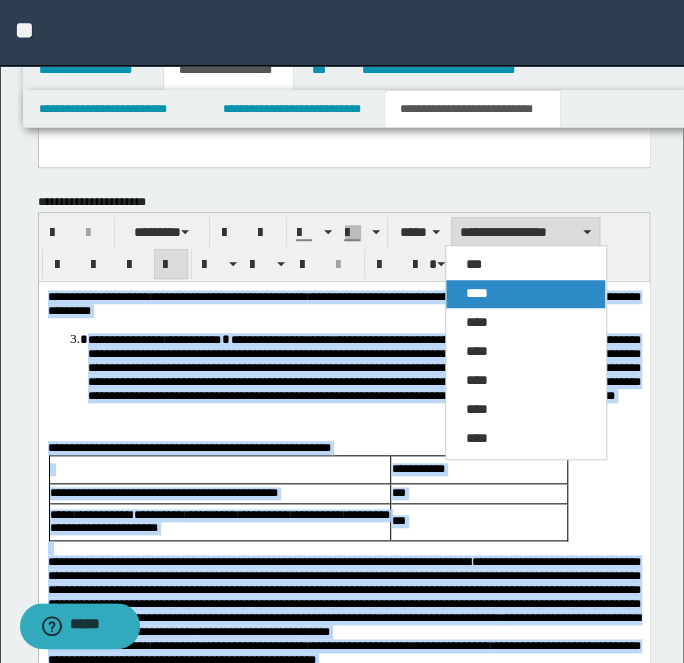 click on "****" at bounding box center [525, 294] 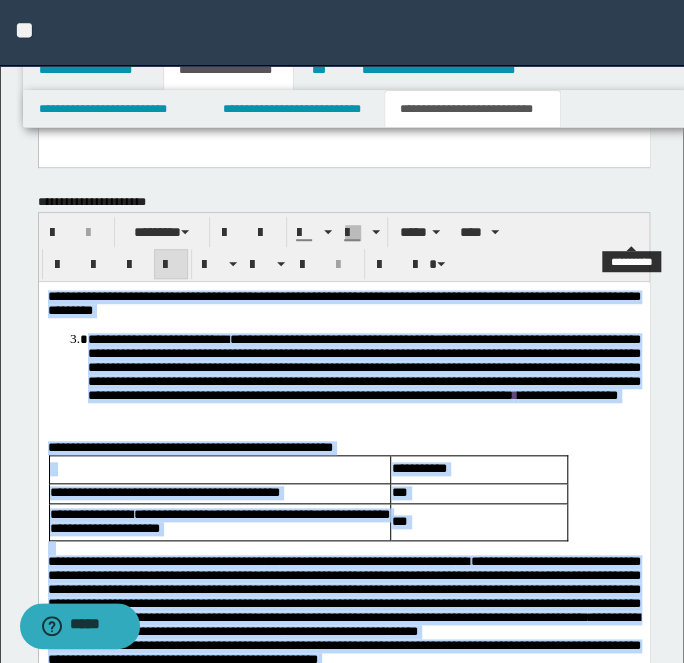 click at bounding box center (171, 265) 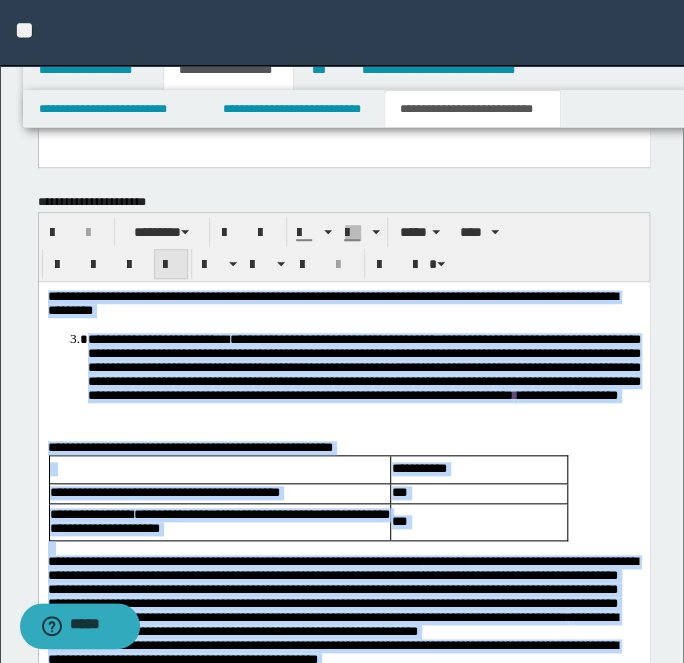 click at bounding box center (171, 265) 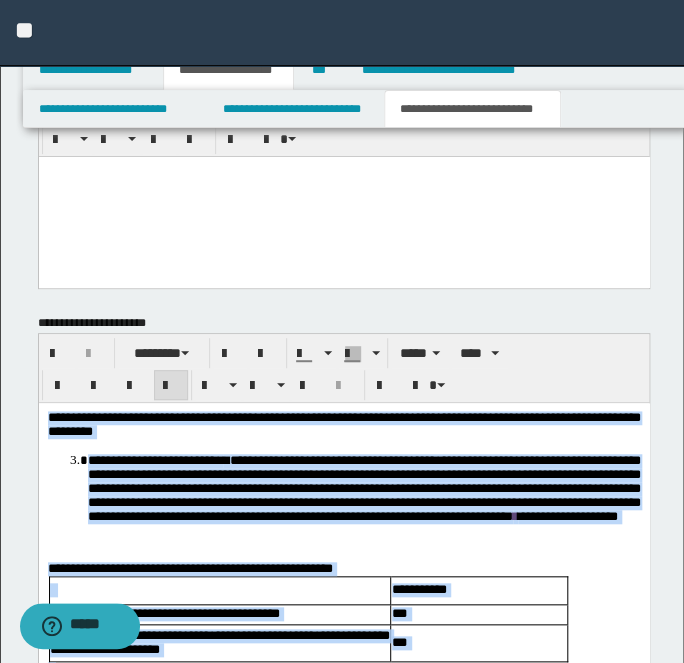 scroll, scrollTop: 1771, scrollLeft: 0, axis: vertical 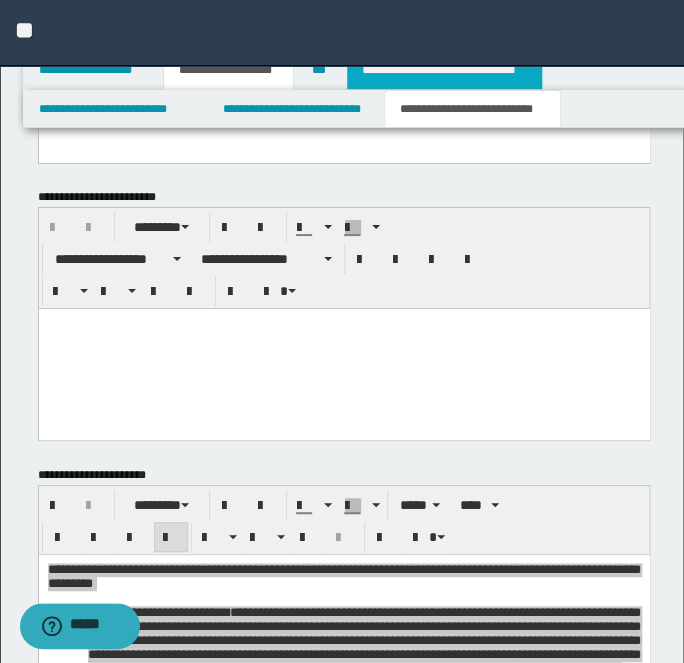 click on "**********" at bounding box center [444, 70] 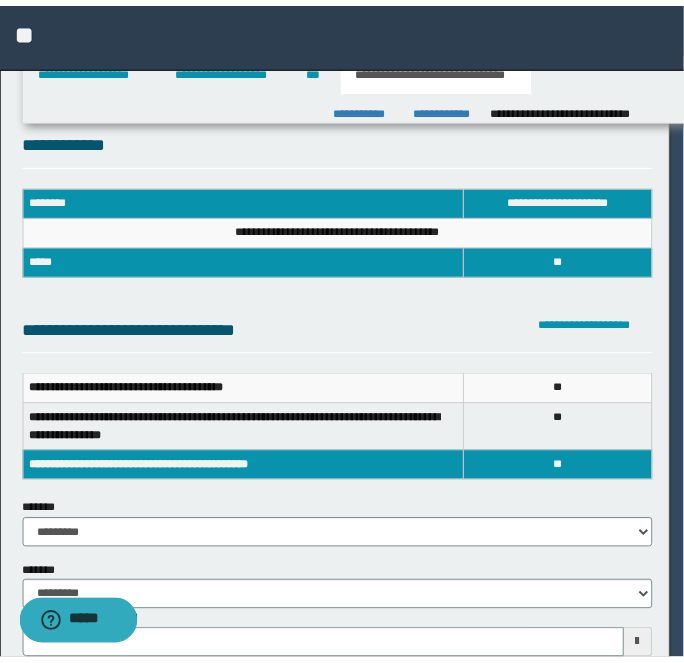 scroll, scrollTop: 0, scrollLeft: 0, axis: both 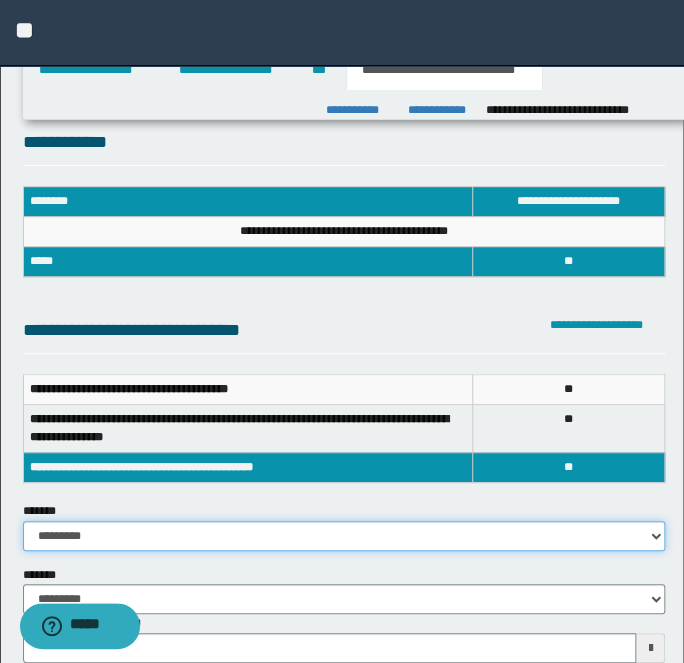 click on "**********" at bounding box center [344, 536] 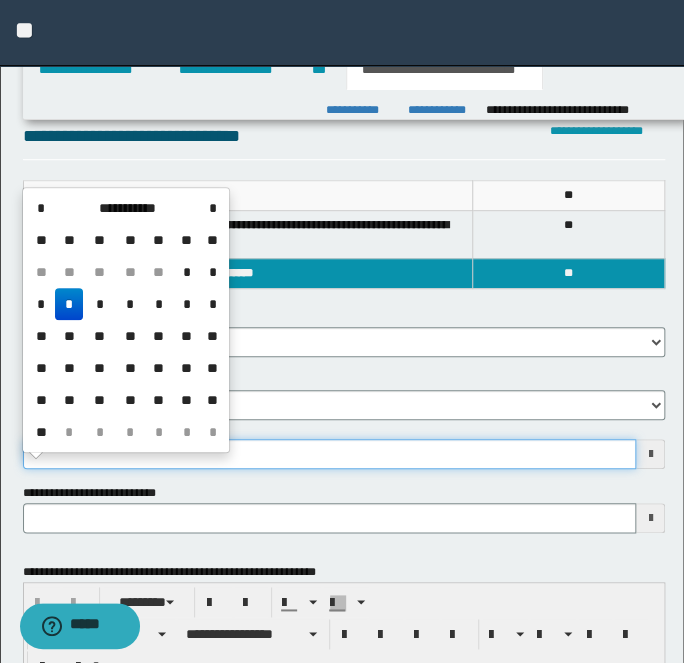 scroll, scrollTop: 196, scrollLeft: 0, axis: vertical 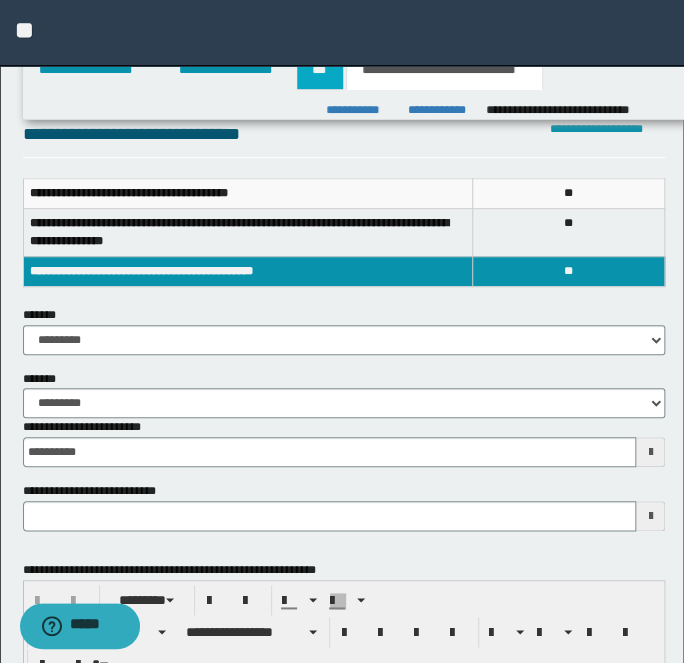 click on "***" at bounding box center [320, 70] 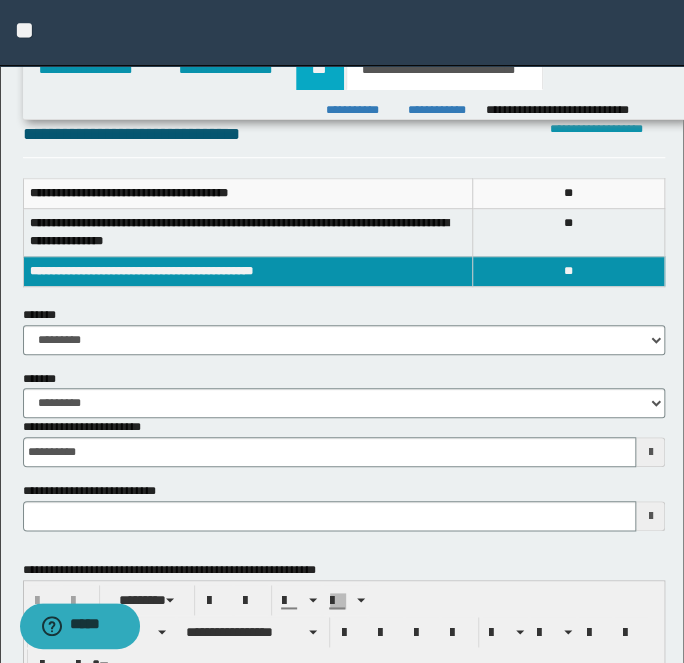 scroll, scrollTop: 0, scrollLeft: 0, axis: both 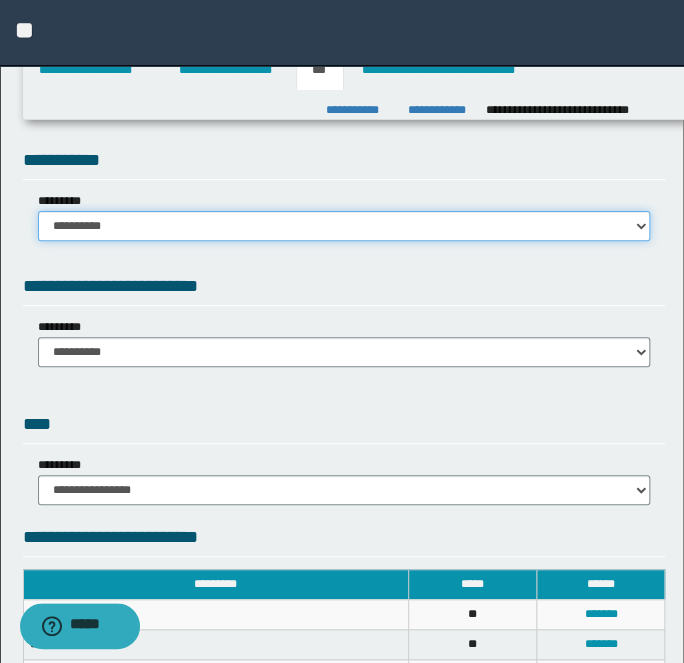 click on "**********" at bounding box center (344, 226) 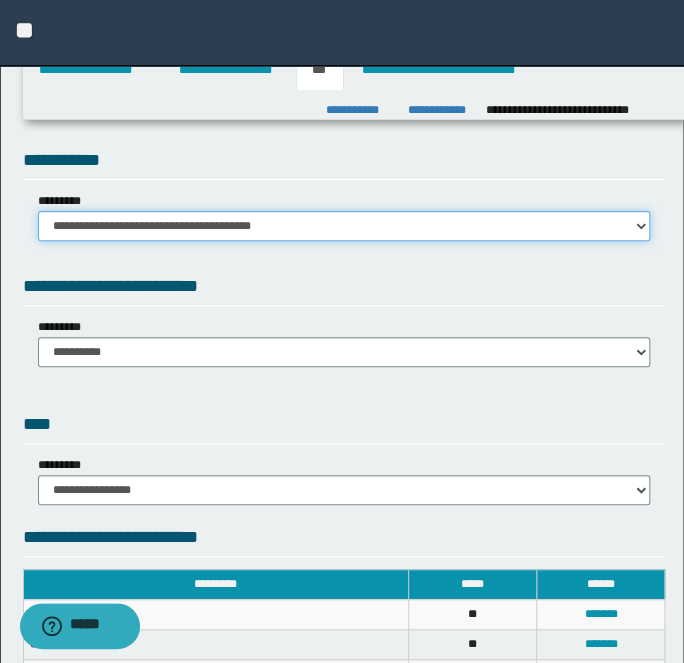 click on "**********" at bounding box center [344, 226] 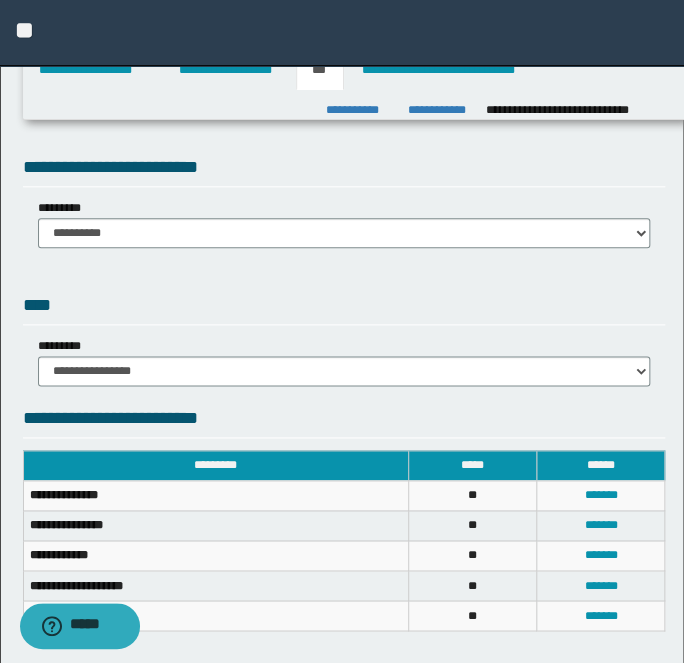 scroll, scrollTop: 363, scrollLeft: 0, axis: vertical 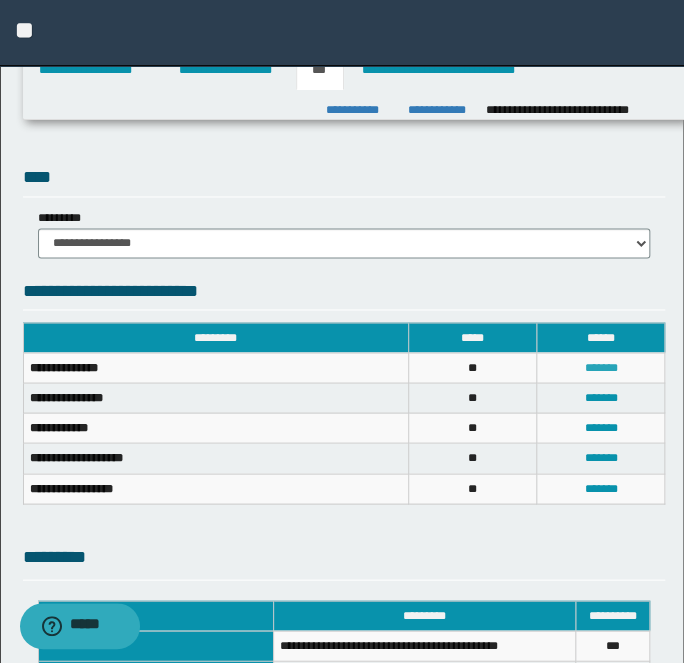 click on "*******" at bounding box center [600, 367] 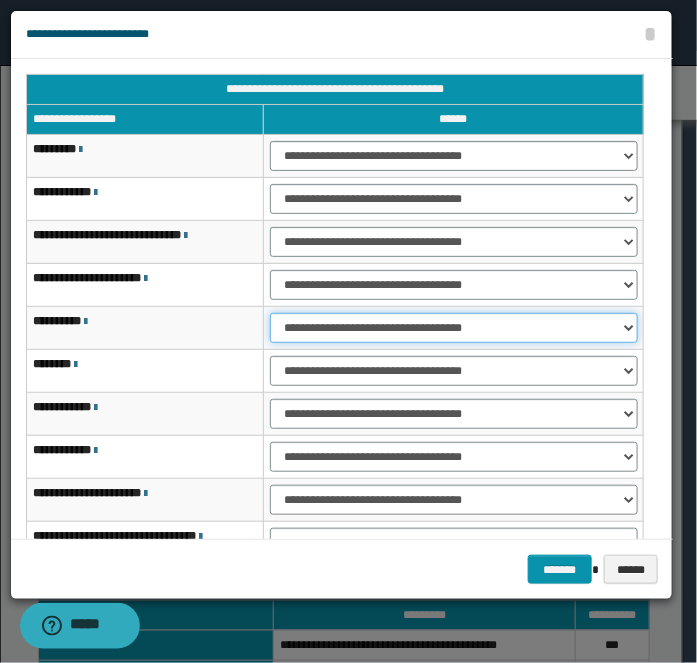 click on "**********" at bounding box center [454, 328] 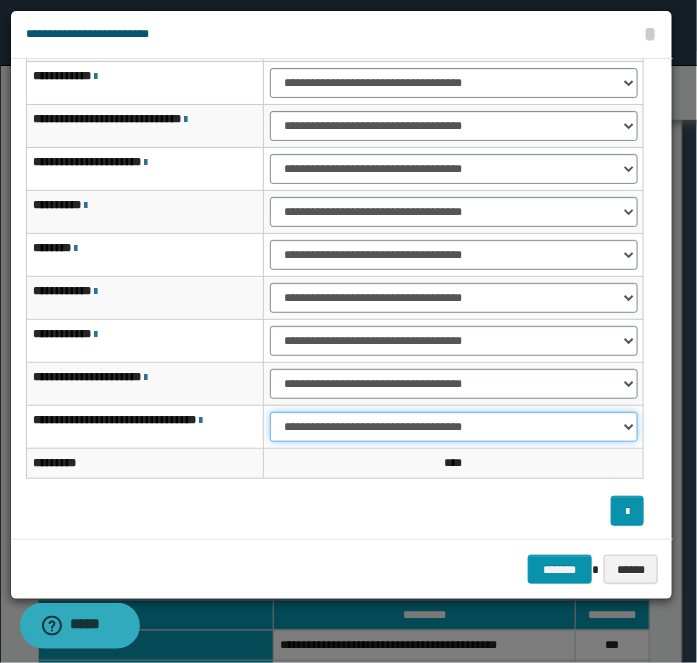 scroll, scrollTop: 117, scrollLeft: 0, axis: vertical 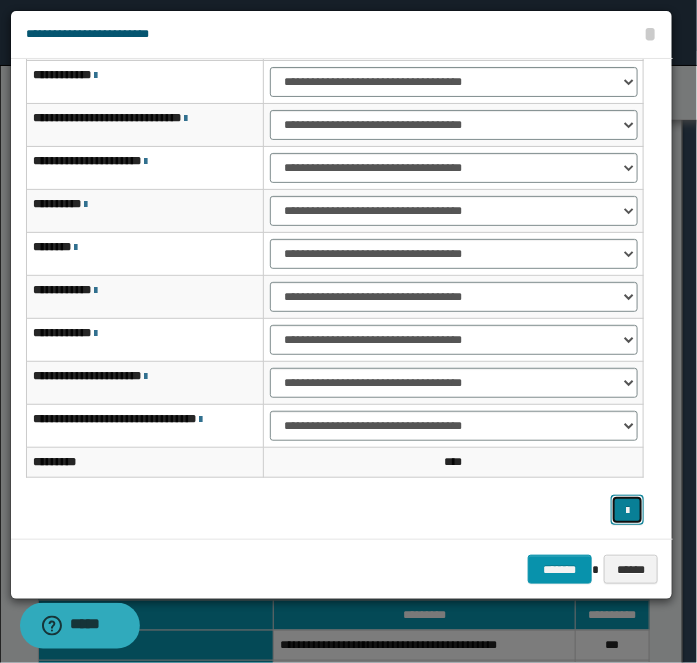 click at bounding box center (627, 509) 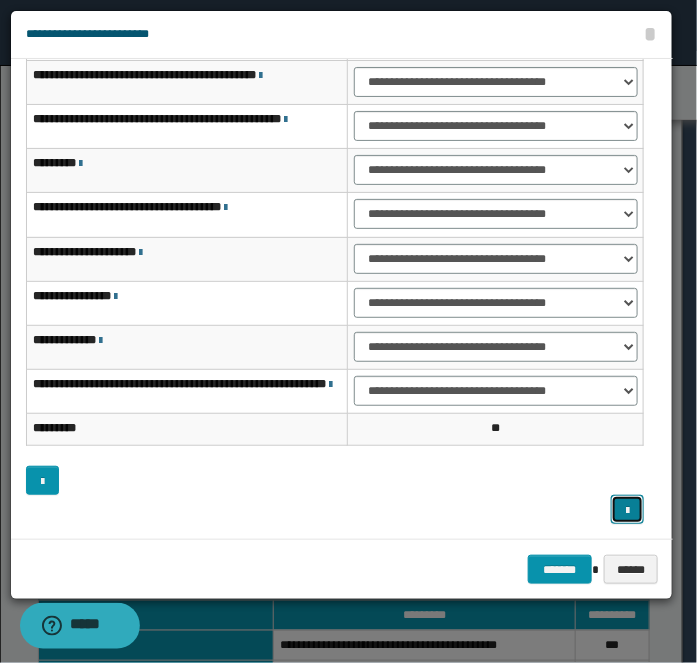 click at bounding box center [627, 509] 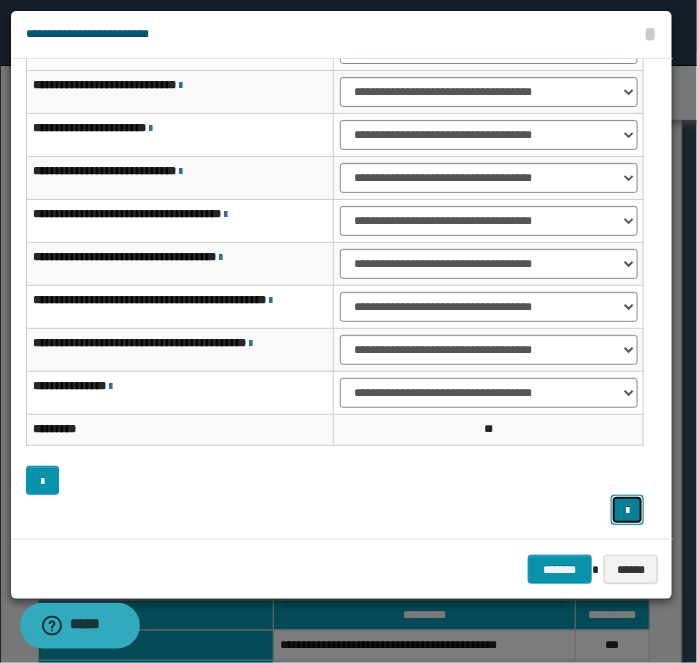 scroll, scrollTop: 0, scrollLeft: 0, axis: both 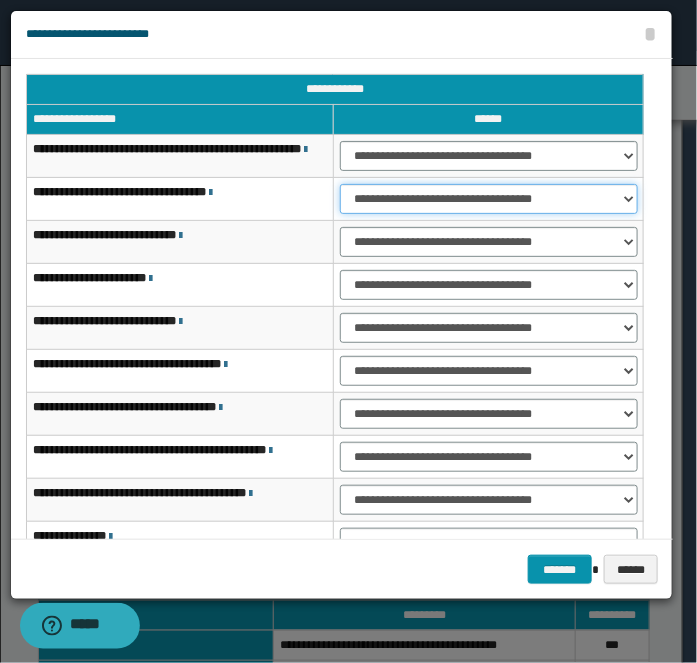 click on "**********" at bounding box center [489, 199] 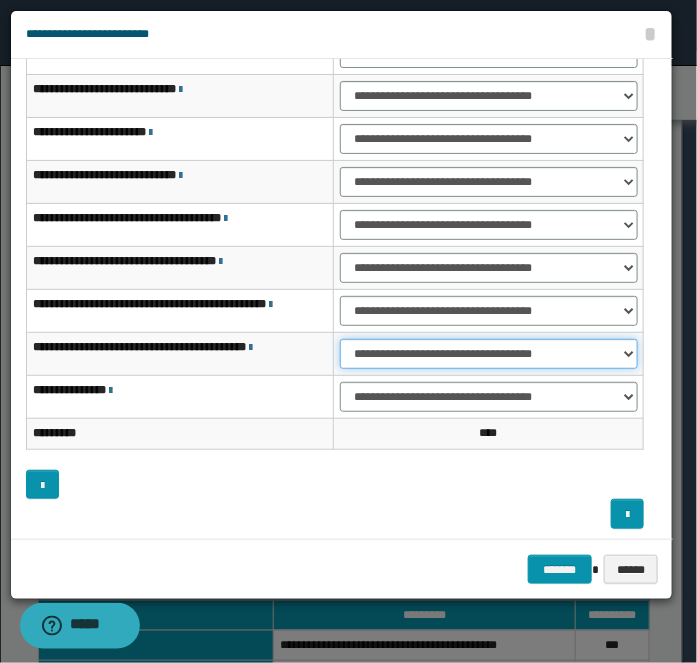 scroll, scrollTop: 150, scrollLeft: 0, axis: vertical 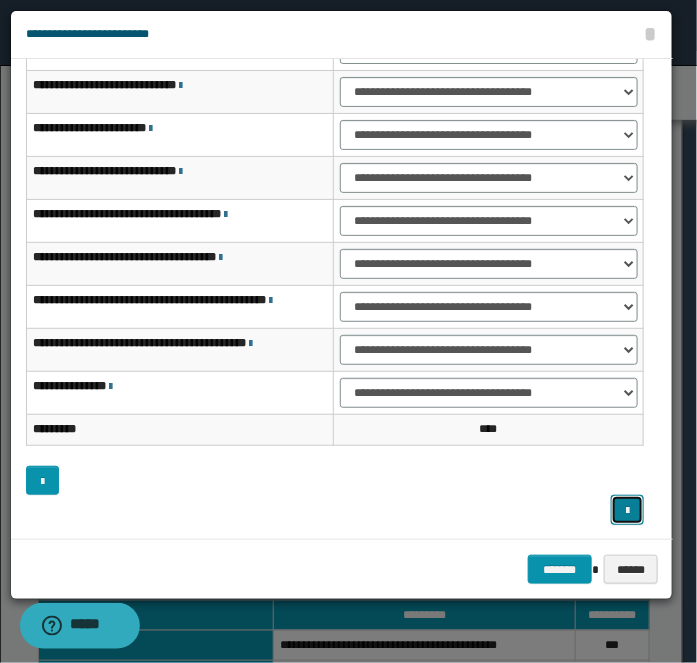 click at bounding box center [627, 511] 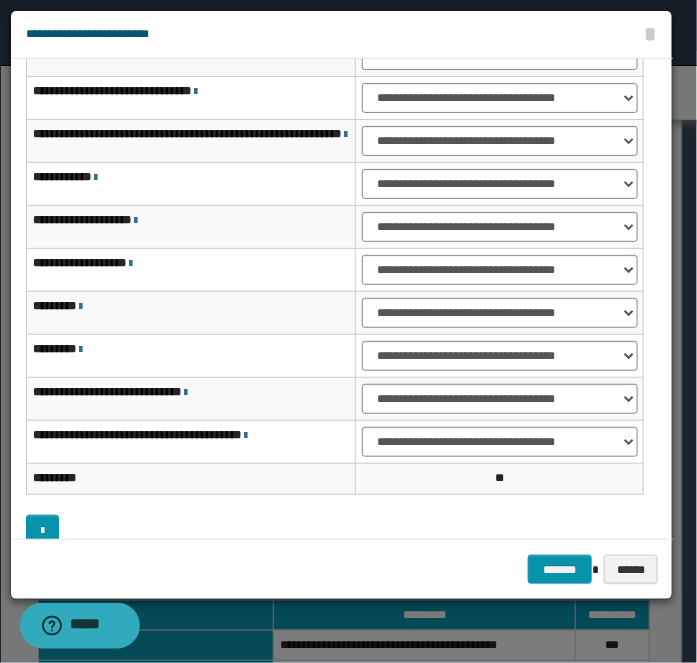 scroll, scrollTop: 0, scrollLeft: 0, axis: both 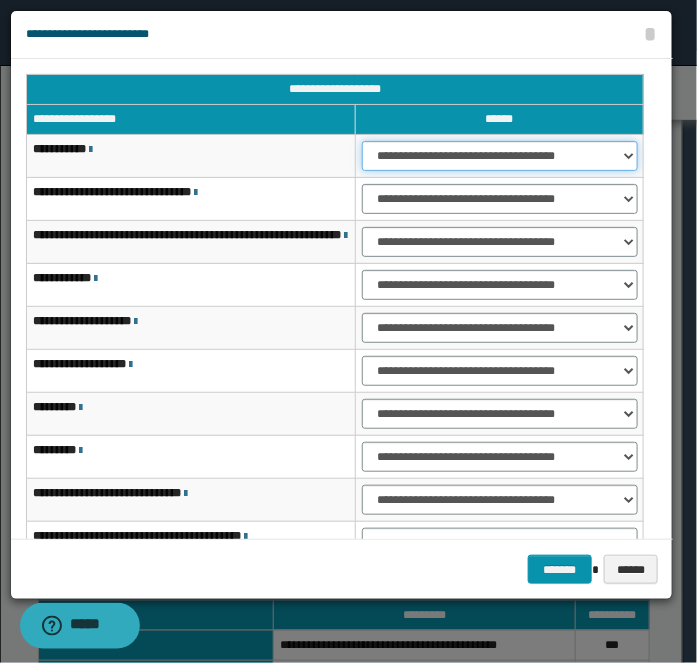 click on "**********" at bounding box center [500, 156] 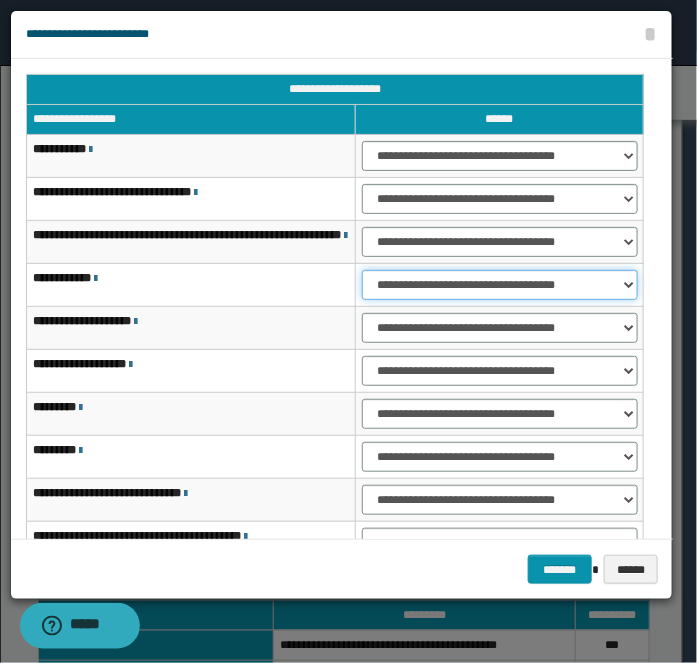 click on "**********" at bounding box center (500, 285) 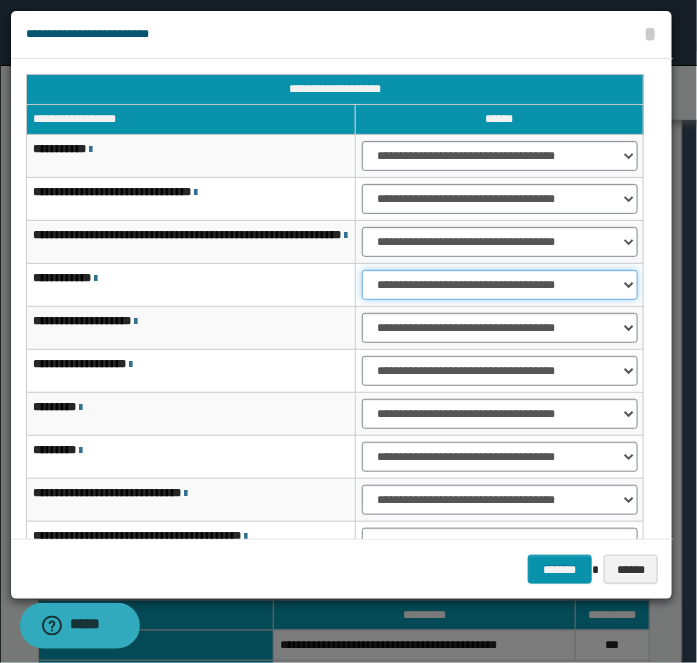 click on "**********" at bounding box center [500, 285] 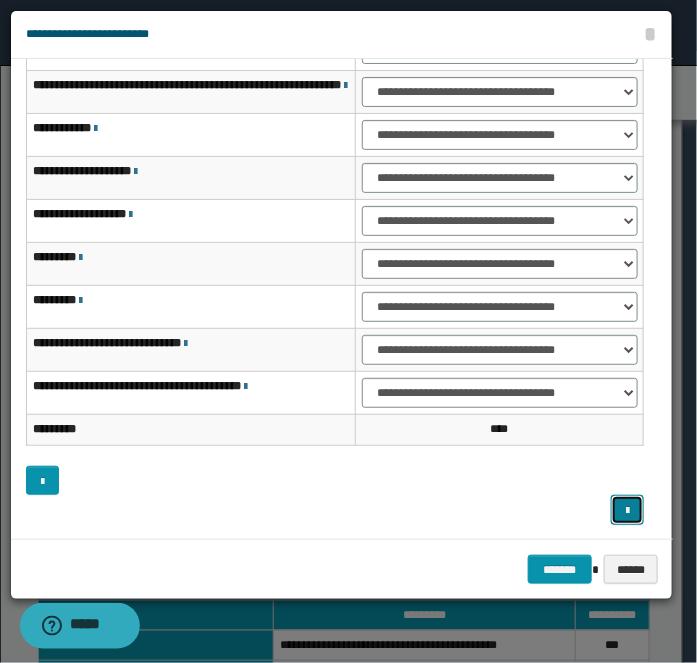 click at bounding box center [627, 511] 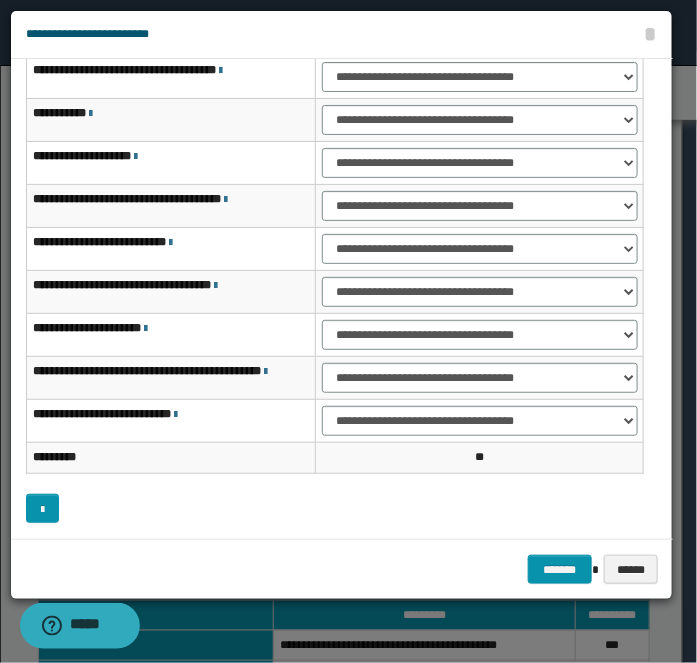 scroll, scrollTop: 0, scrollLeft: 0, axis: both 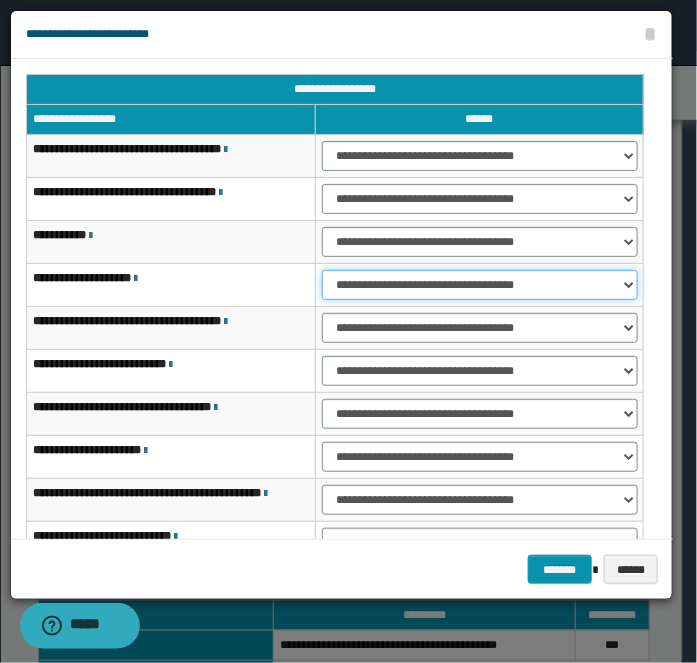 click on "**********" at bounding box center [480, 285] 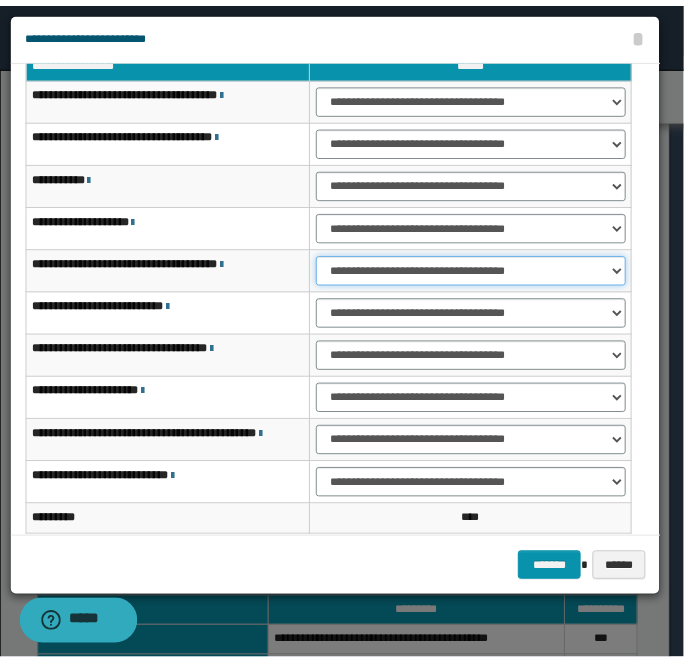 scroll, scrollTop: 122, scrollLeft: 0, axis: vertical 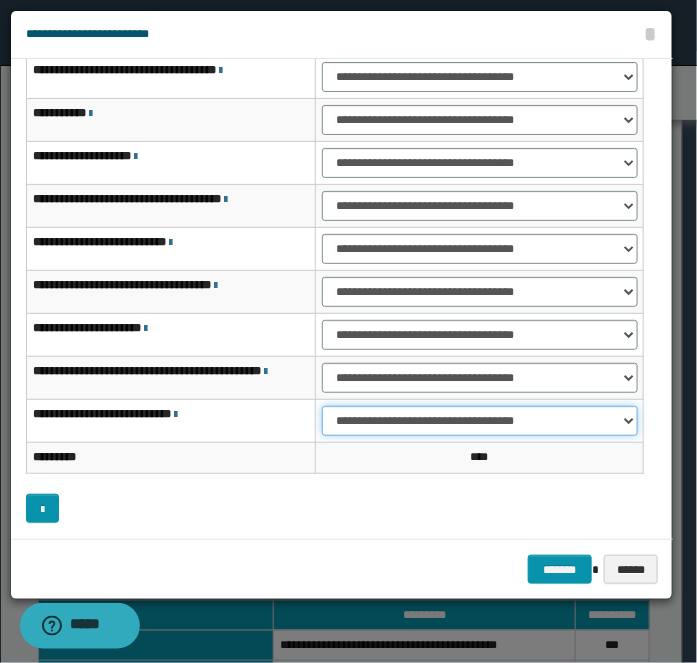 click on "**********" at bounding box center (480, 421) 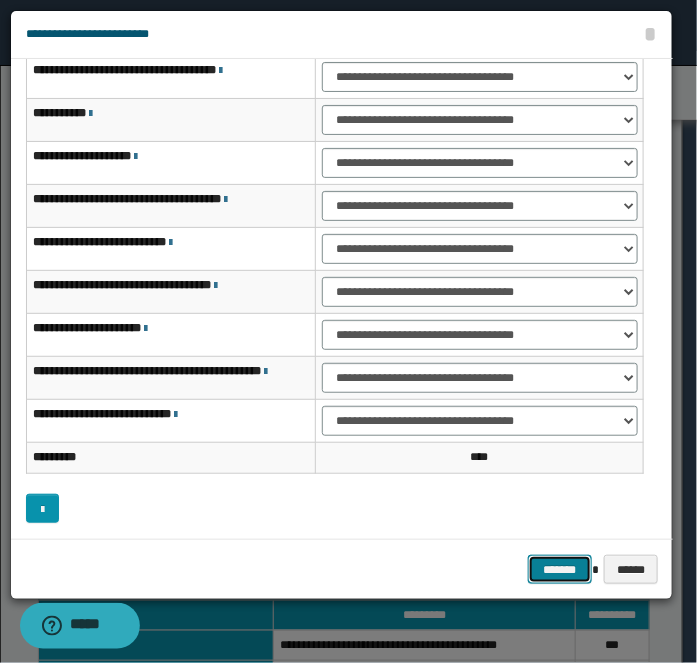 click on "*******" at bounding box center [560, 569] 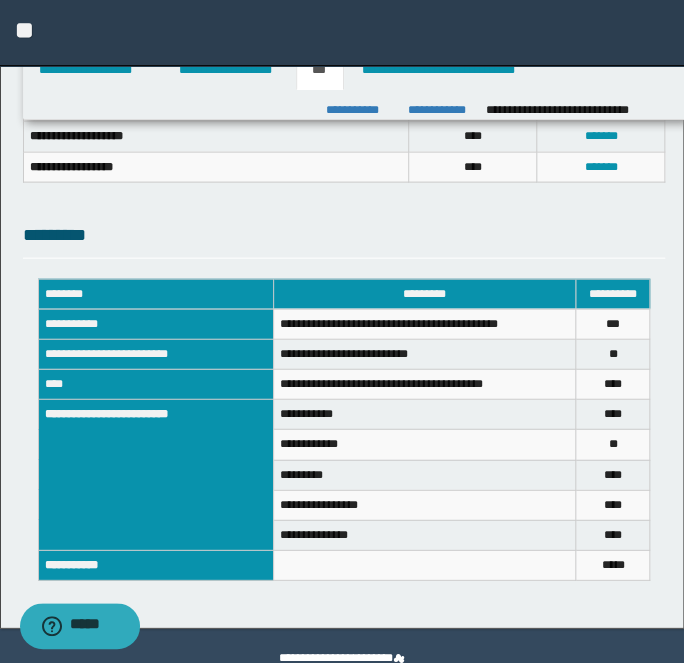 scroll, scrollTop: 1026, scrollLeft: 0, axis: vertical 